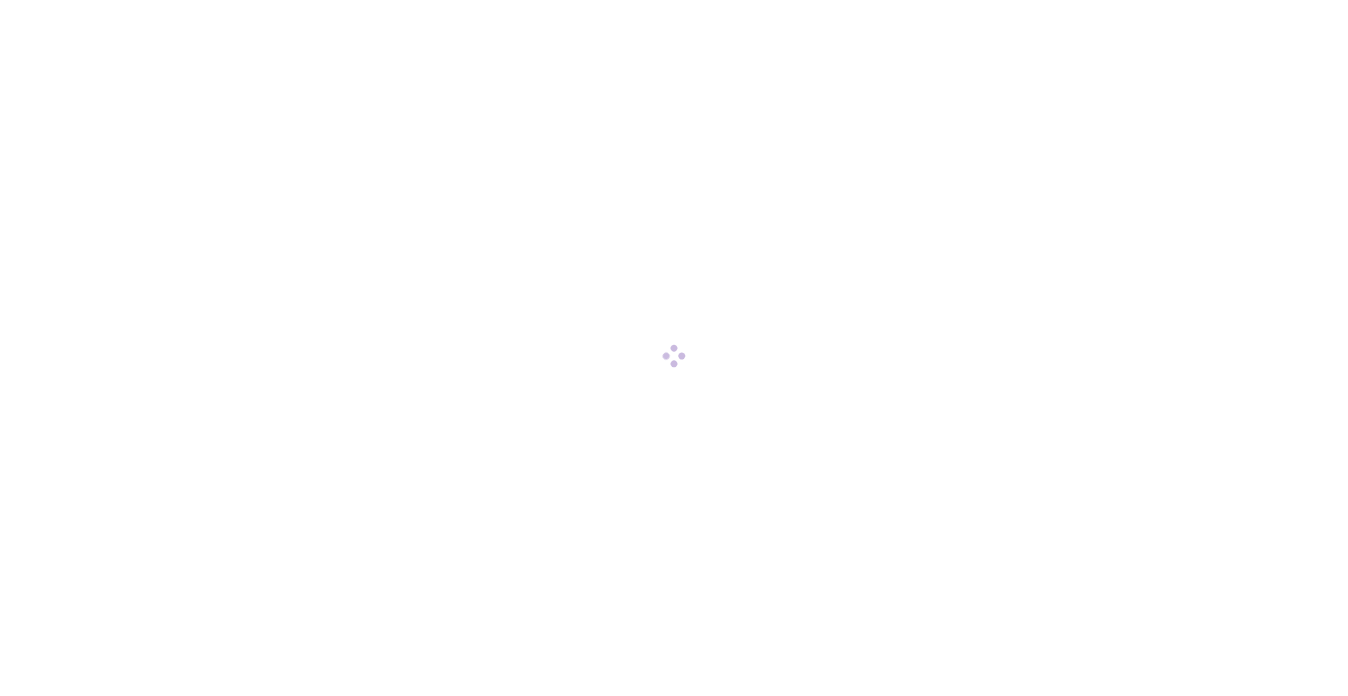 scroll, scrollTop: 0, scrollLeft: 0, axis: both 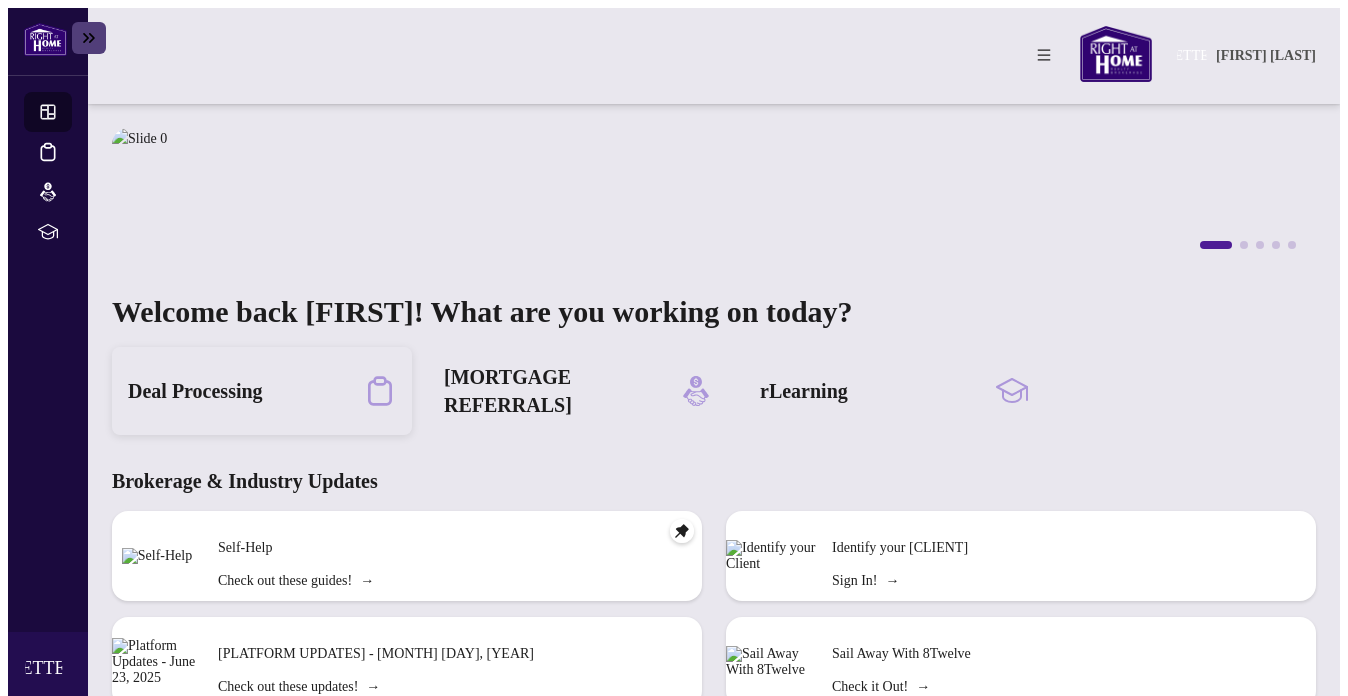 click on "Deal Processing" at bounding box center (195, 391) 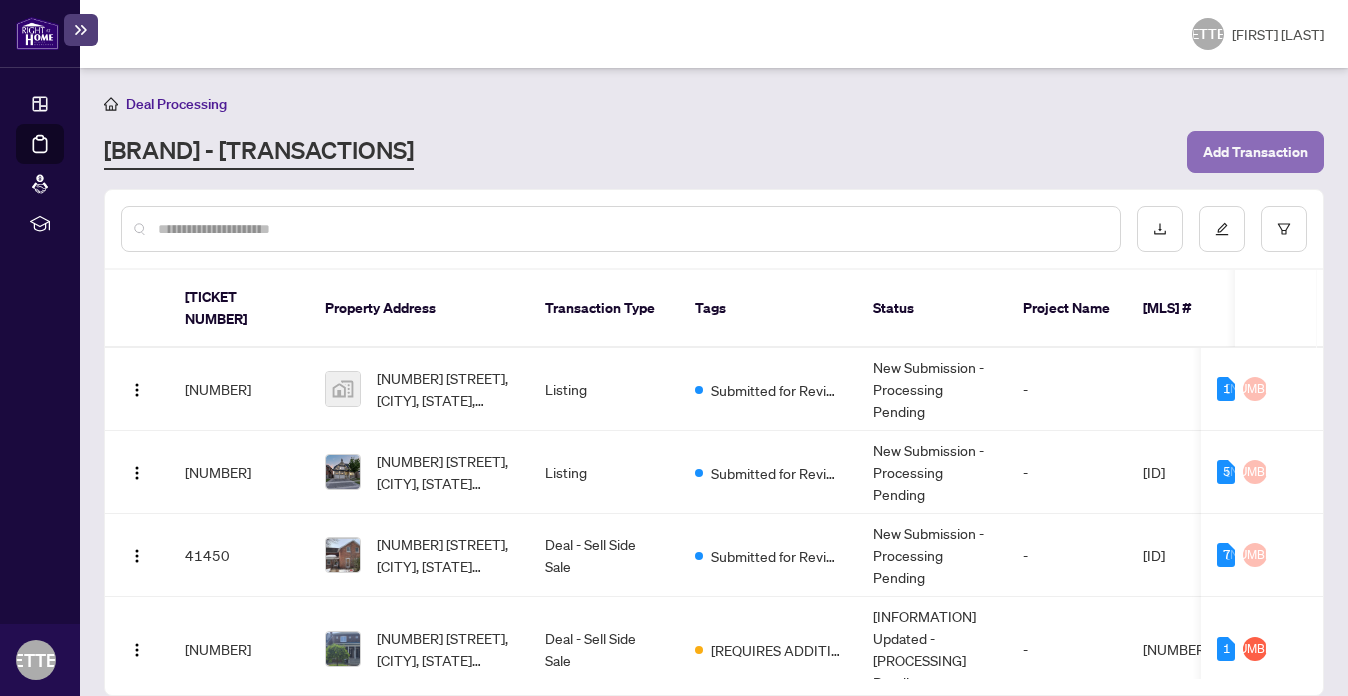 click on "Add Transaction" at bounding box center (1255, 152) 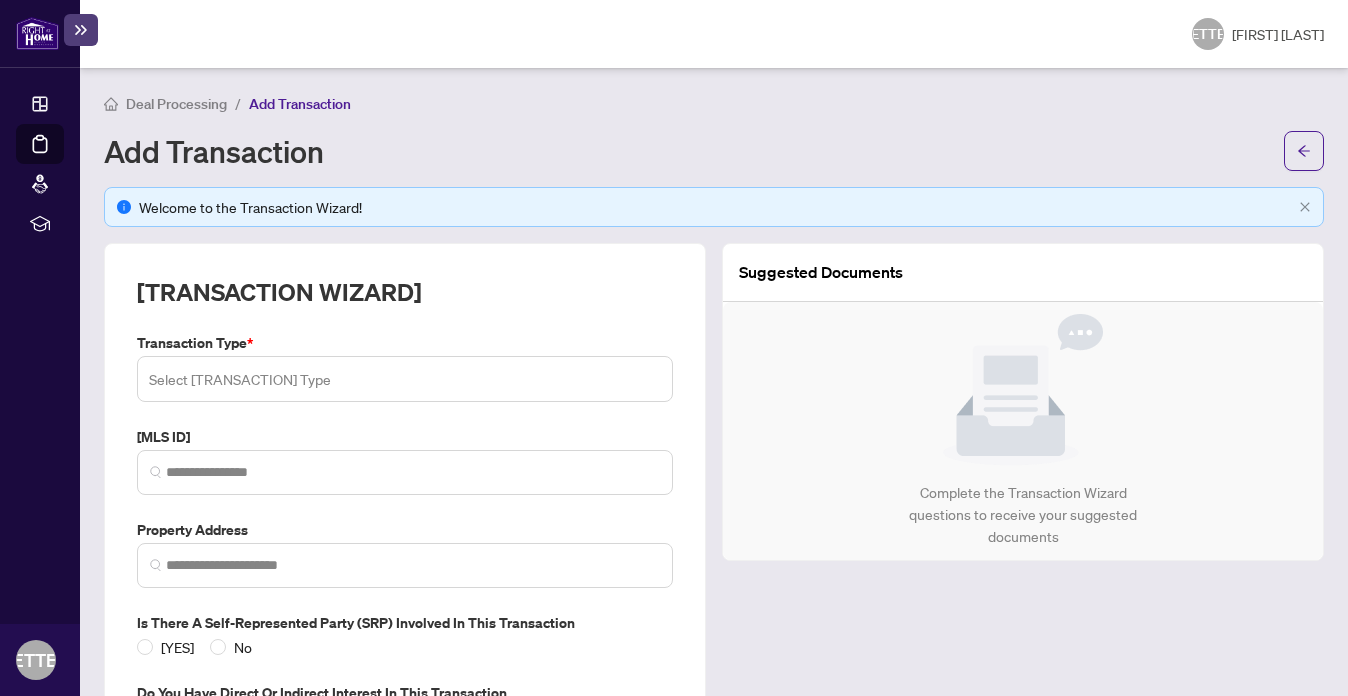 click at bounding box center [405, 379] 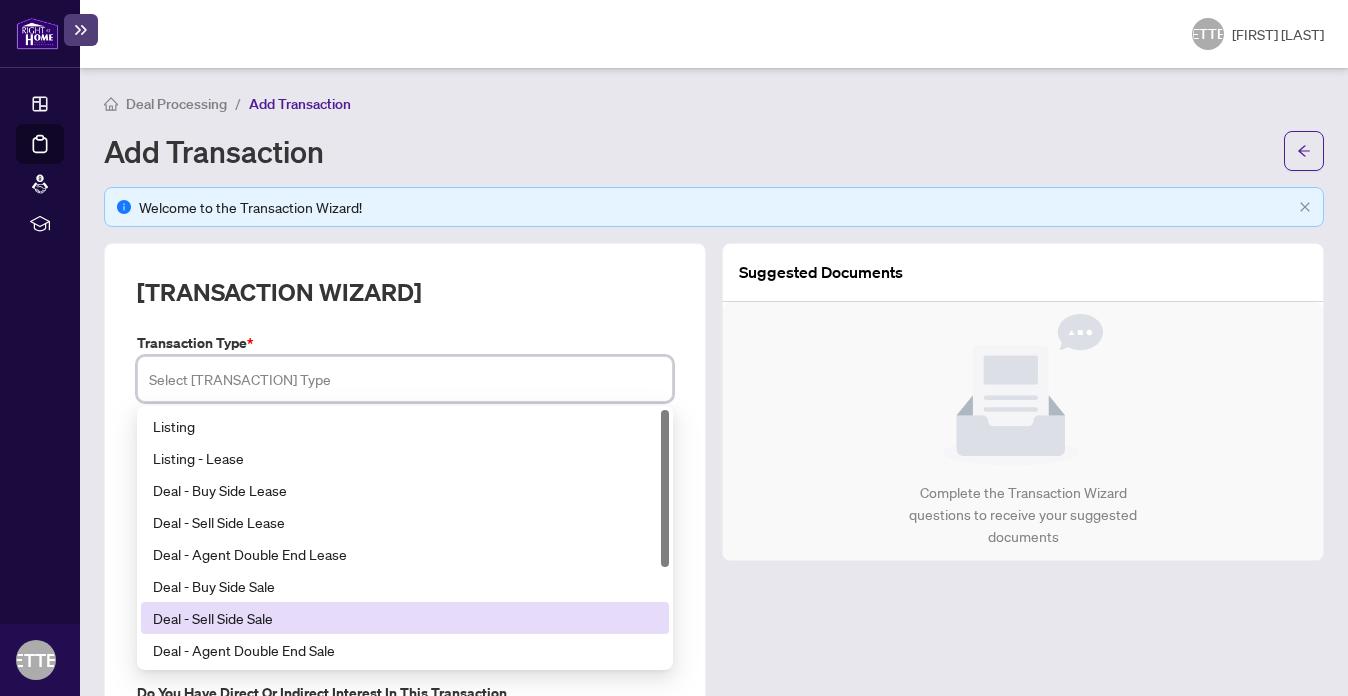 click on "Deal - Sell Side Sale" at bounding box center (405, 618) 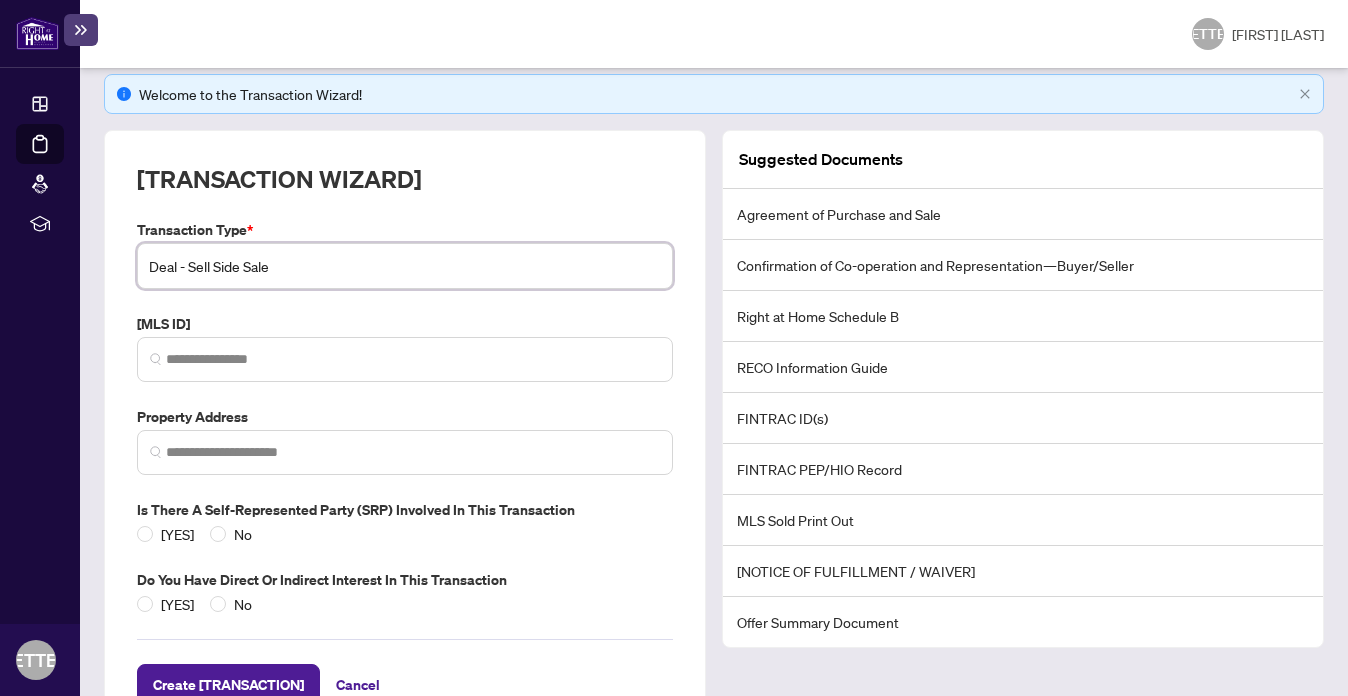 scroll, scrollTop: 111, scrollLeft: 0, axis: vertical 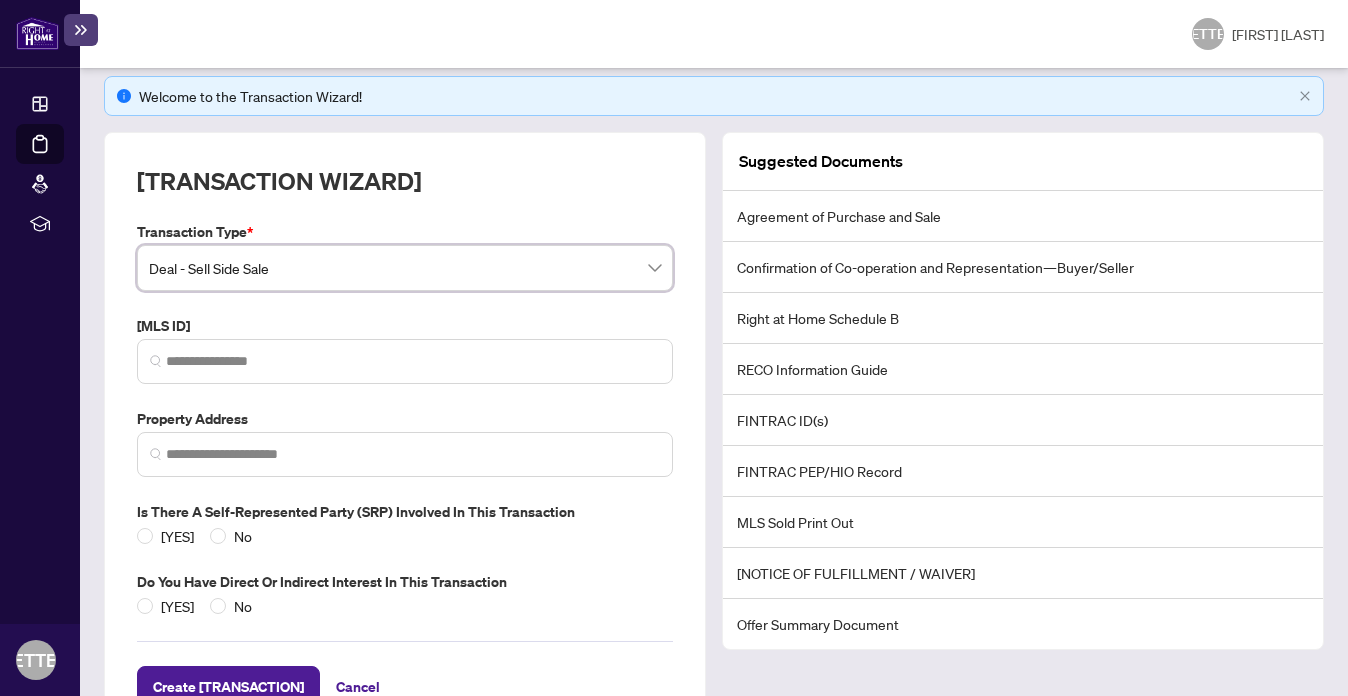 click at bounding box center (405, 361) 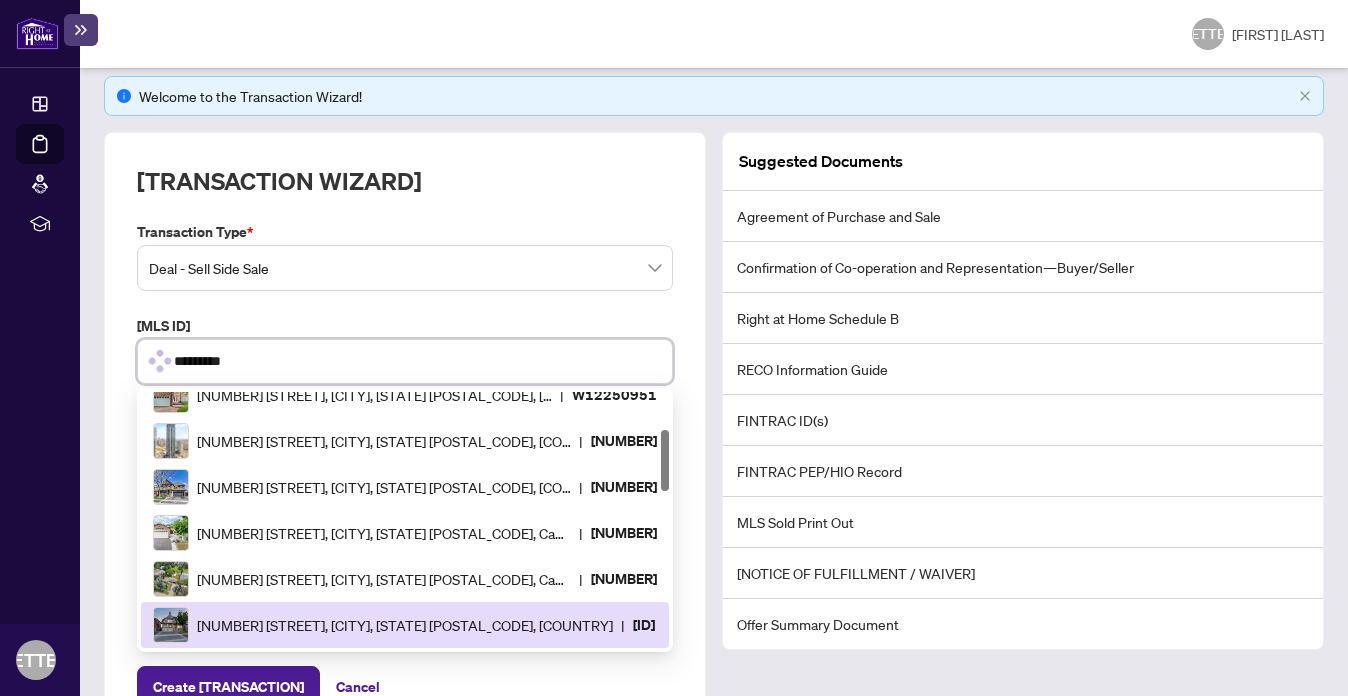 scroll, scrollTop: 0, scrollLeft: 0, axis: both 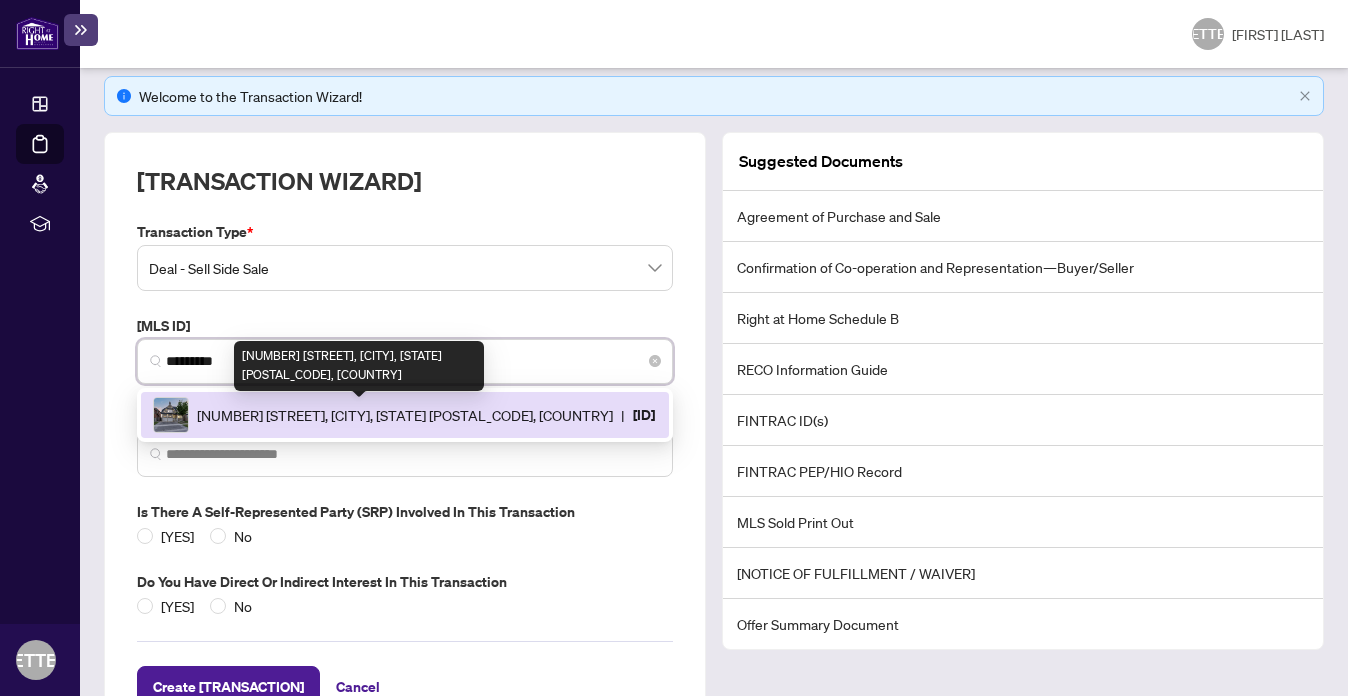 click on "[NUMBER] [STREET], [CITY], [STATE] [POSTAL_CODE], [COUNTRY]" at bounding box center (405, 415) 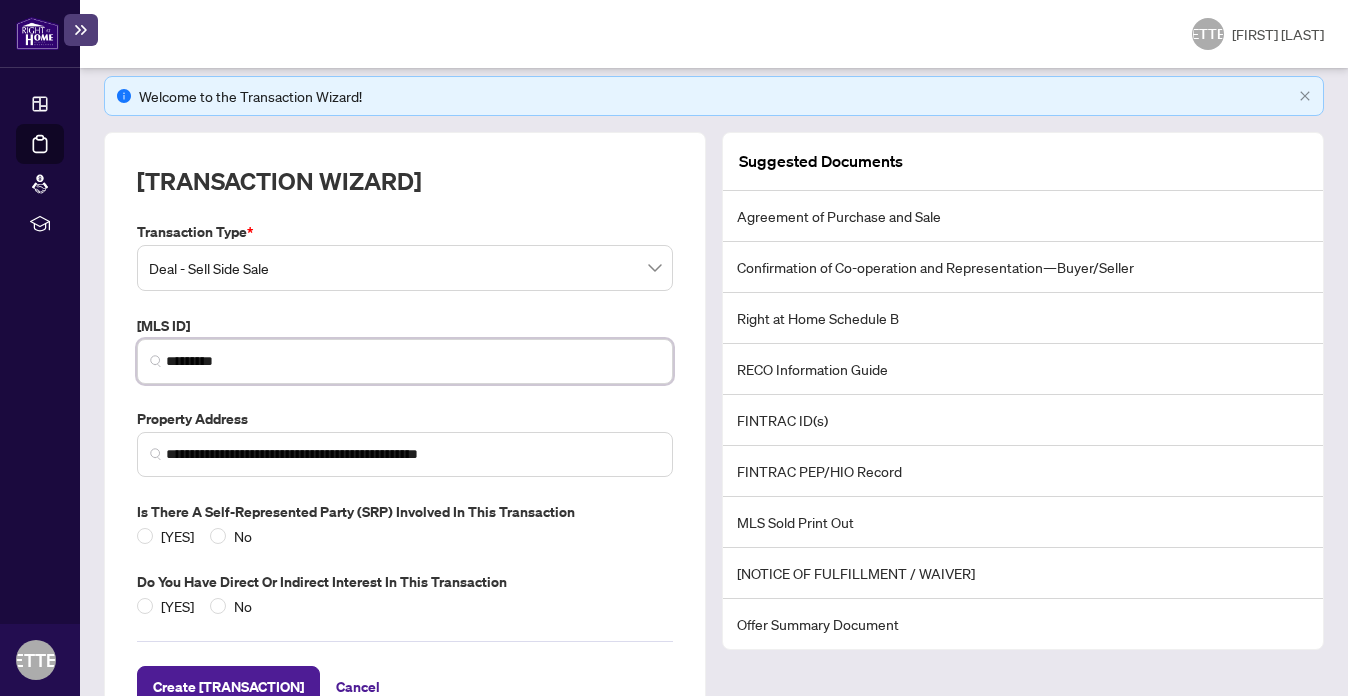 scroll, scrollTop: 179, scrollLeft: 0, axis: vertical 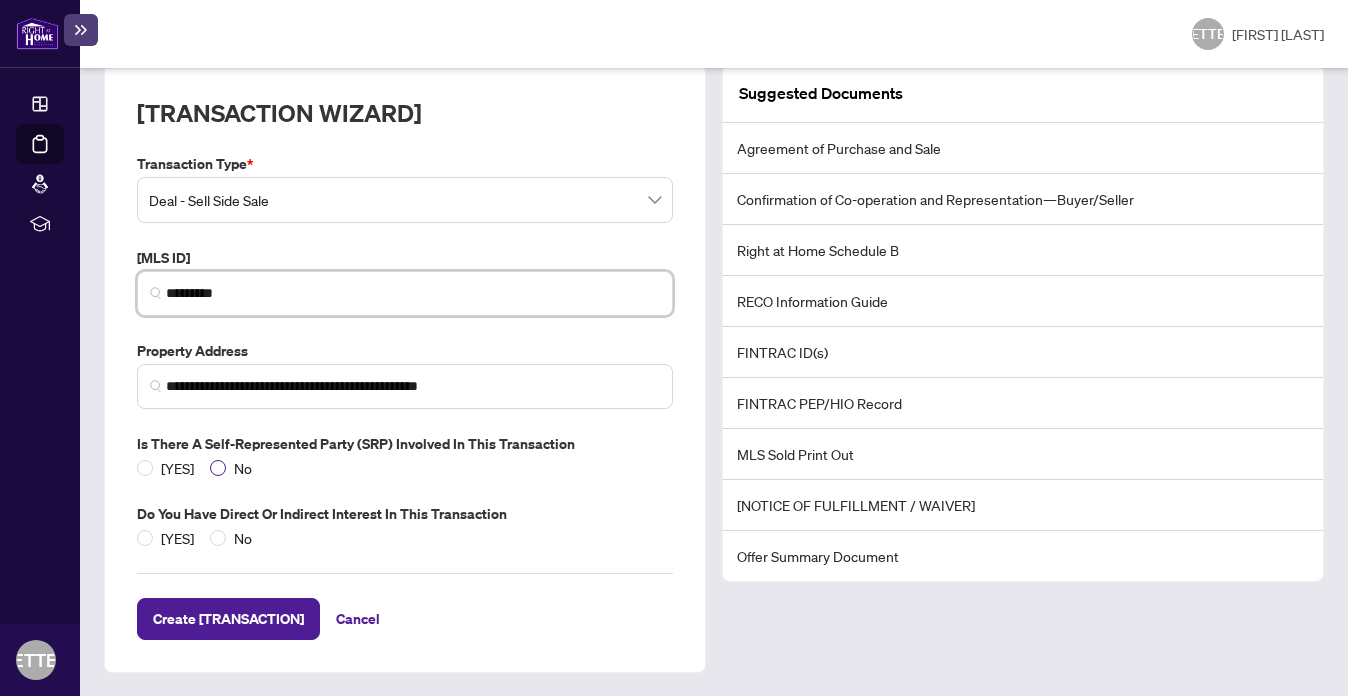 type on "*********" 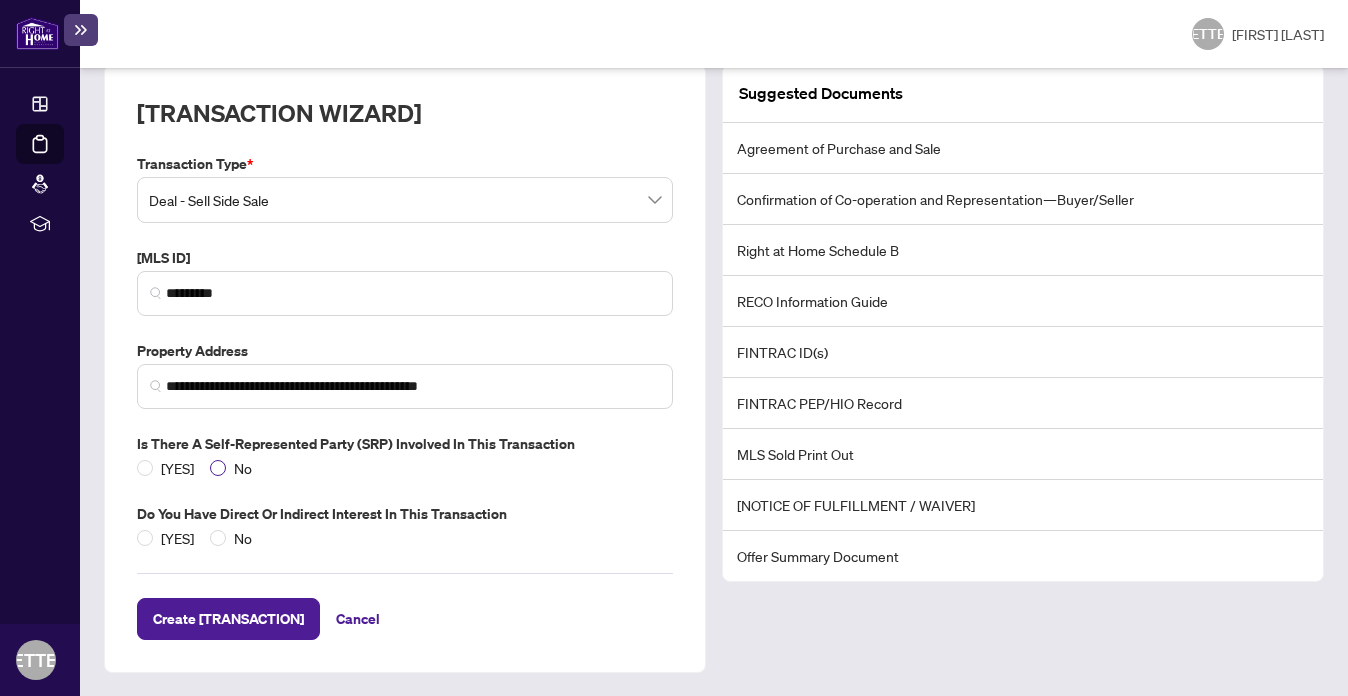 click on "No" at bounding box center (177, 468) 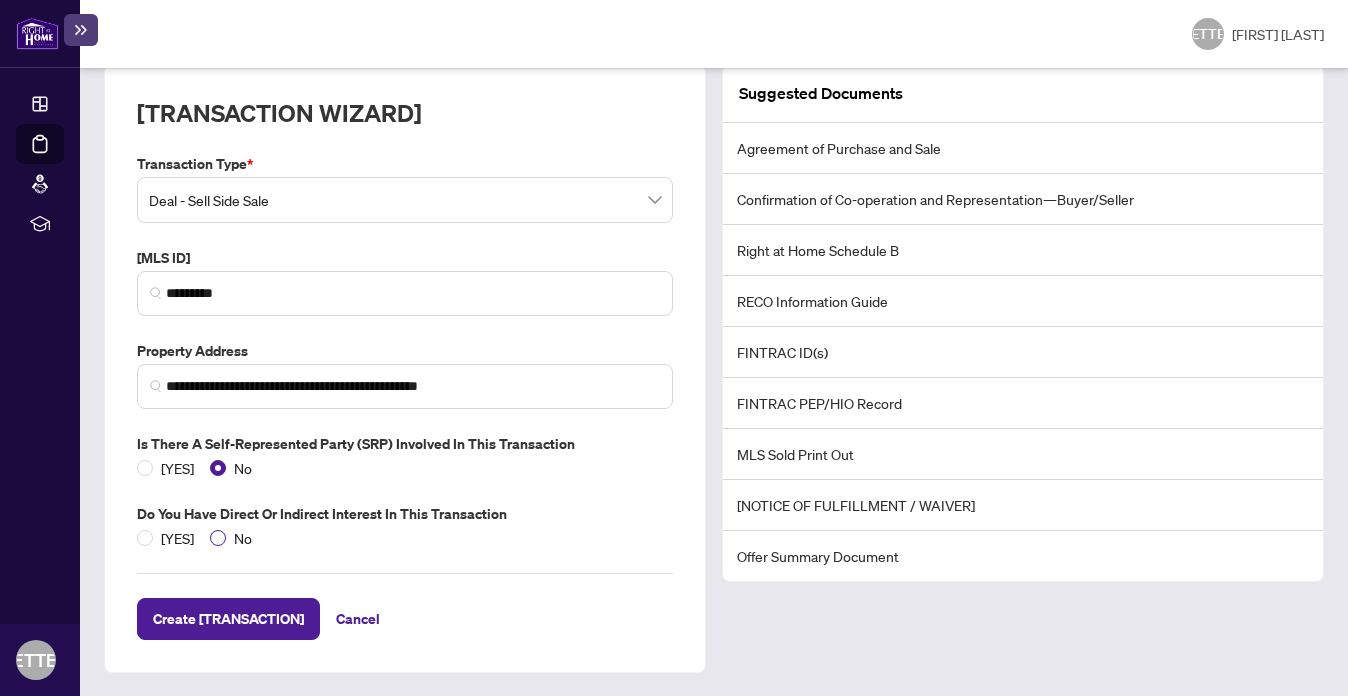 click on "No" at bounding box center (177, 538) 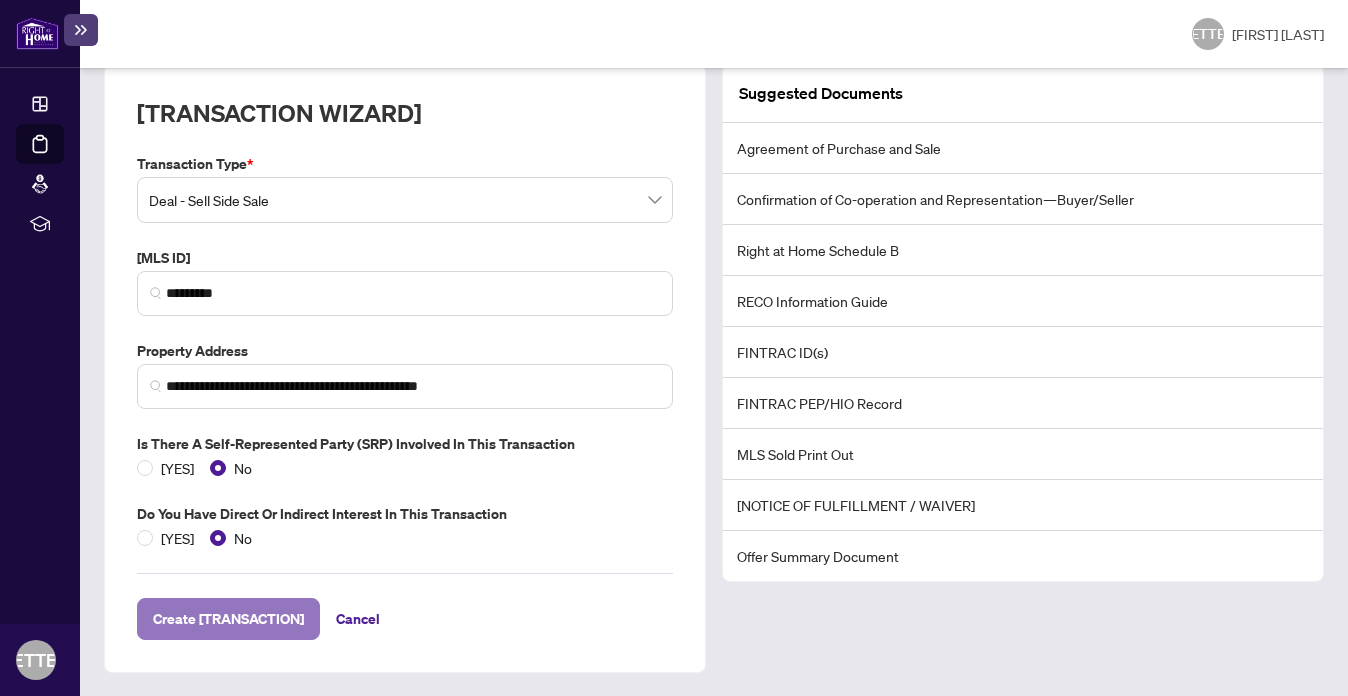 click on "Create [TRANSACTION]" at bounding box center (228, 619) 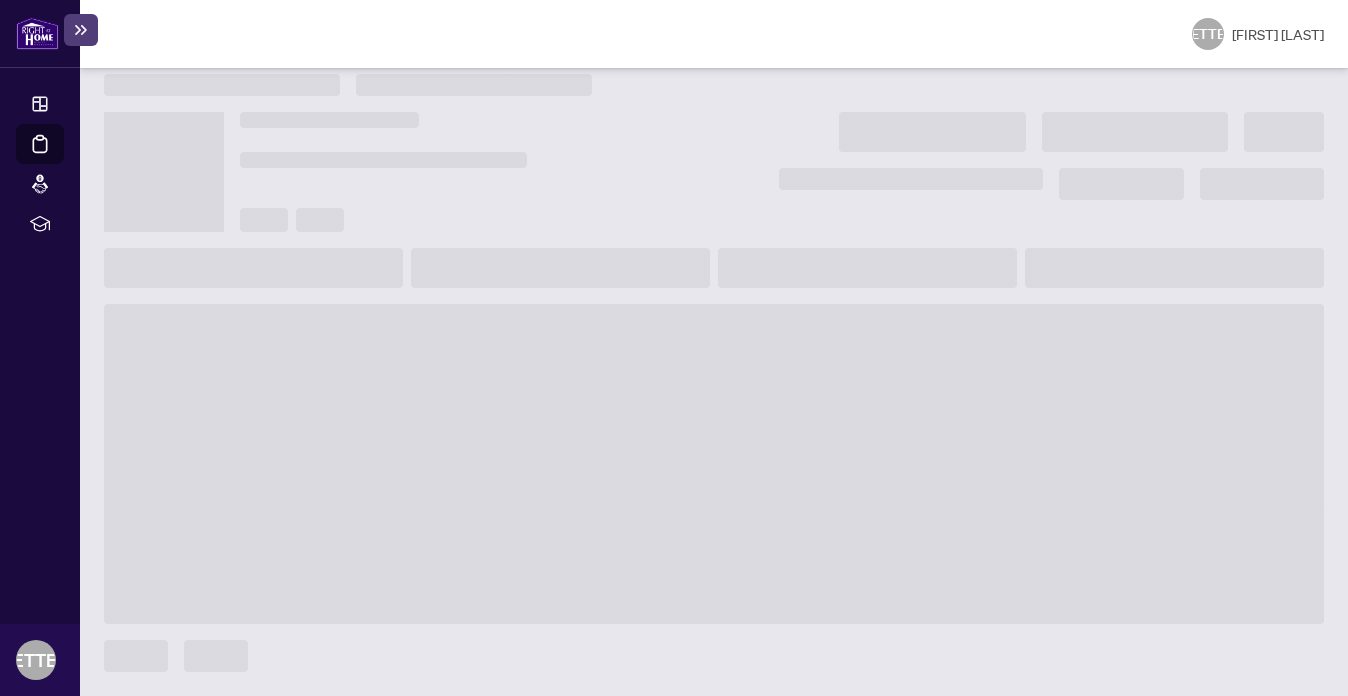 scroll, scrollTop: 18, scrollLeft: 0, axis: vertical 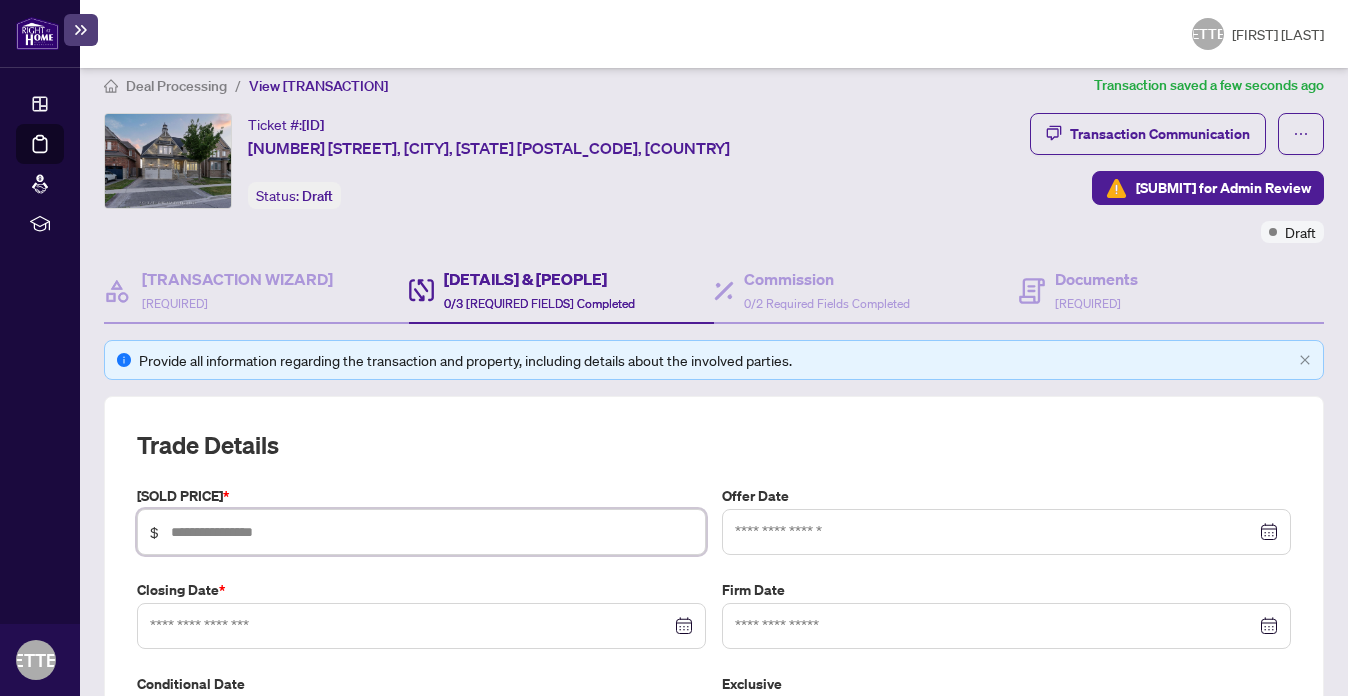 click at bounding box center (432, 532) 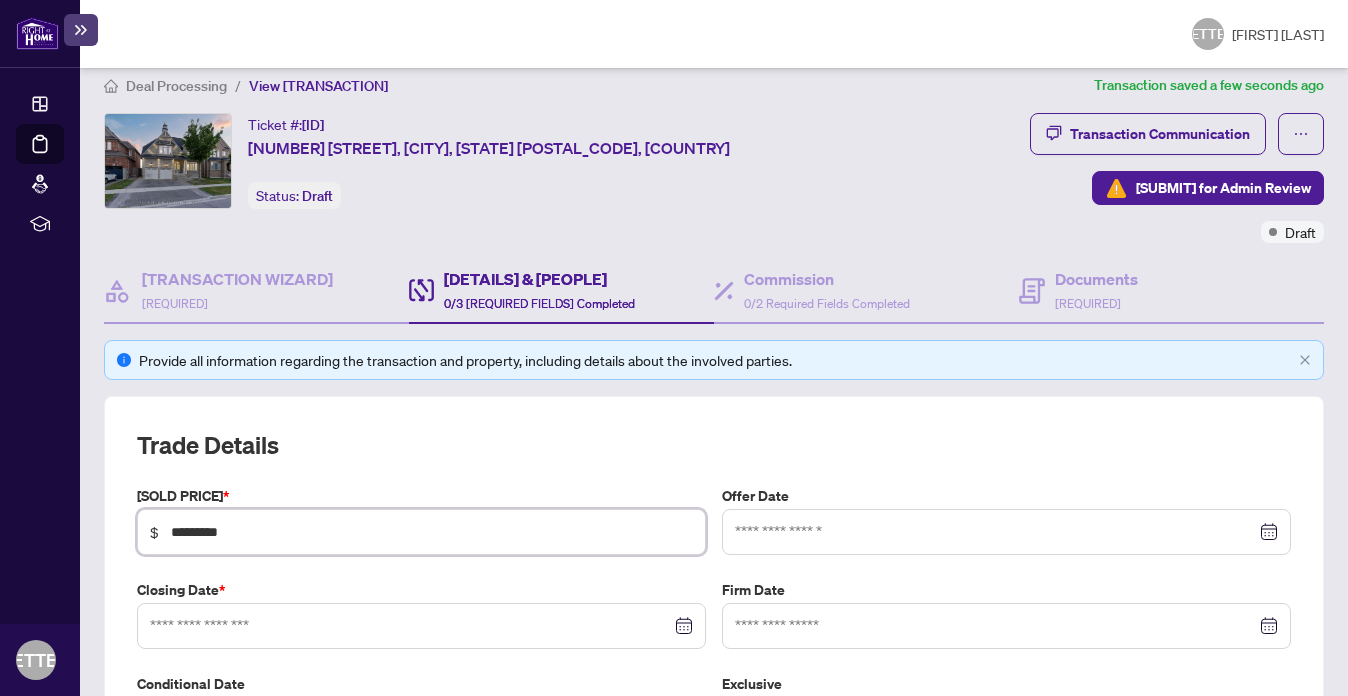 type on "*********" 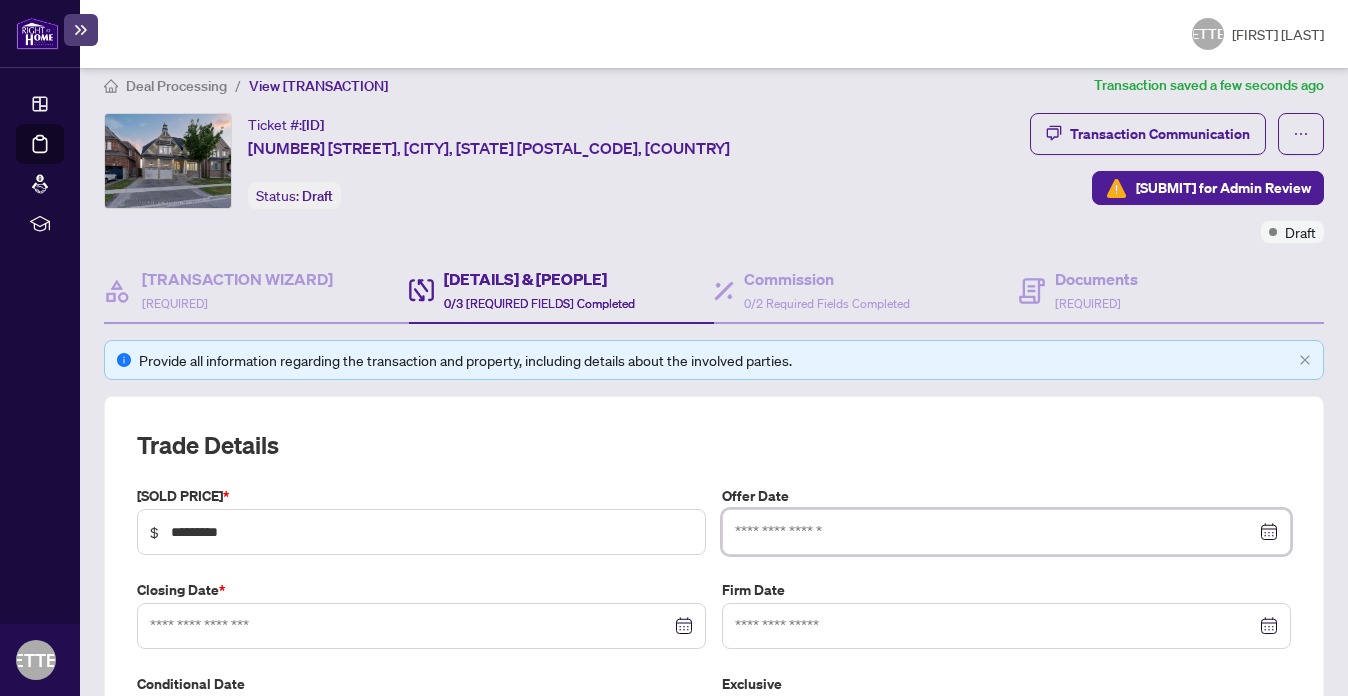 click at bounding box center (995, 532) 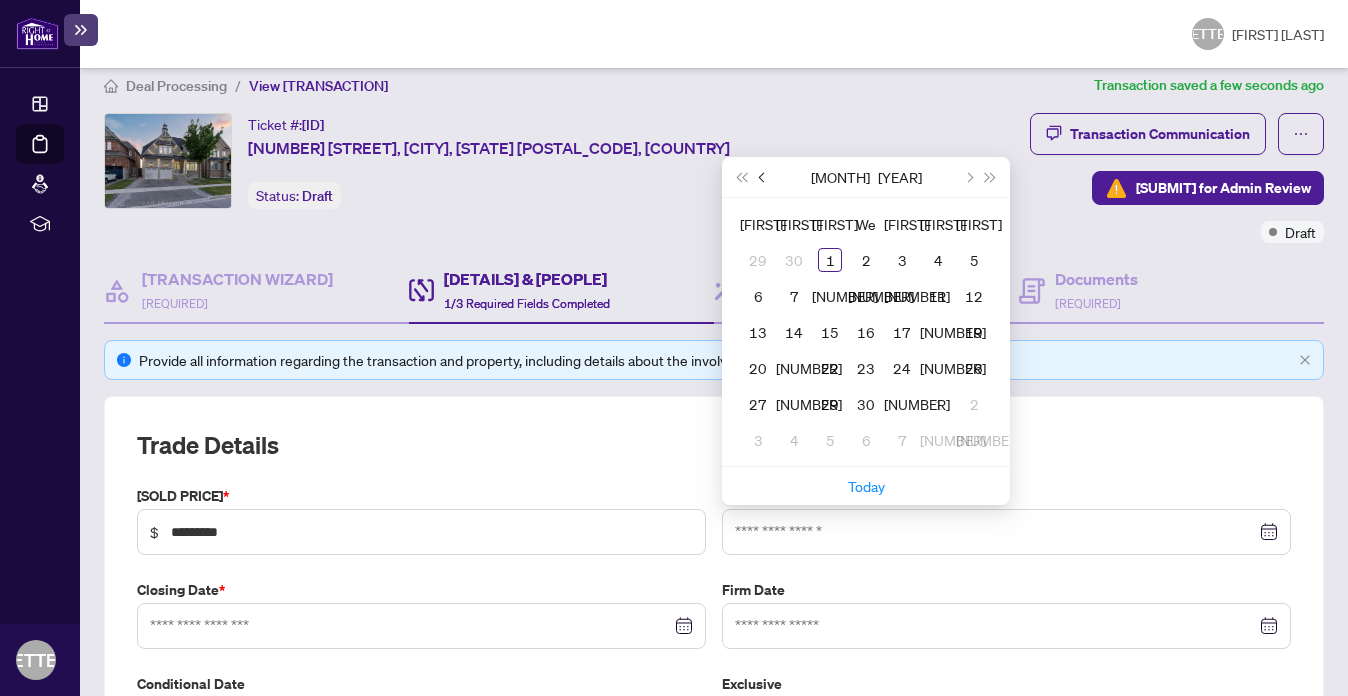click at bounding box center (764, 177) 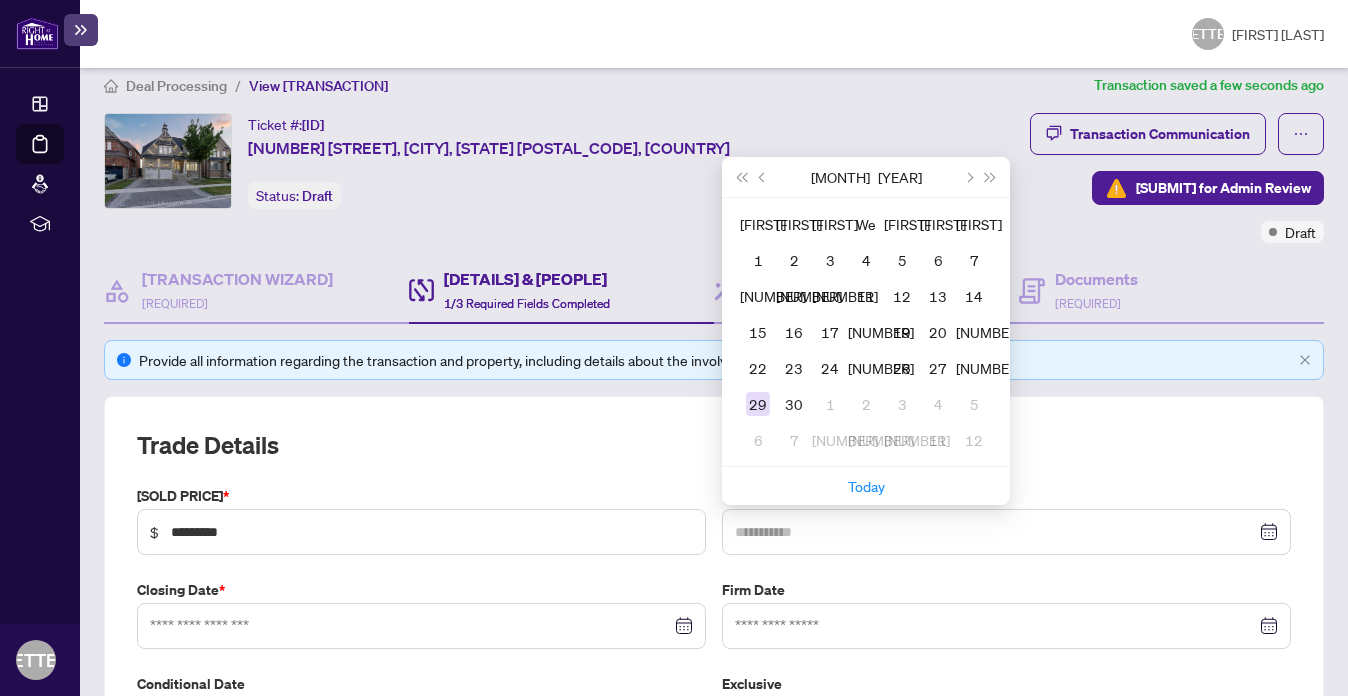 click on "29" at bounding box center [758, 404] 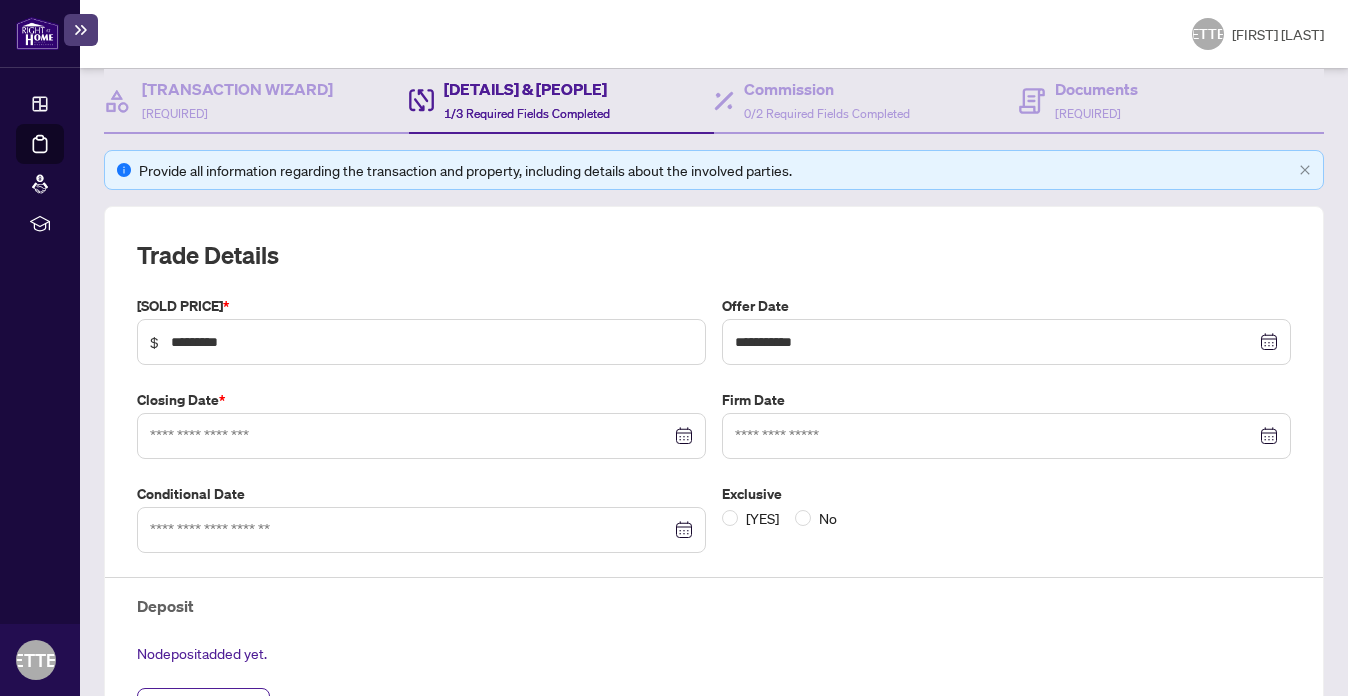 scroll, scrollTop: 240, scrollLeft: 0, axis: vertical 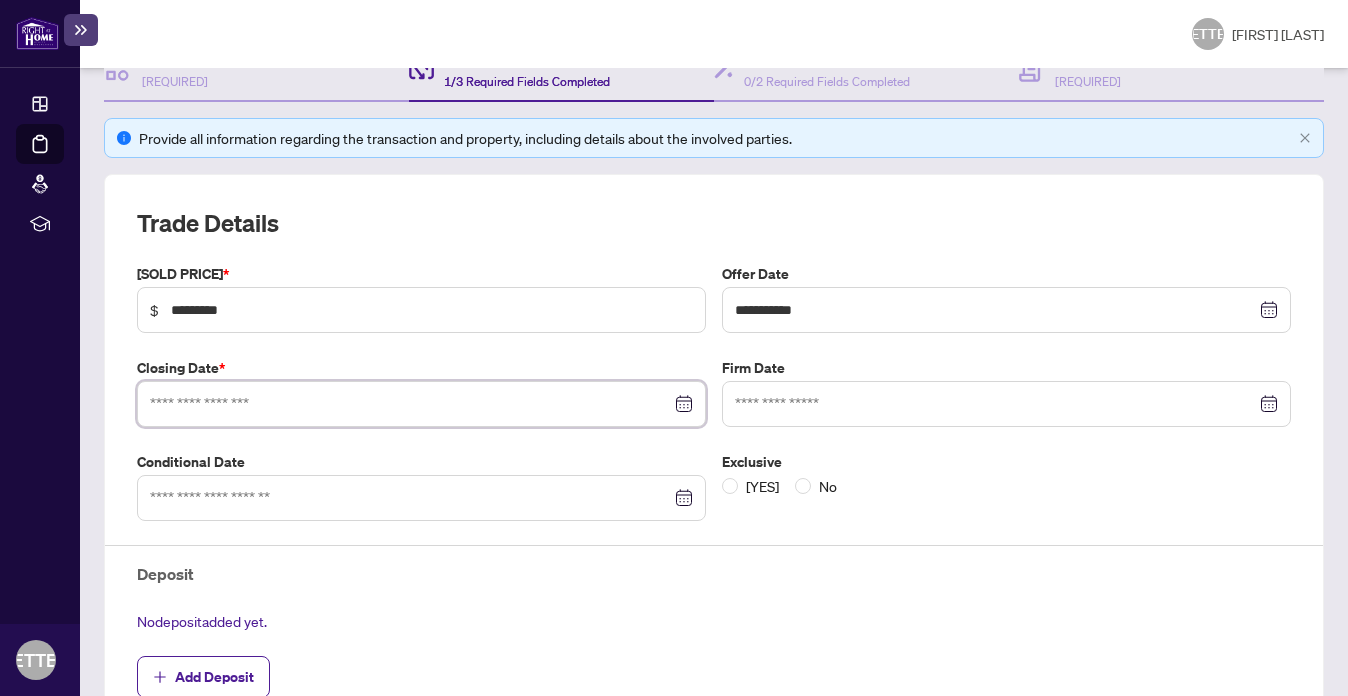 click at bounding box center (410, 404) 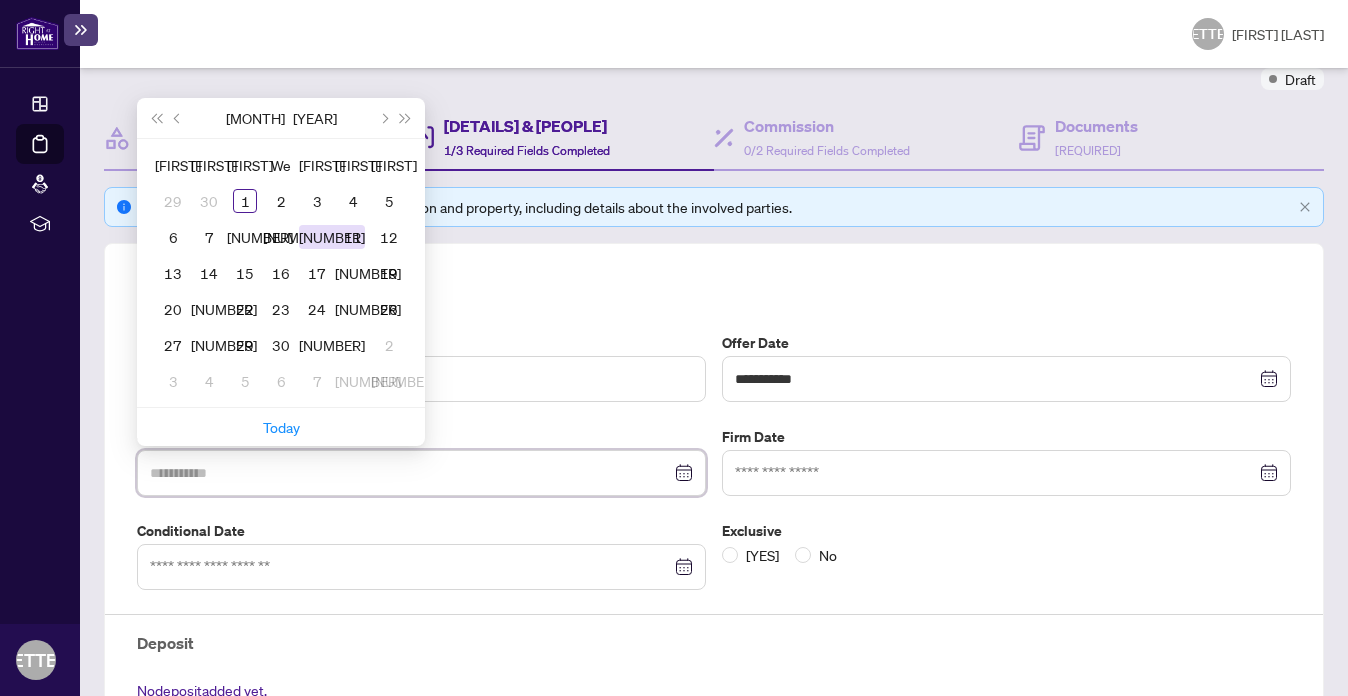 scroll, scrollTop: 193, scrollLeft: 0, axis: vertical 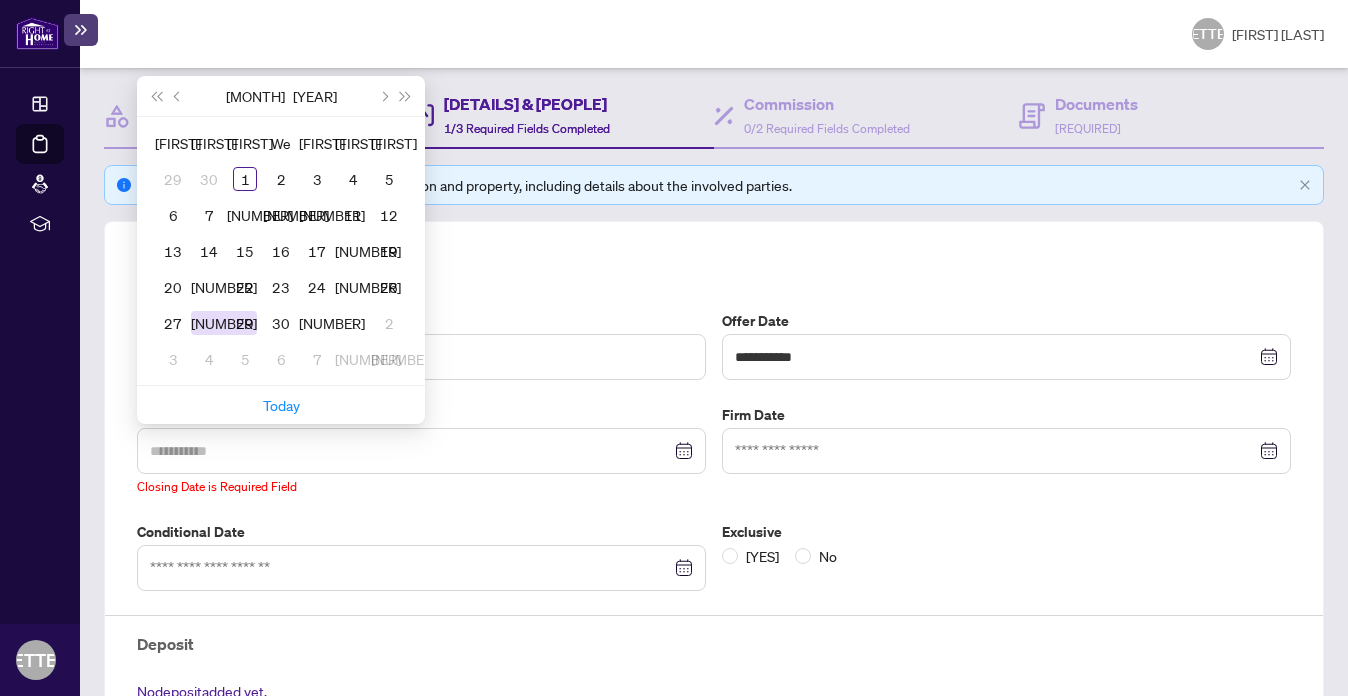 click on "[NUMBER]" at bounding box center [0, 0] 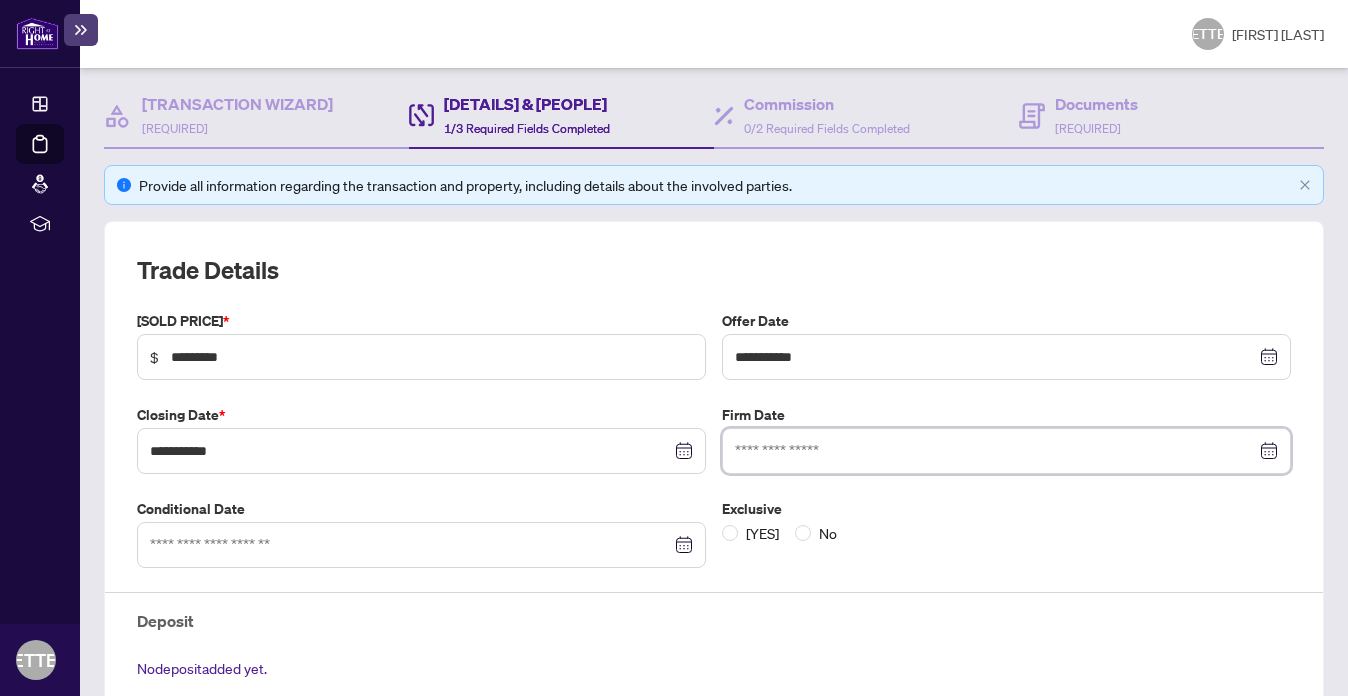 click at bounding box center (995, 451) 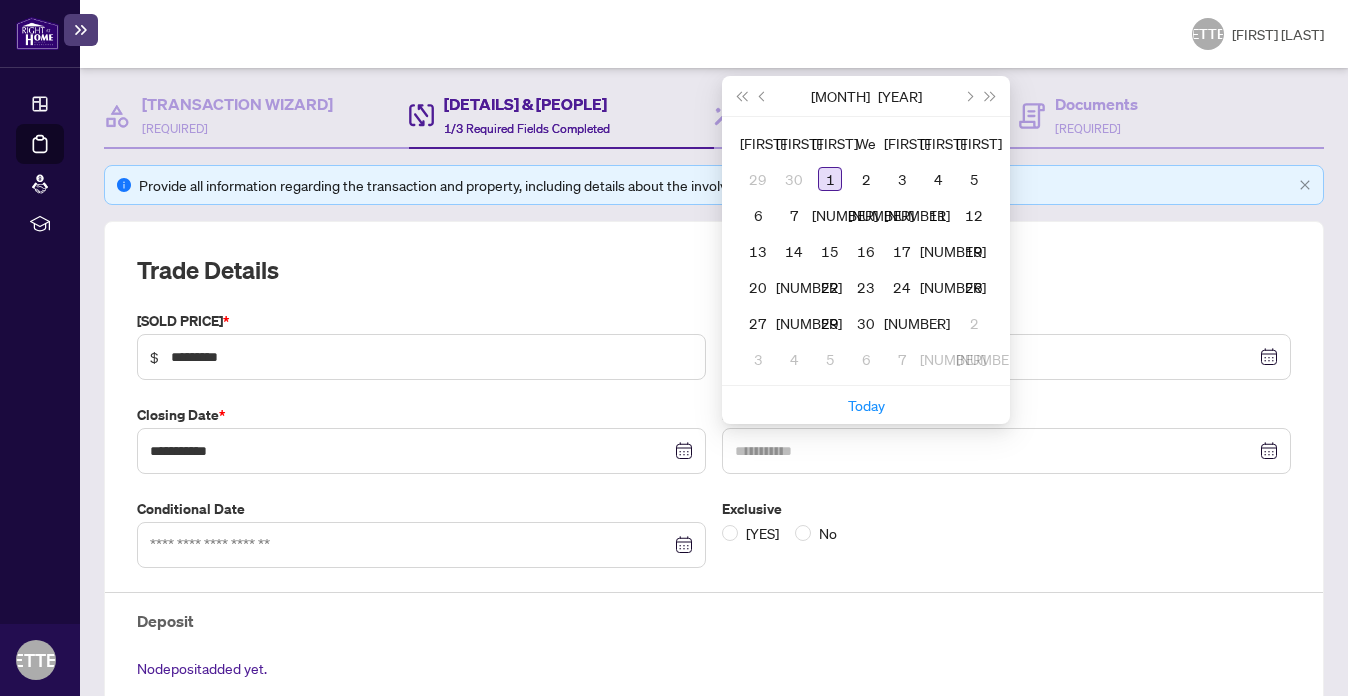 click on "1" at bounding box center (830, 179) 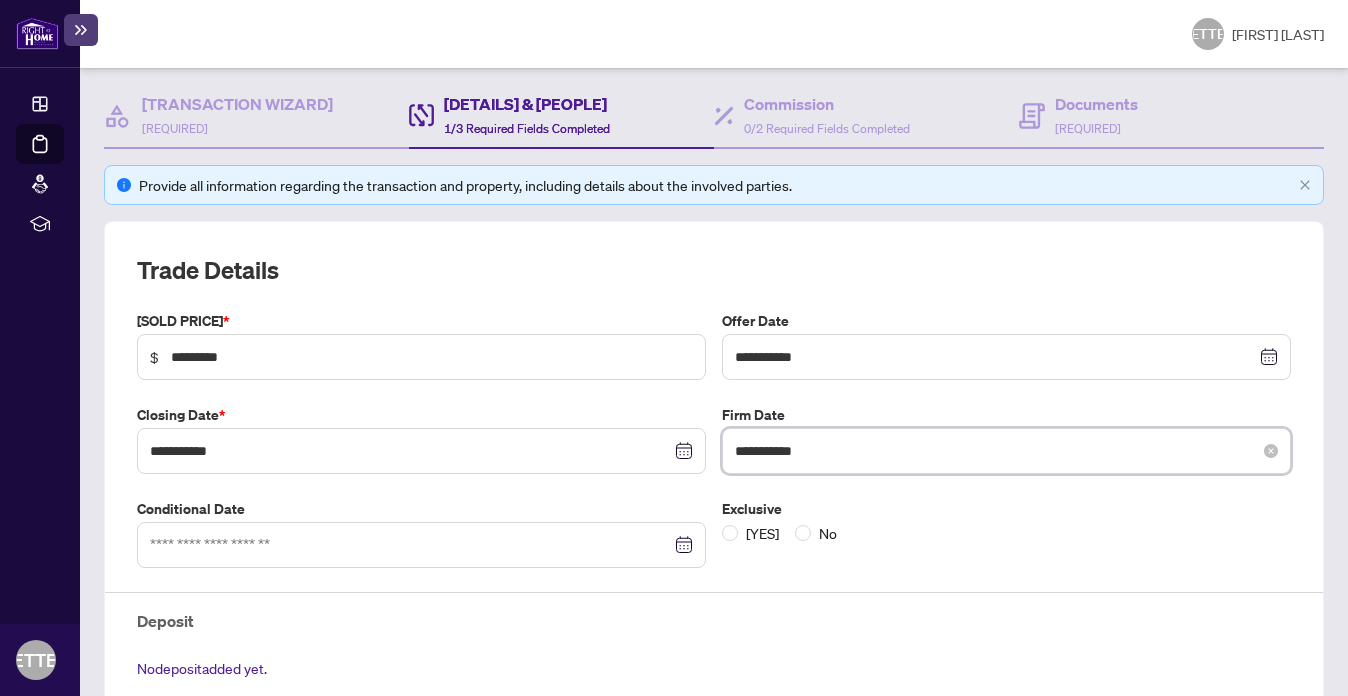click on "**********" at bounding box center [995, 451] 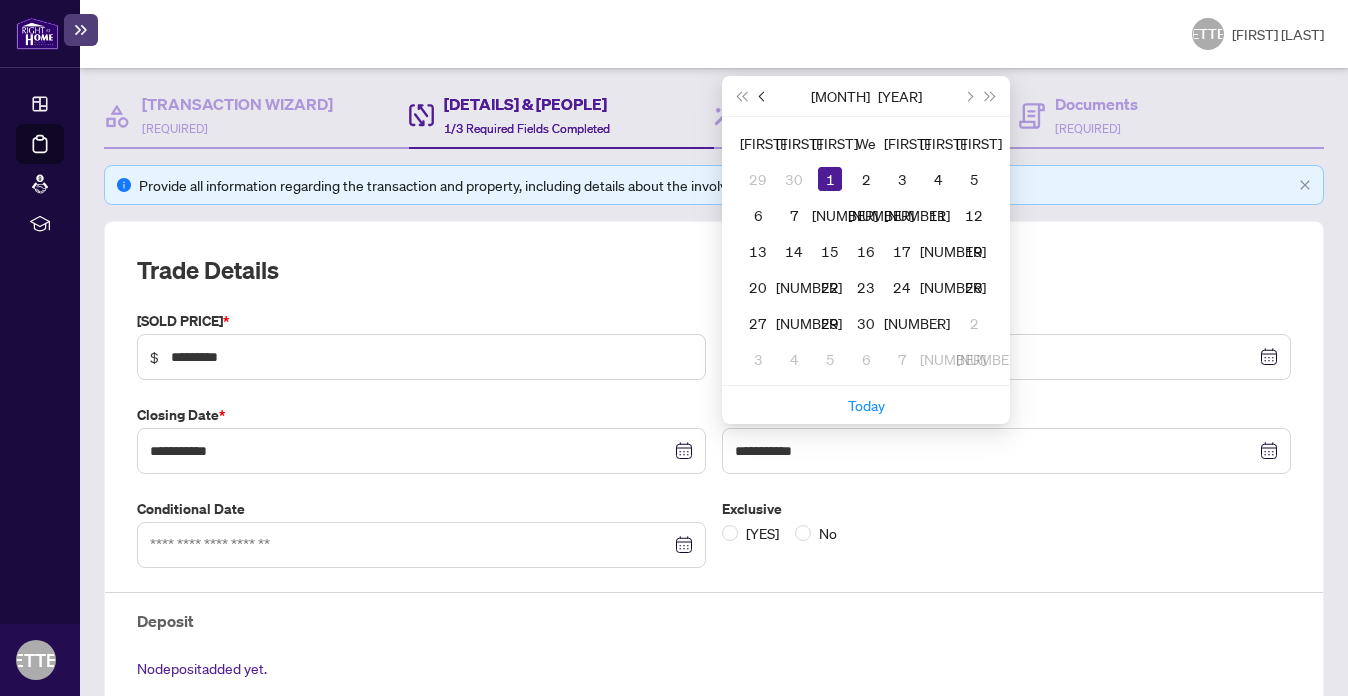 click at bounding box center (0, 0) 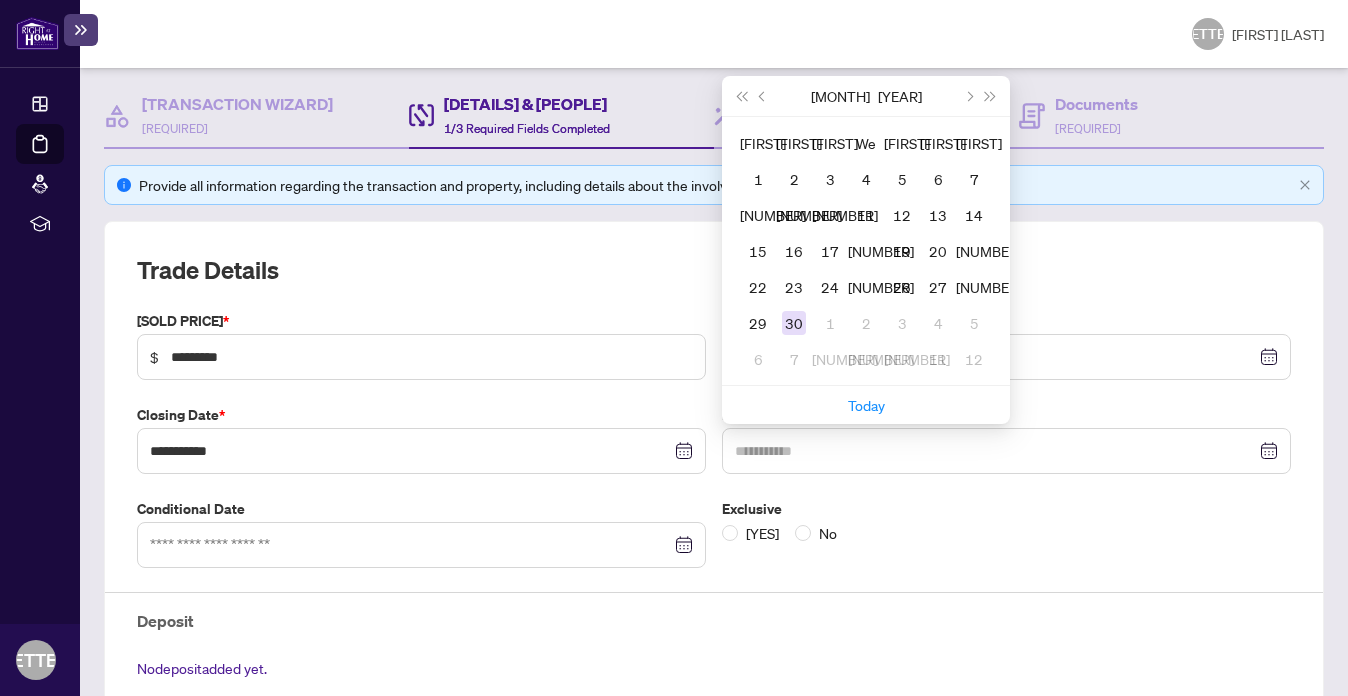 click on "30" at bounding box center [0, 0] 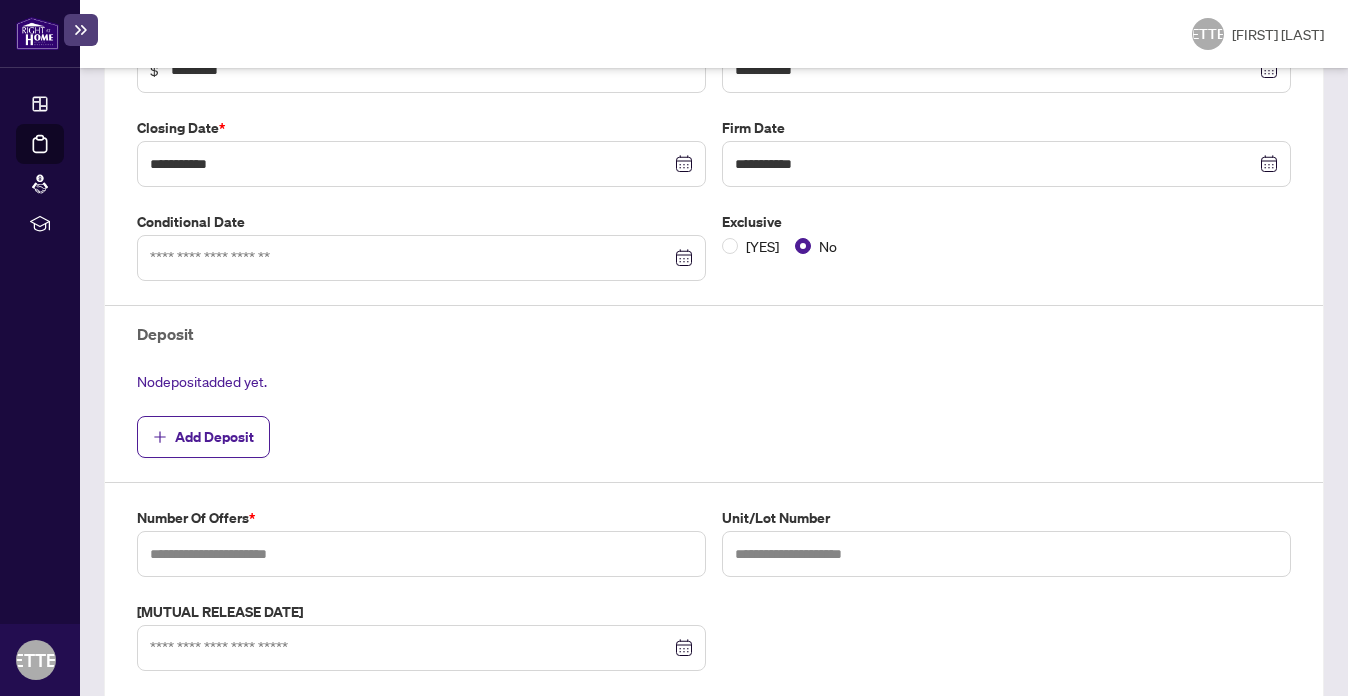 scroll, scrollTop: 486, scrollLeft: 0, axis: vertical 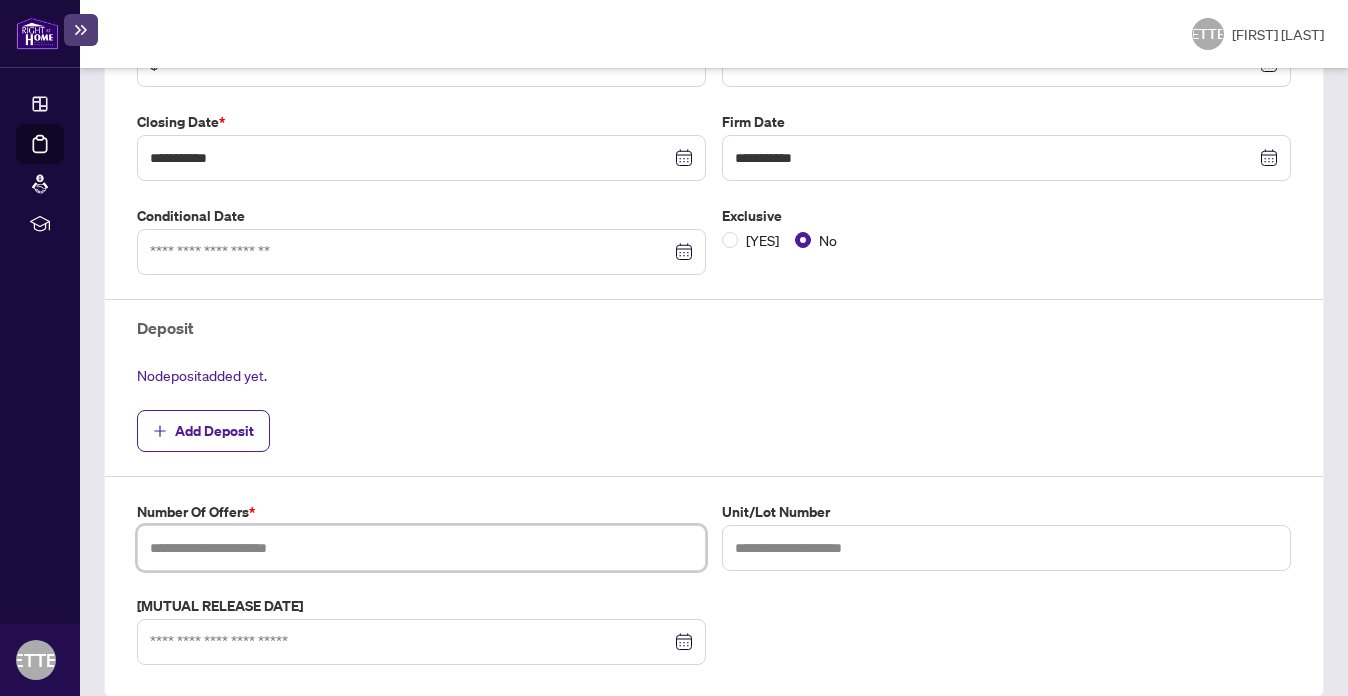click at bounding box center [421, 548] 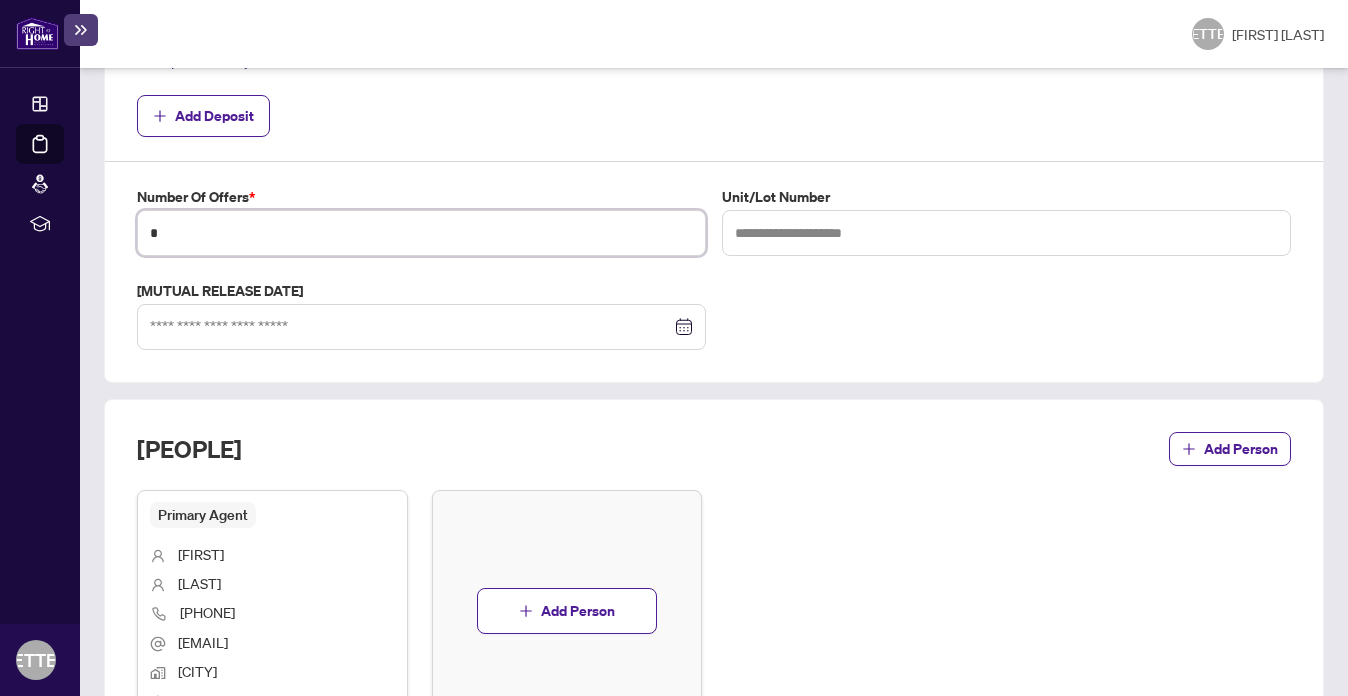 scroll, scrollTop: 808, scrollLeft: 0, axis: vertical 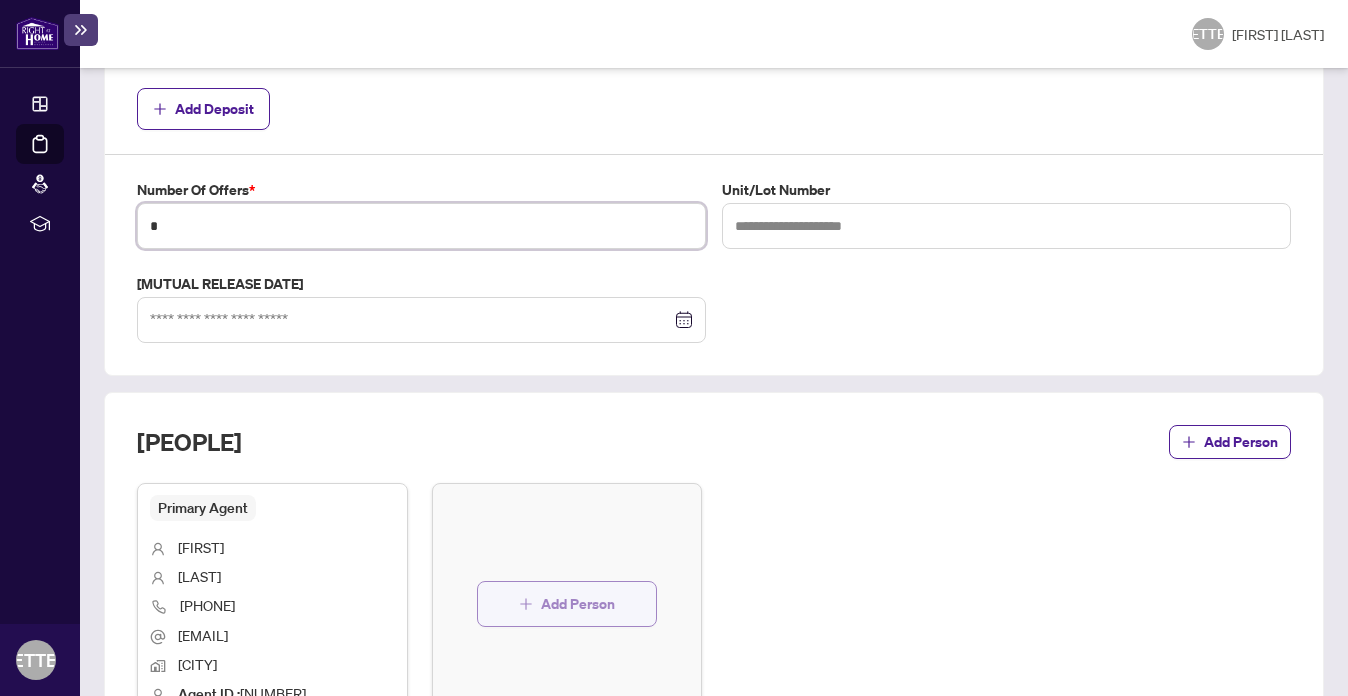 type on "*" 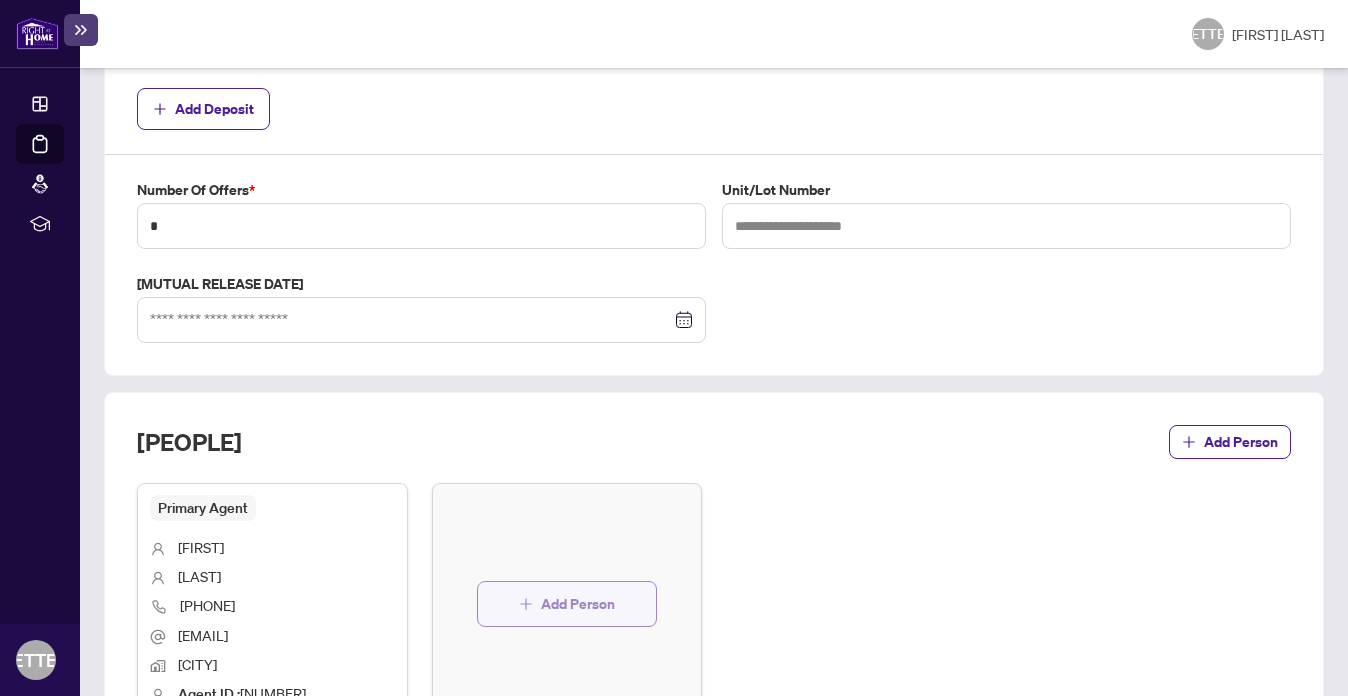 click on "Add Person" at bounding box center (567, 604) 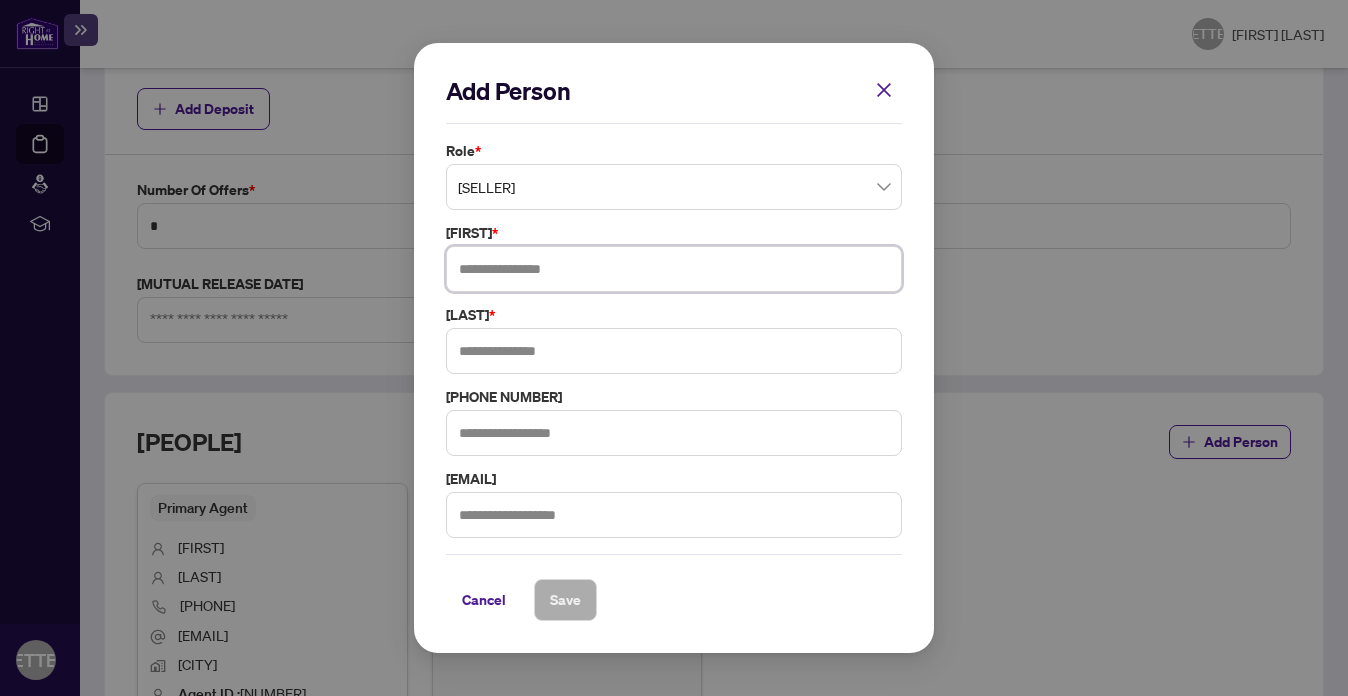 click at bounding box center (674, 269) 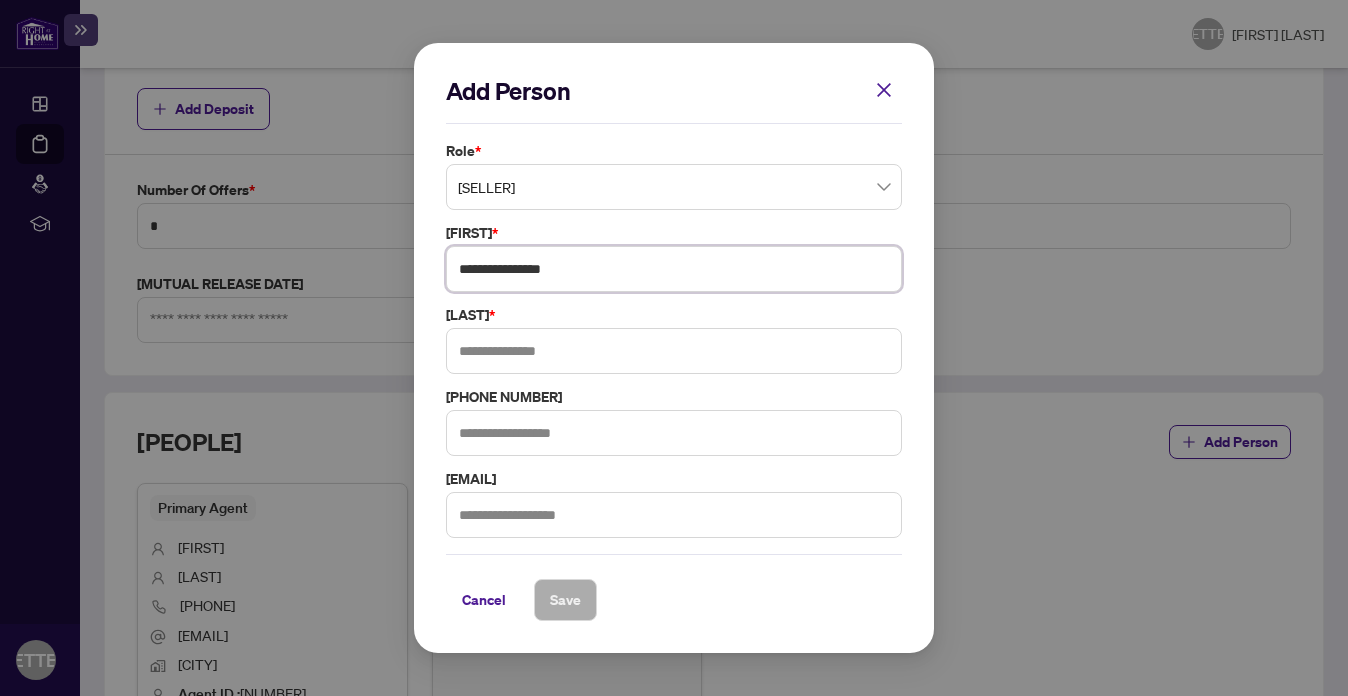 type on "******" 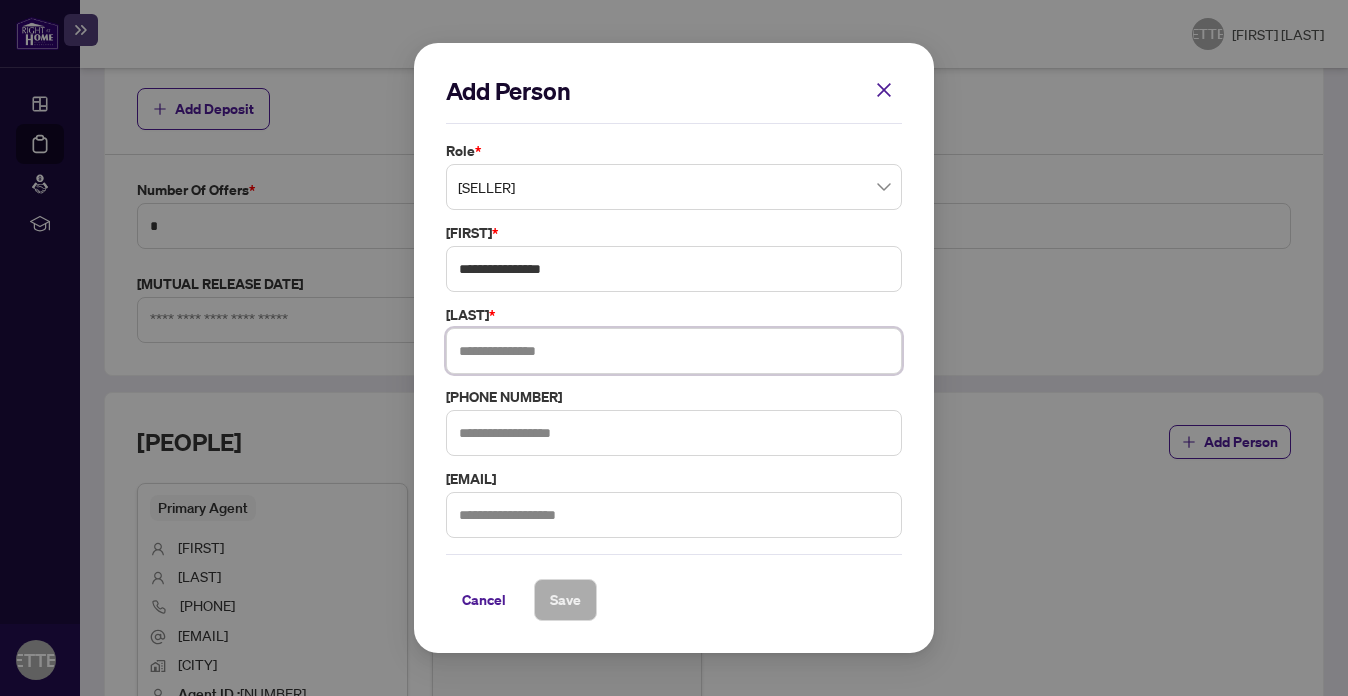 click at bounding box center [674, 351] 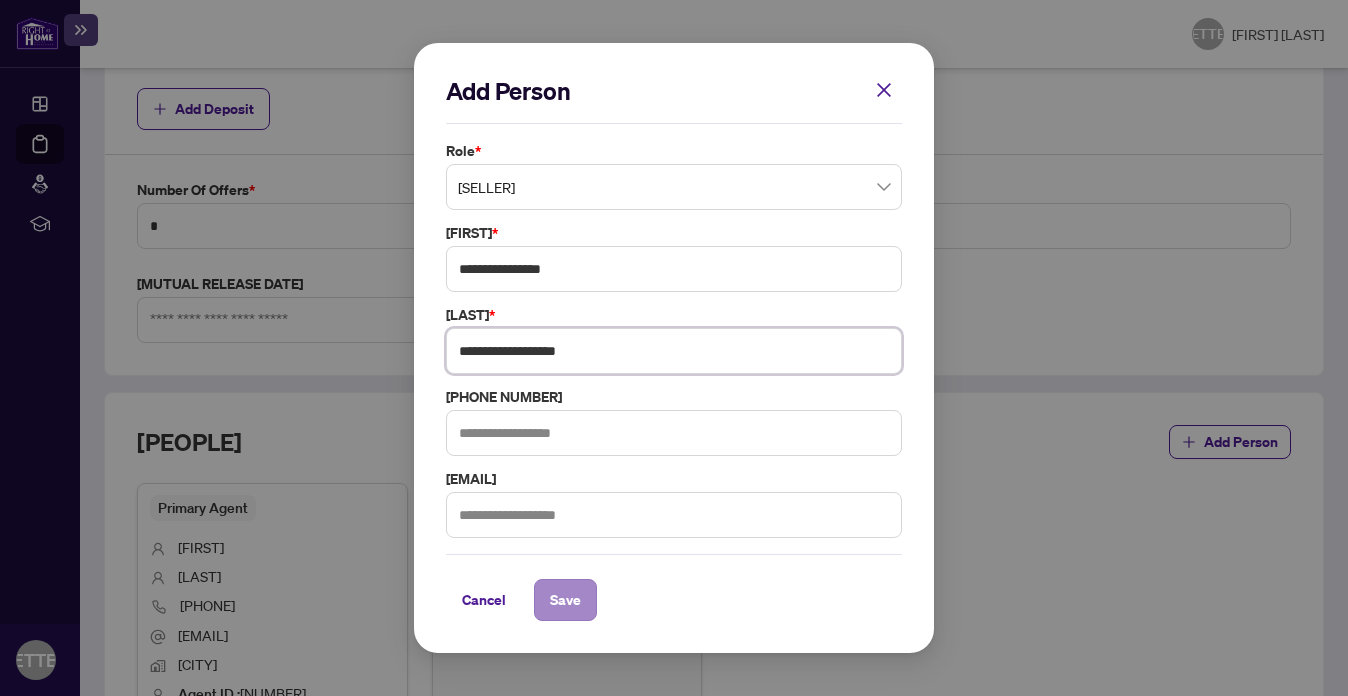 type on "*******" 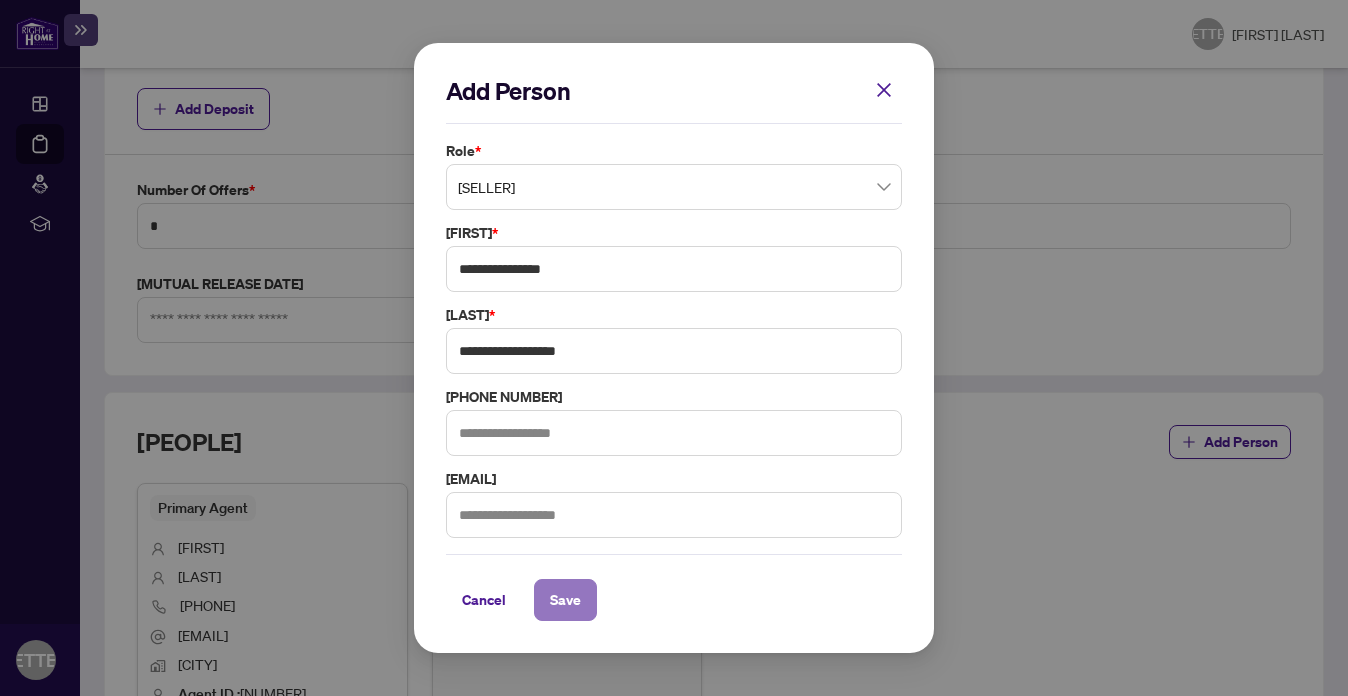 click on "Save" at bounding box center (565, 600) 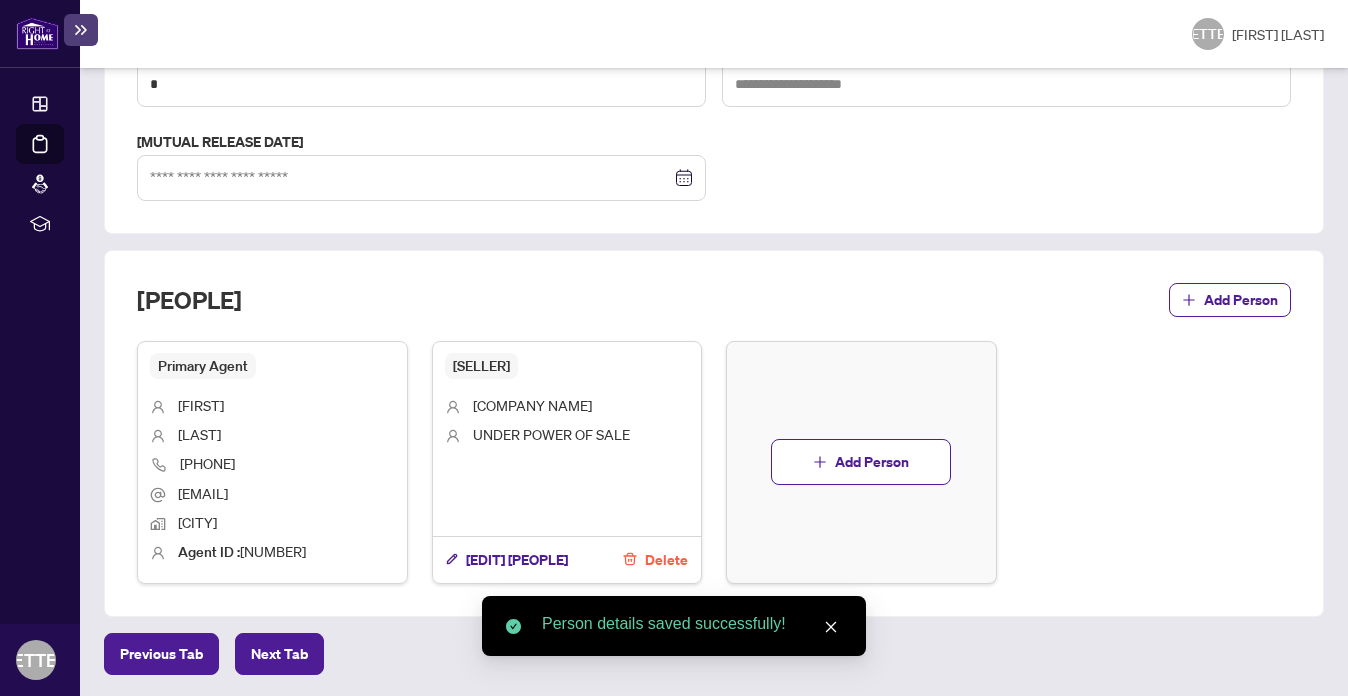scroll, scrollTop: 949, scrollLeft: 0, axis: vertical 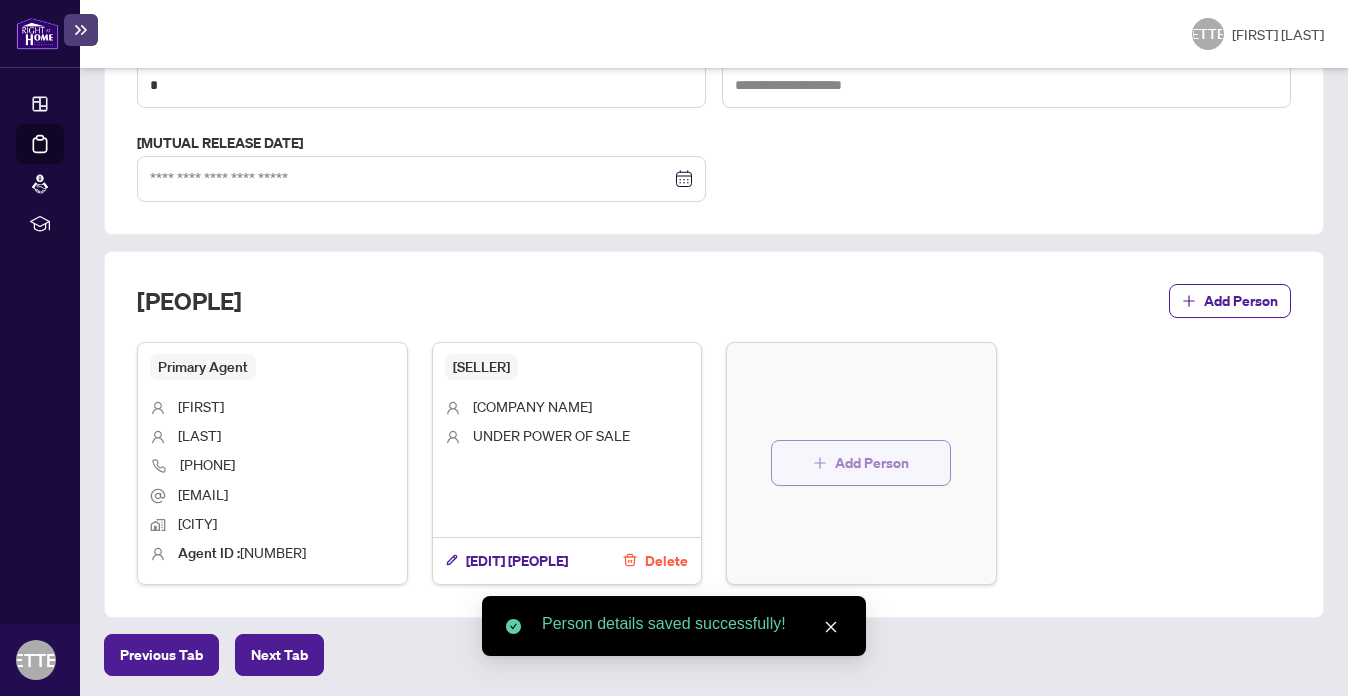 click on "Add Person" at bounding box center [872, 463] 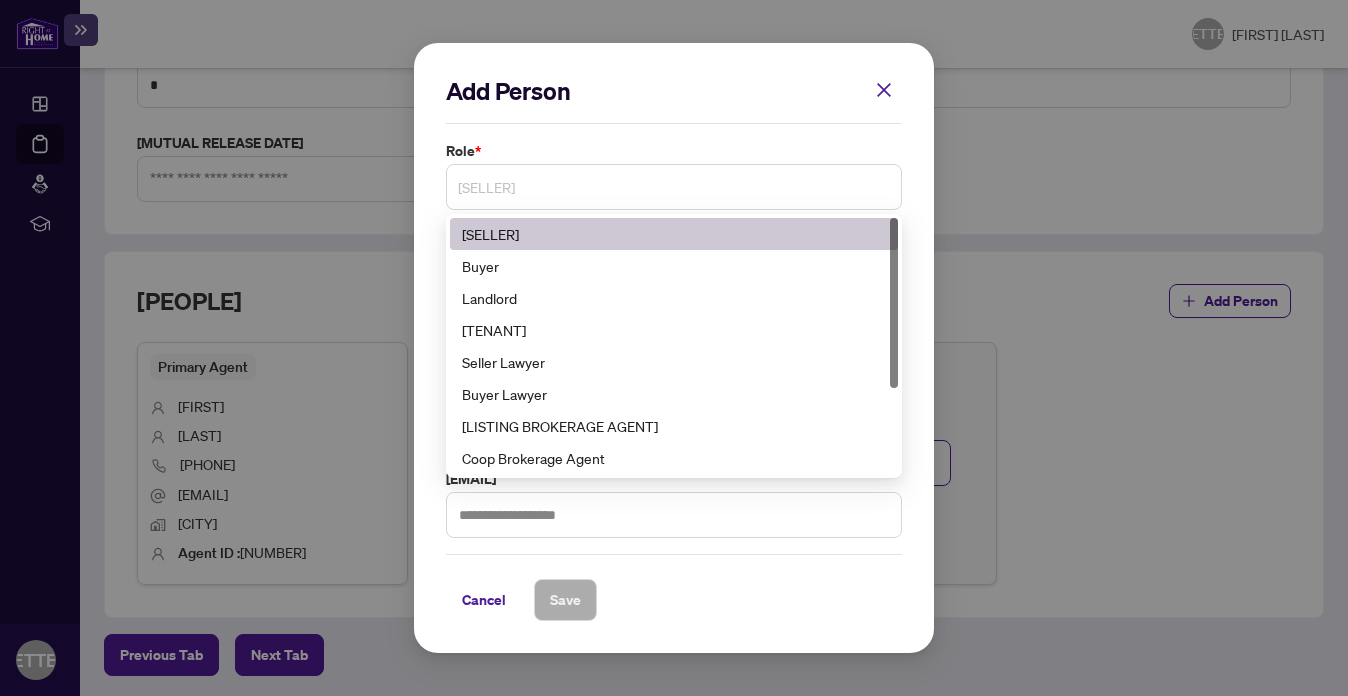 click on "[SELLER]" at bounding box center [674, 187] 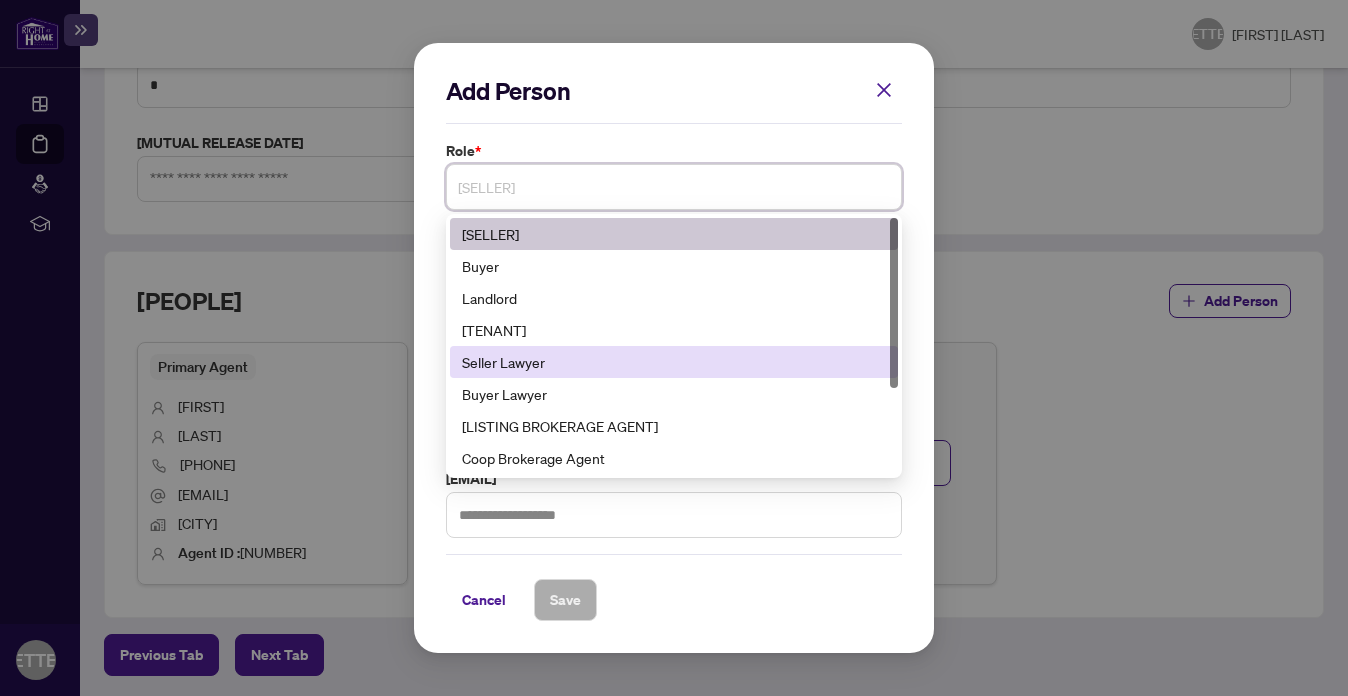 click on "Seller Lawyer" at bounding box center [674, 362] 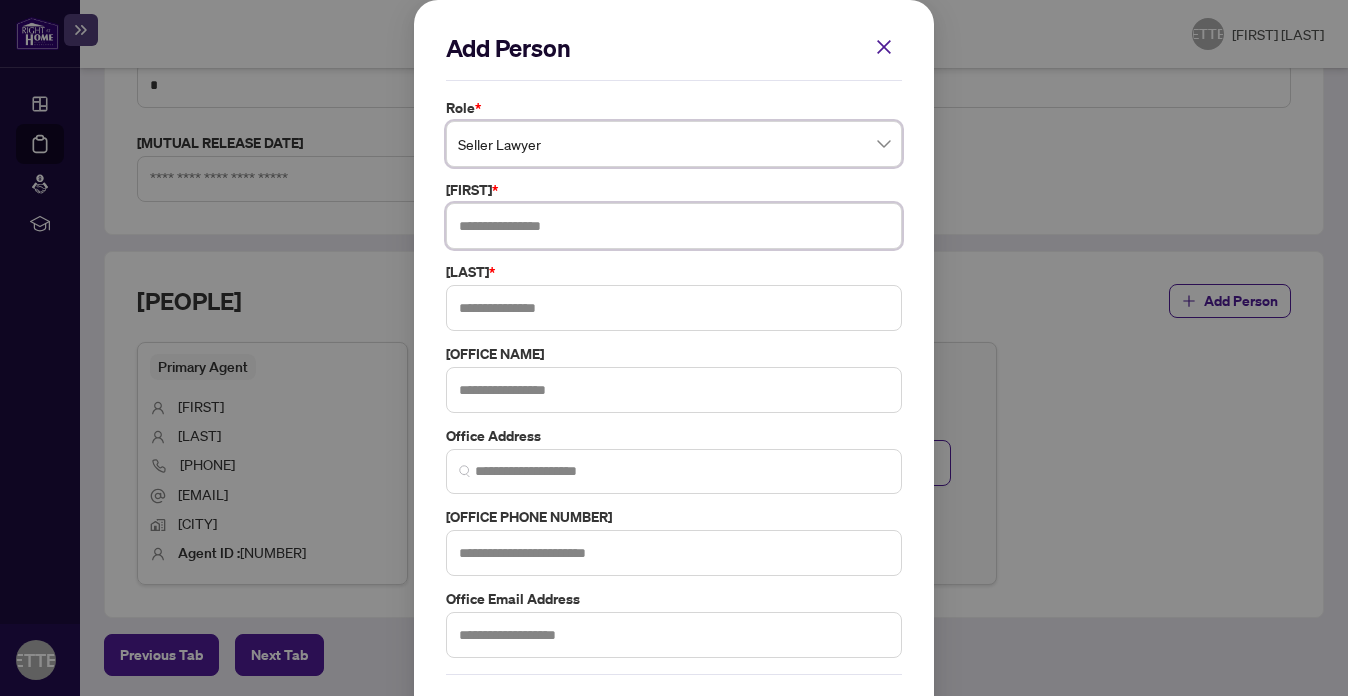 click at bounding box center [674, 226] 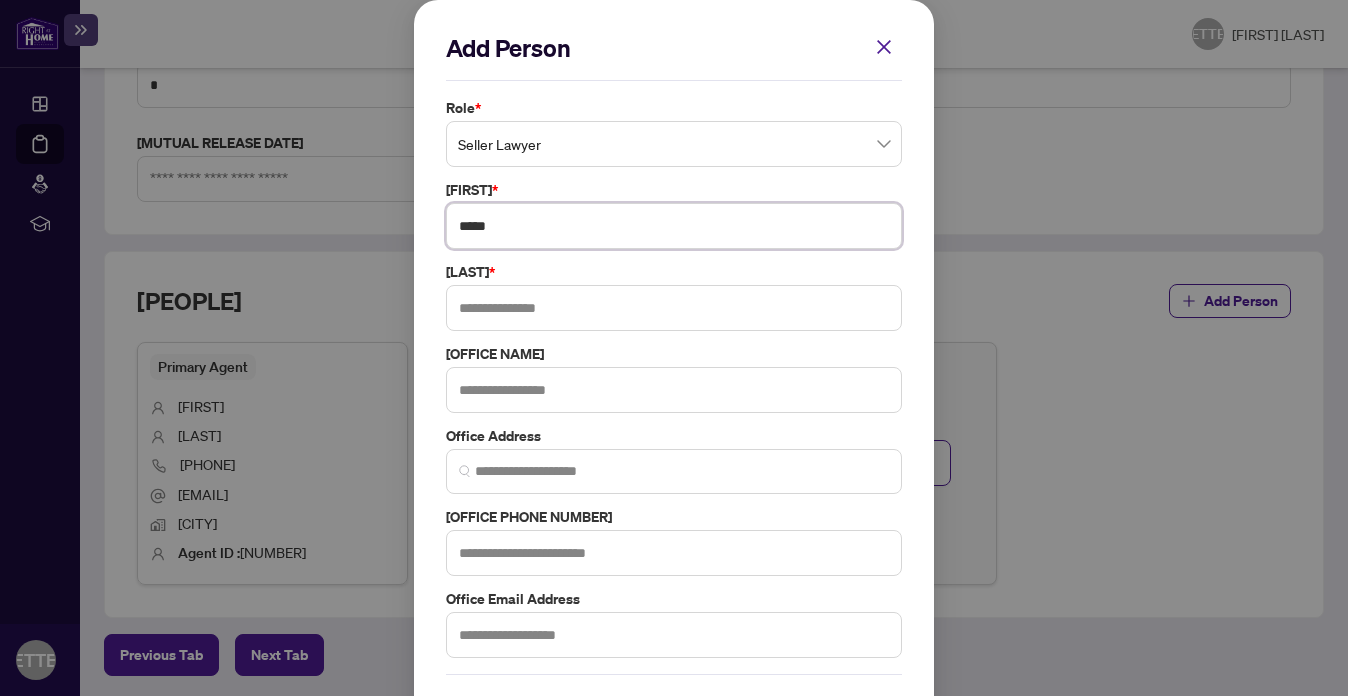 type on "*****" 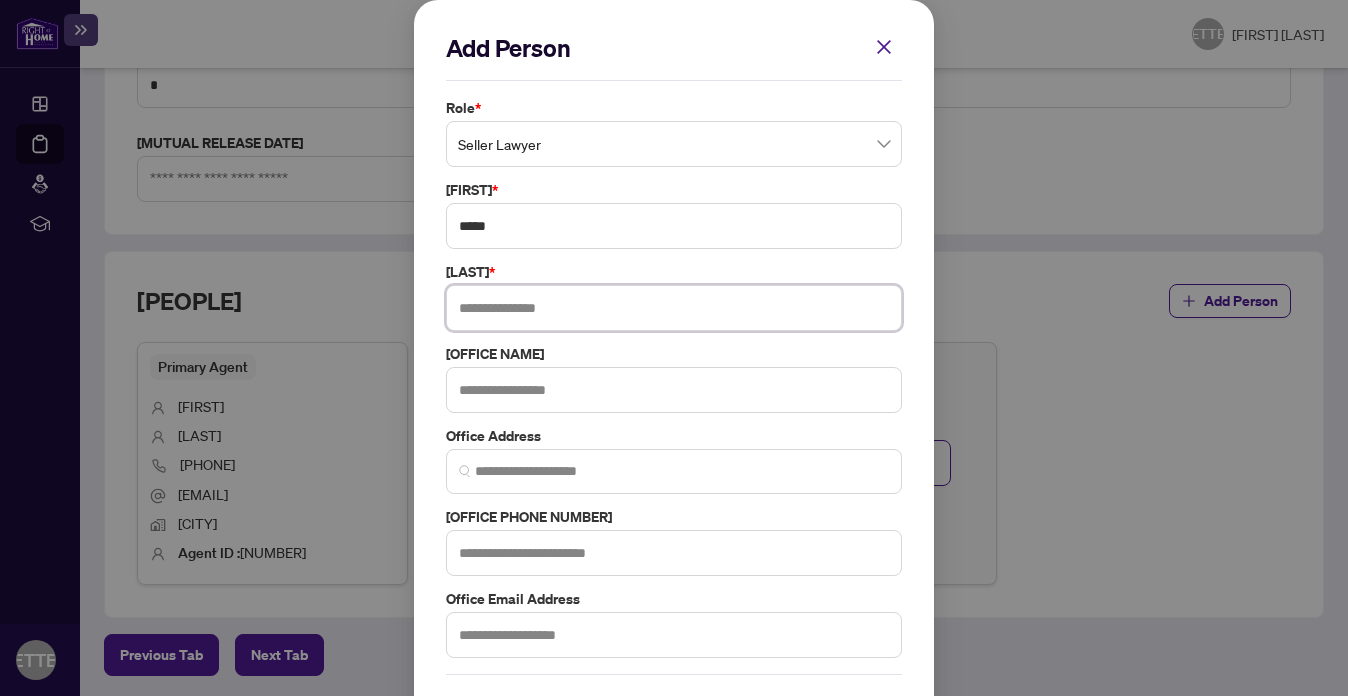 click at bounding box center (674, 308) 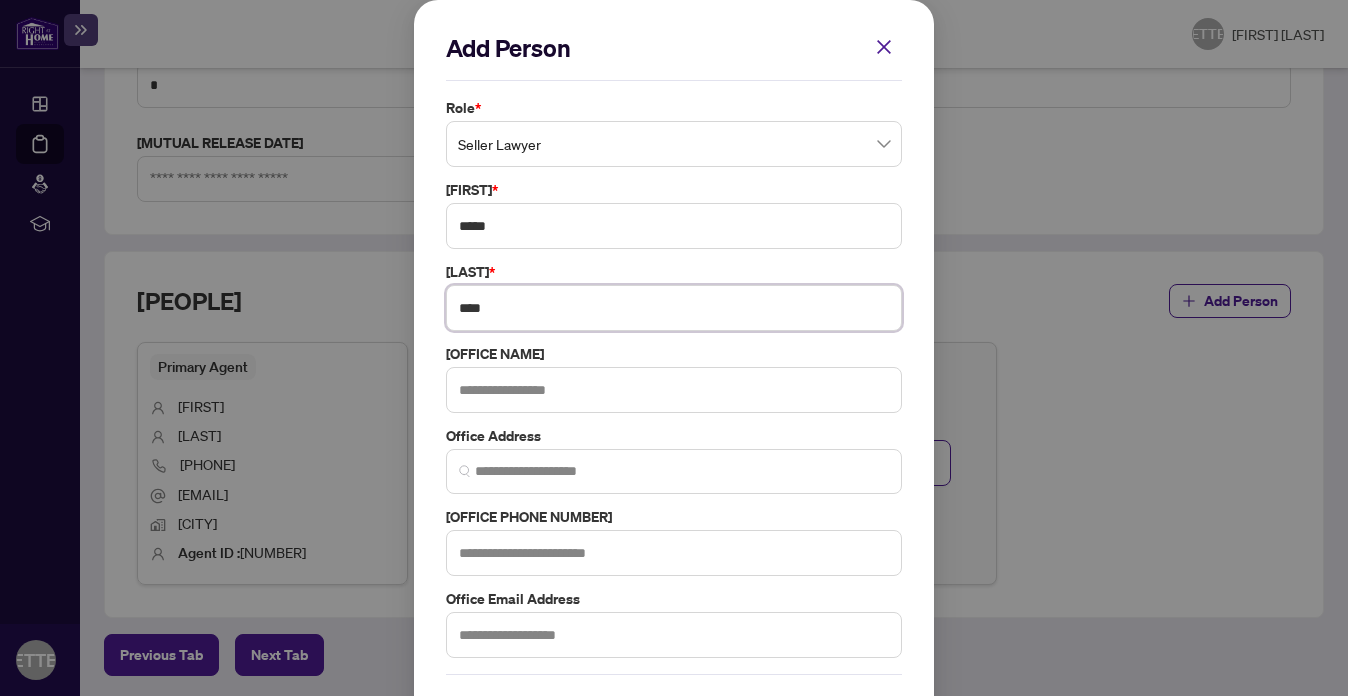 type on "****" 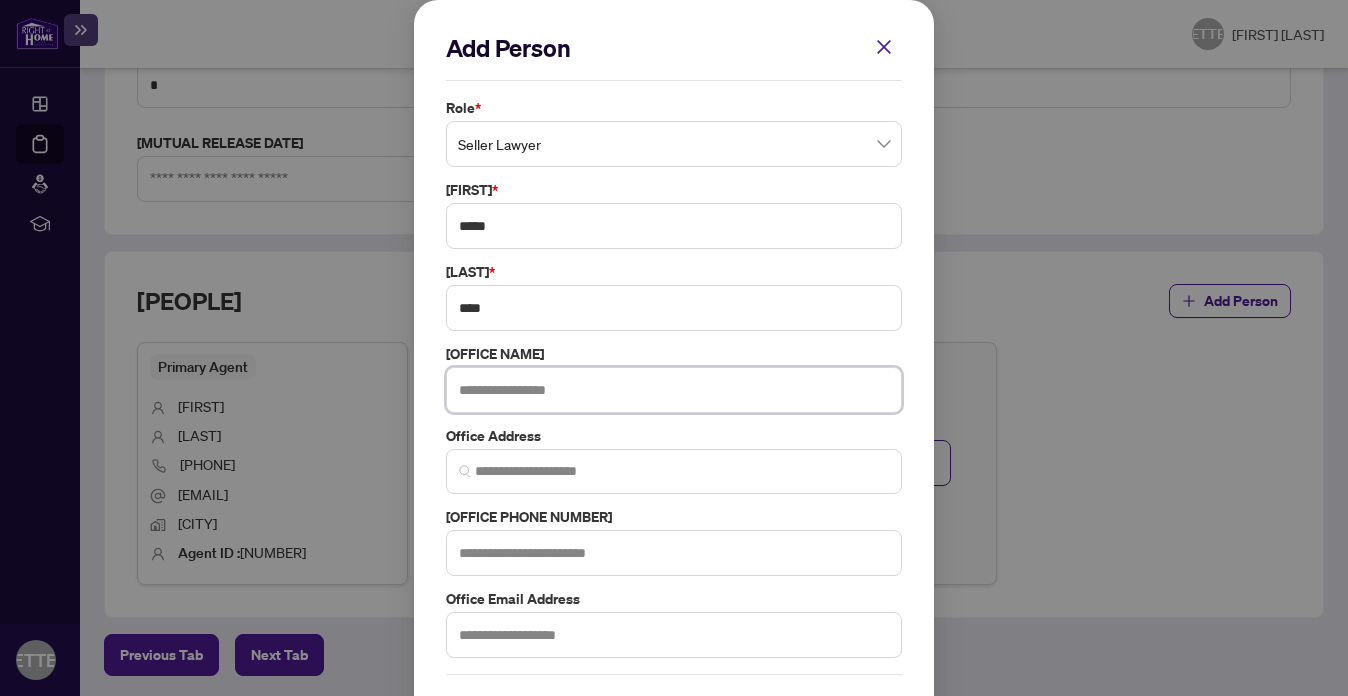 click at bounding box center [674, 390] 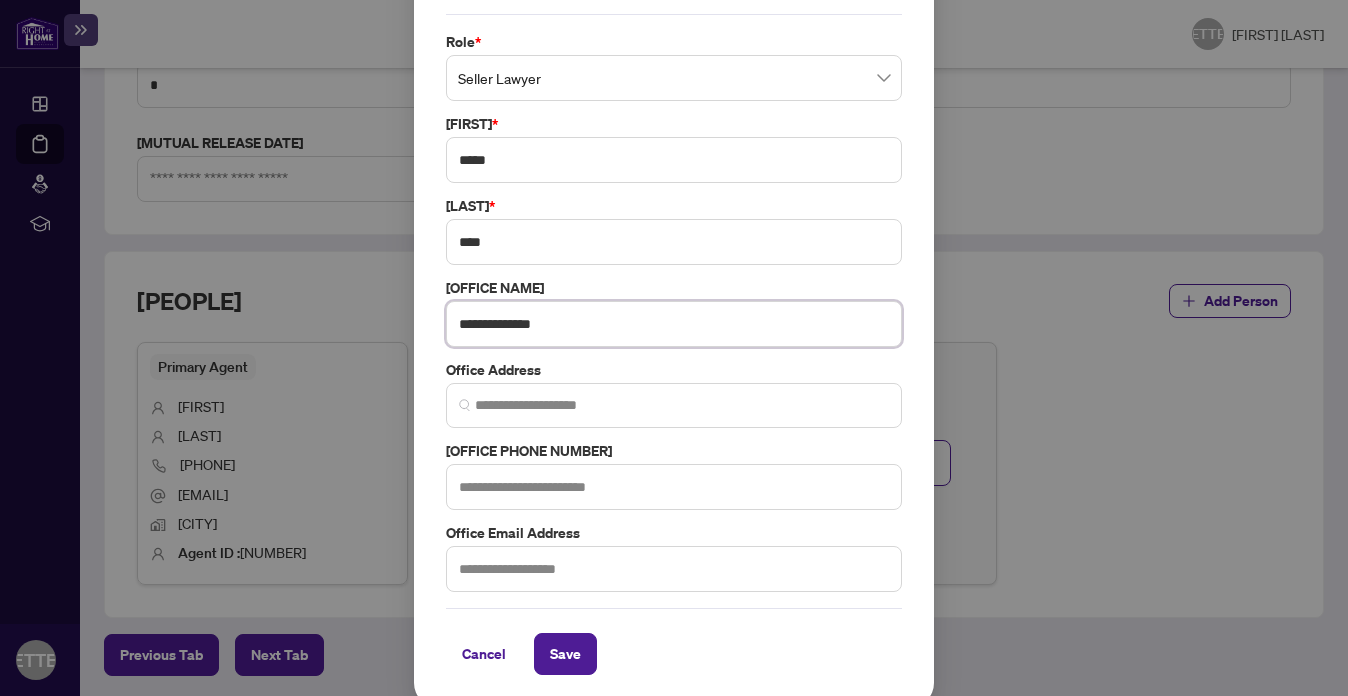 scroll, scrollTop: 77, scrollLeft: 0, axis: vertical 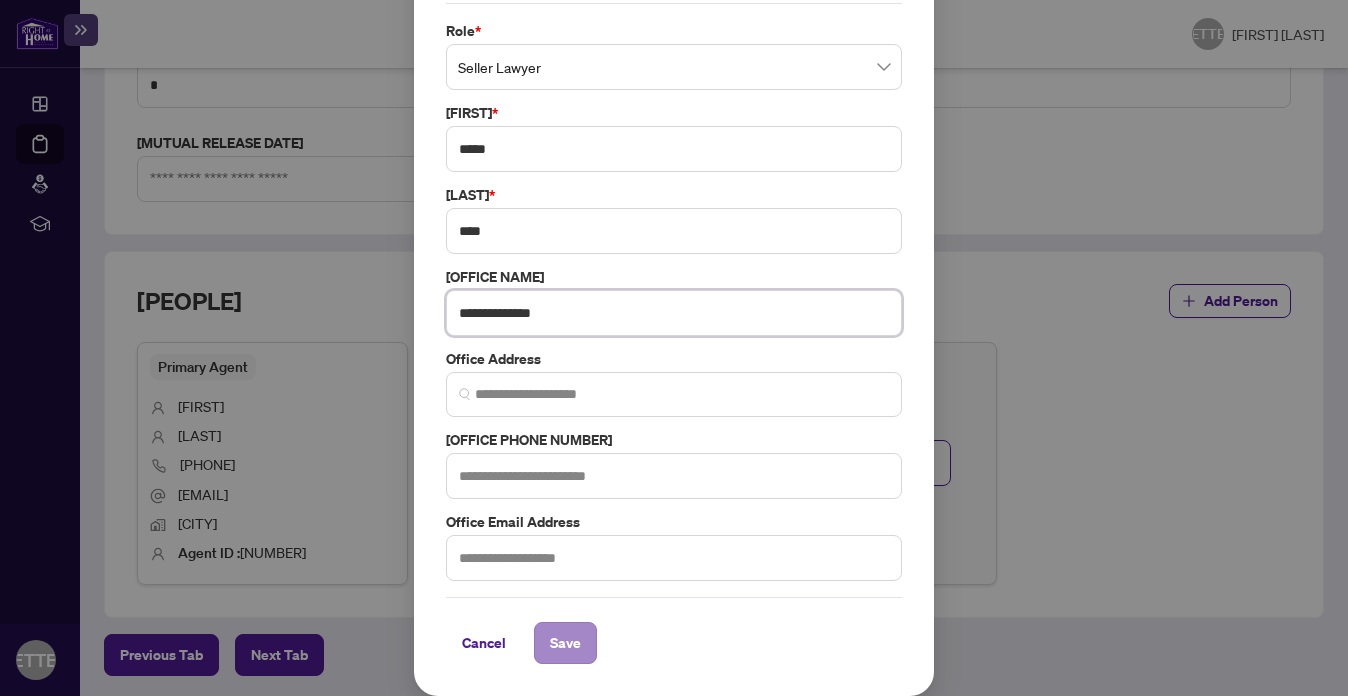type on "******" 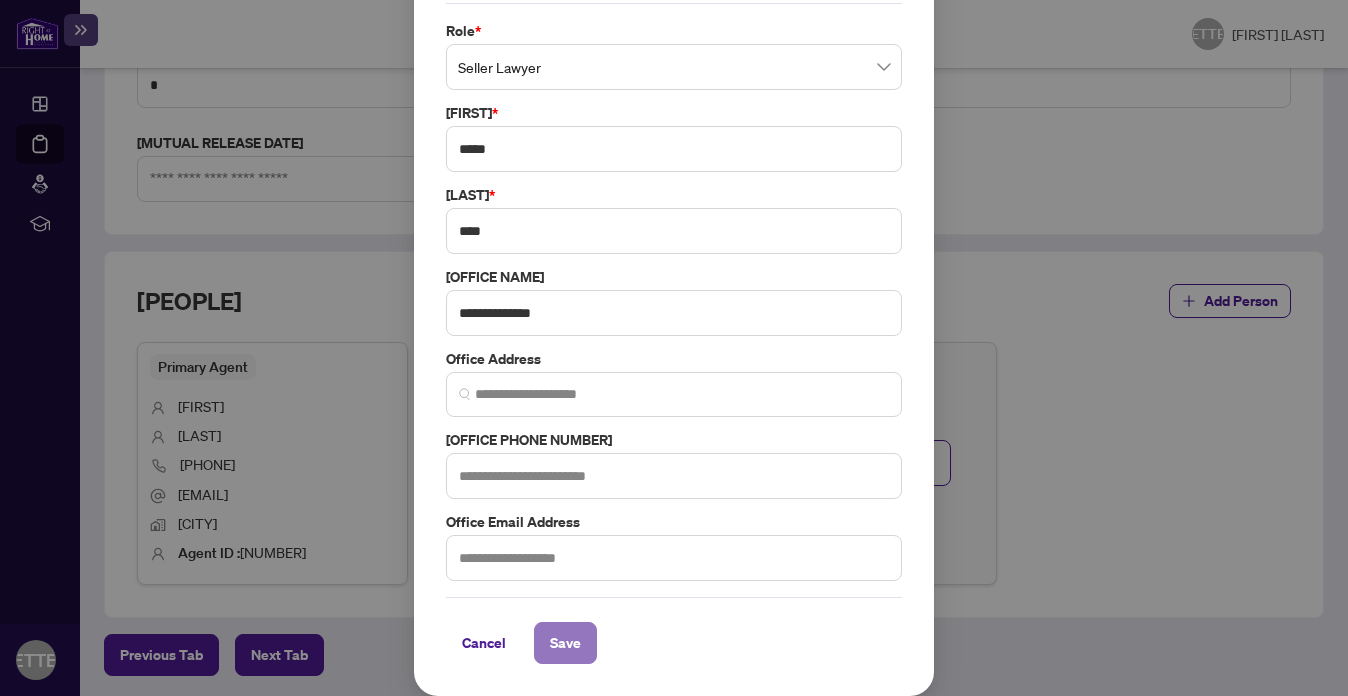 click on "Save" at bounding box center (565, 643) 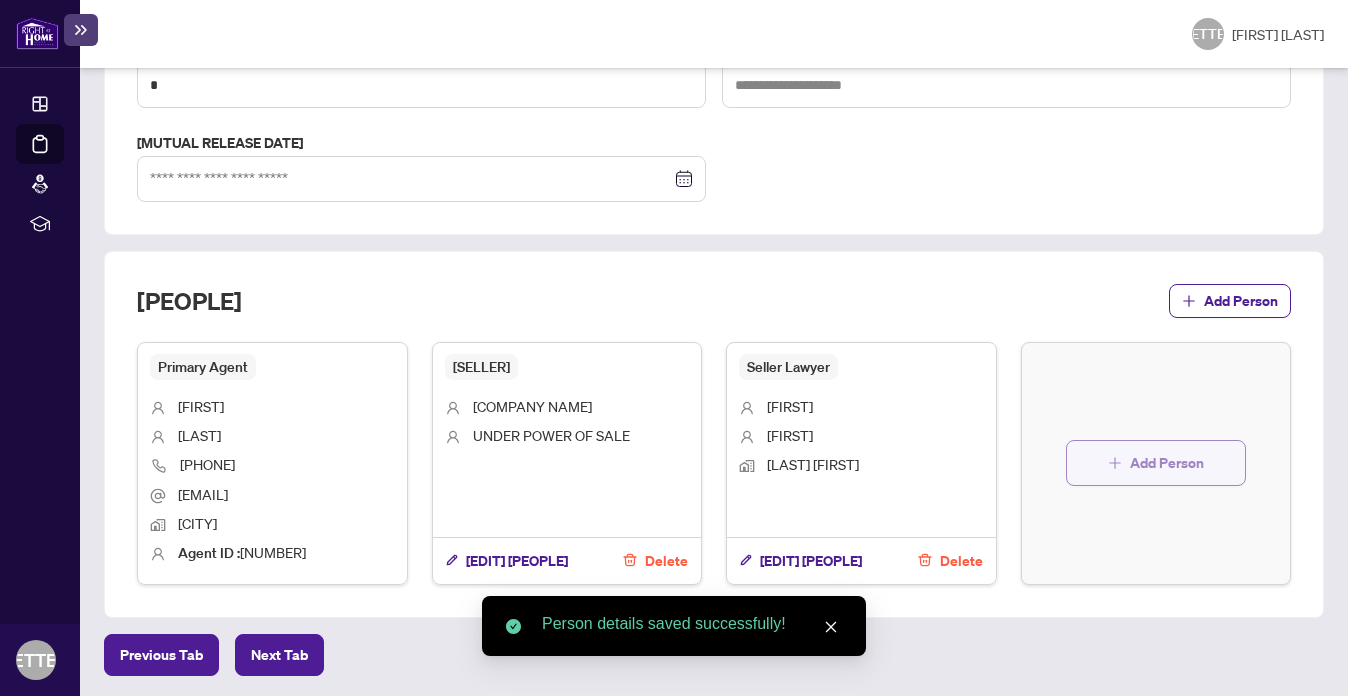 click on "Add Person" at bounding box center [1167, 463] 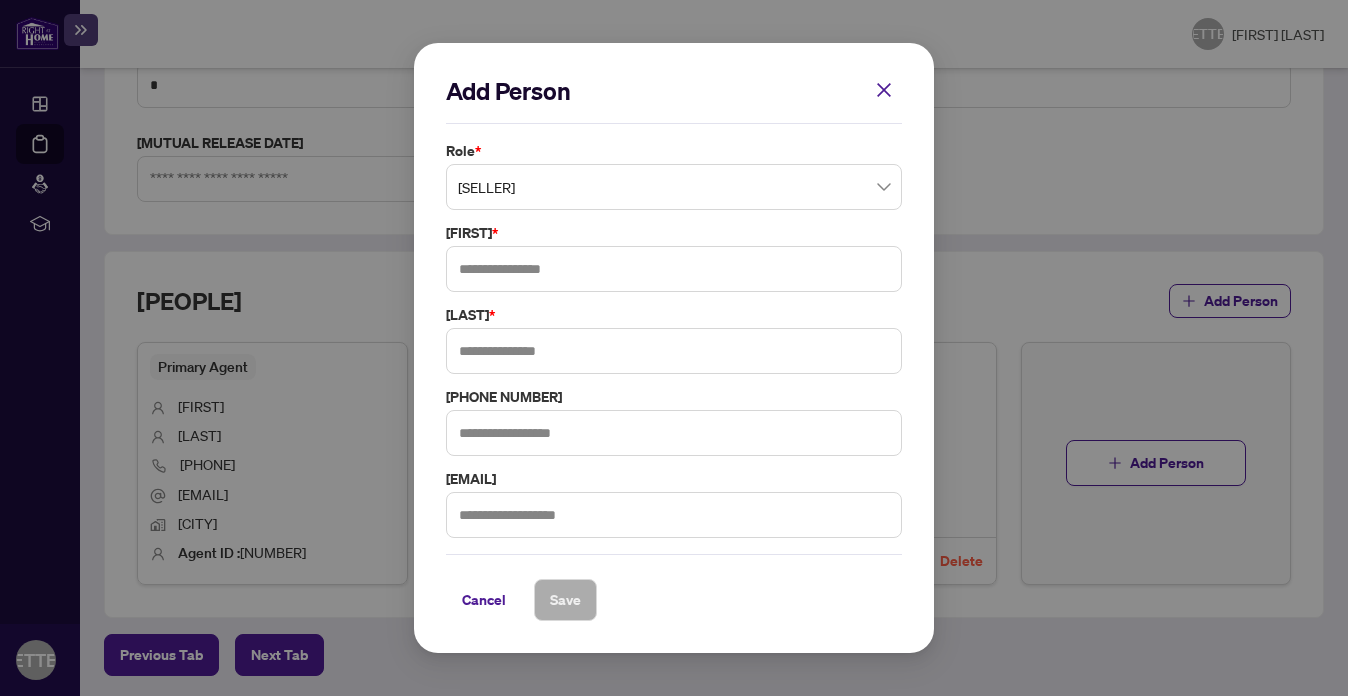 click on "[SELLER]" at bounding box center (674, 187) 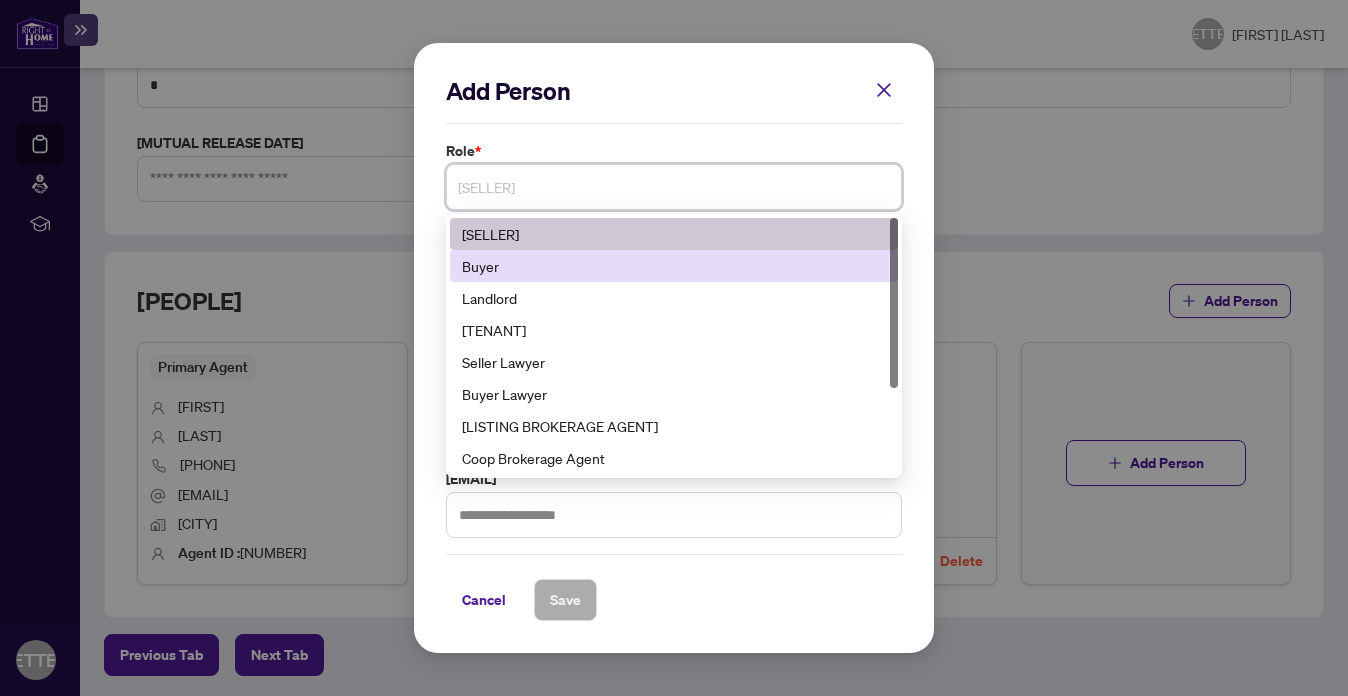 click on "Buyer" at bounding box center (674, 266) 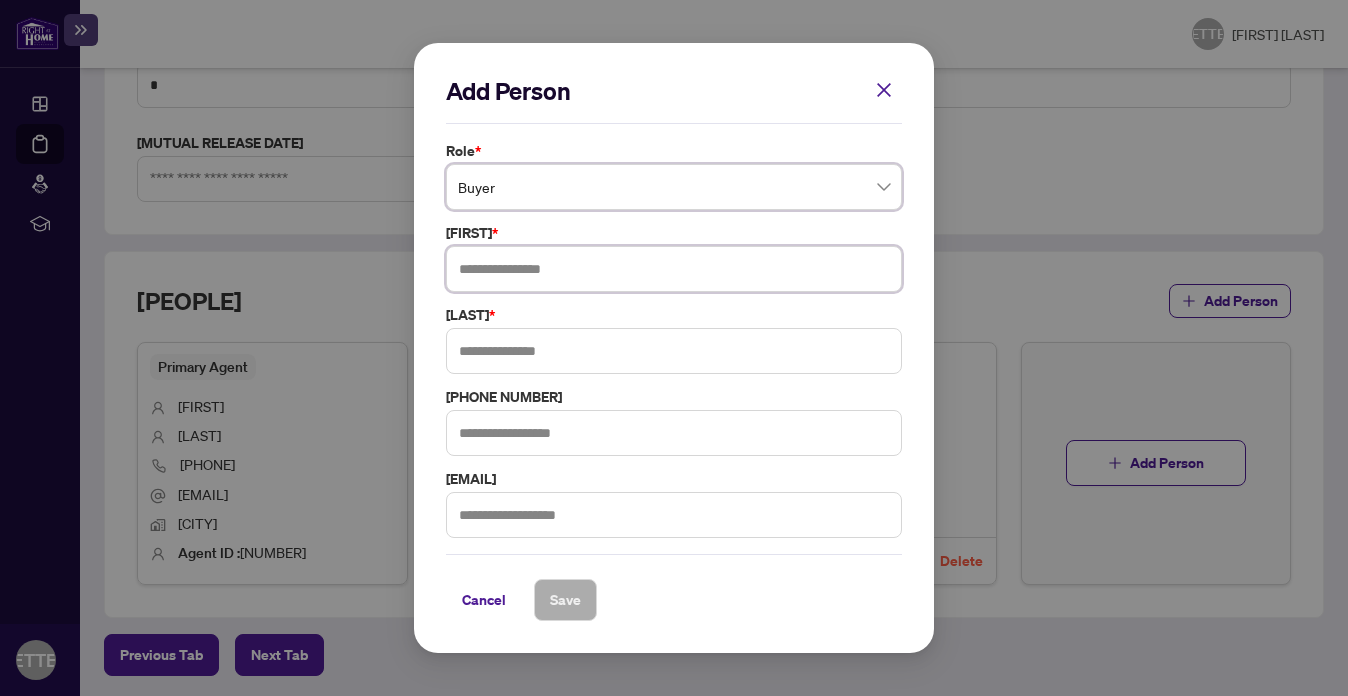 click at bounding box center [674, 269] 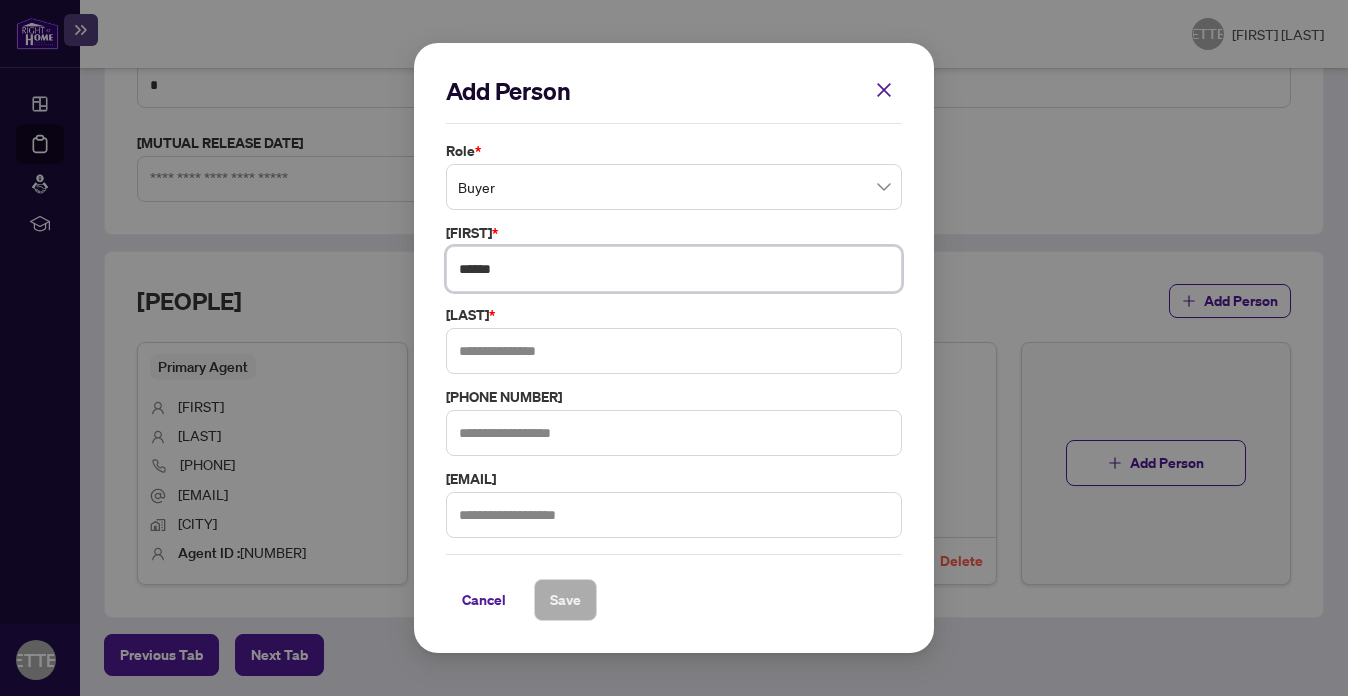 type on "******" 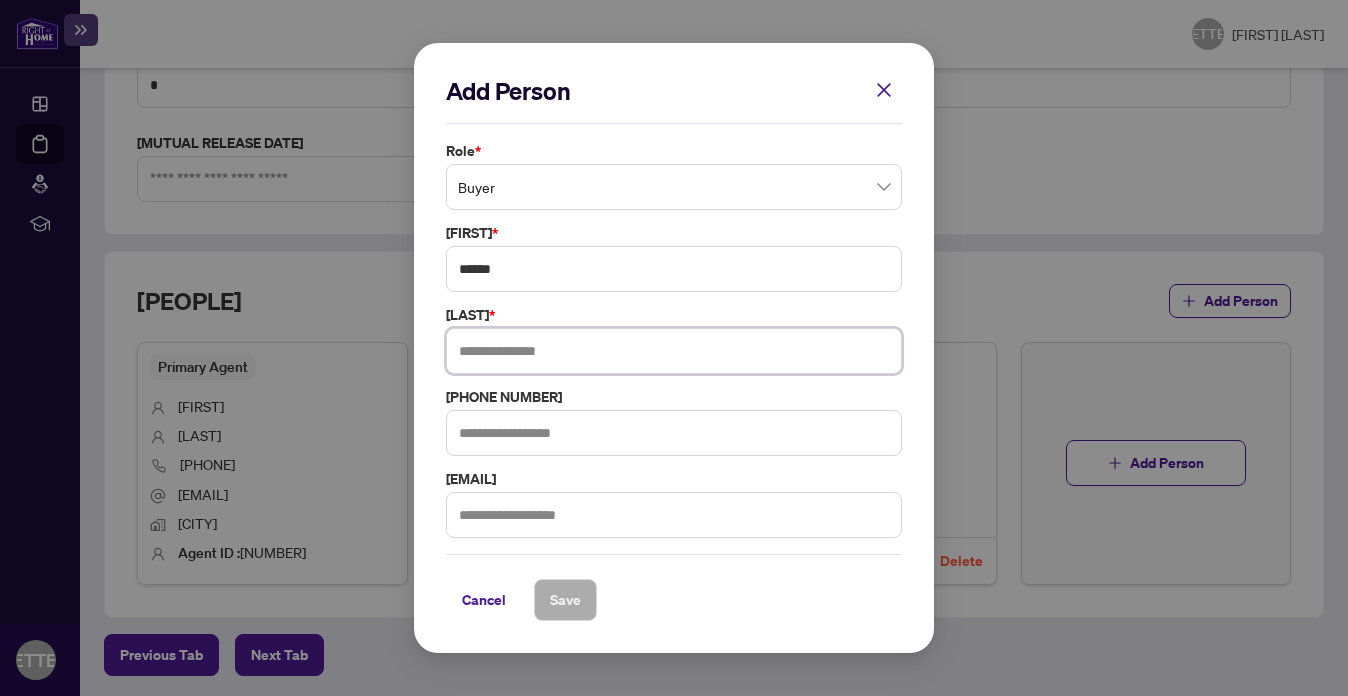click at bounding box center [674, 351] 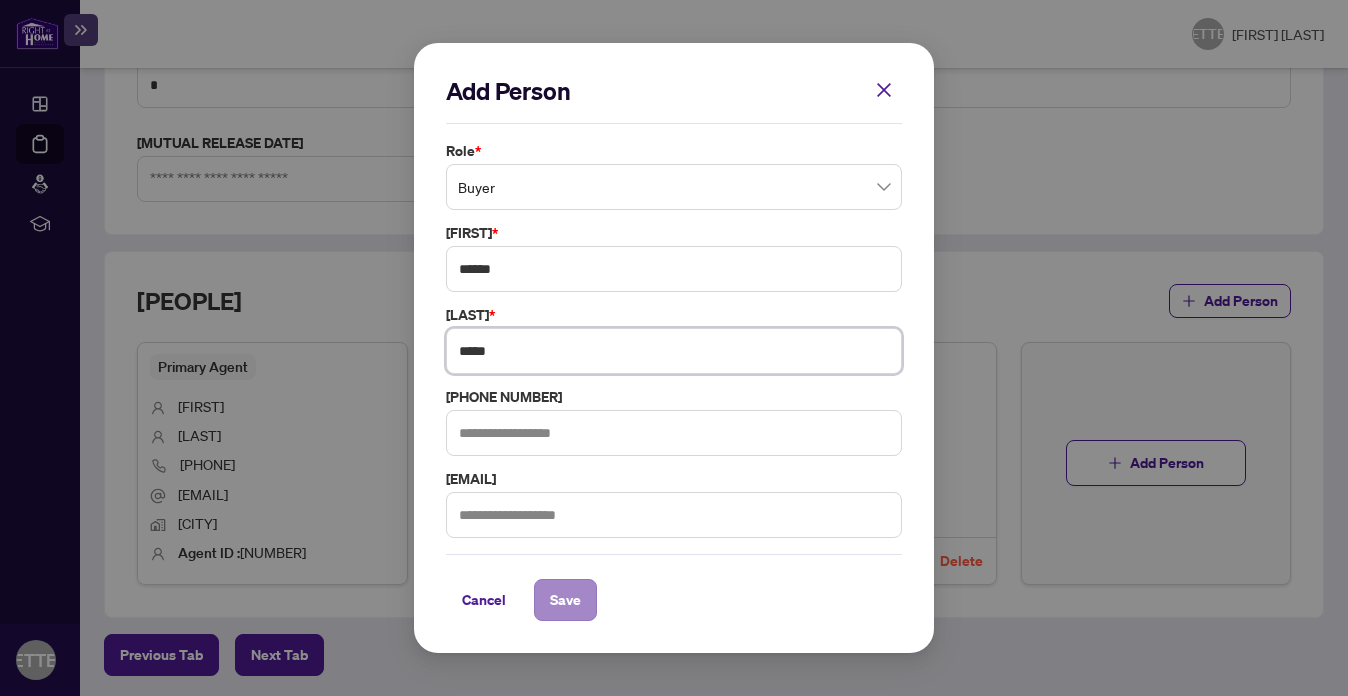 type on "*****" 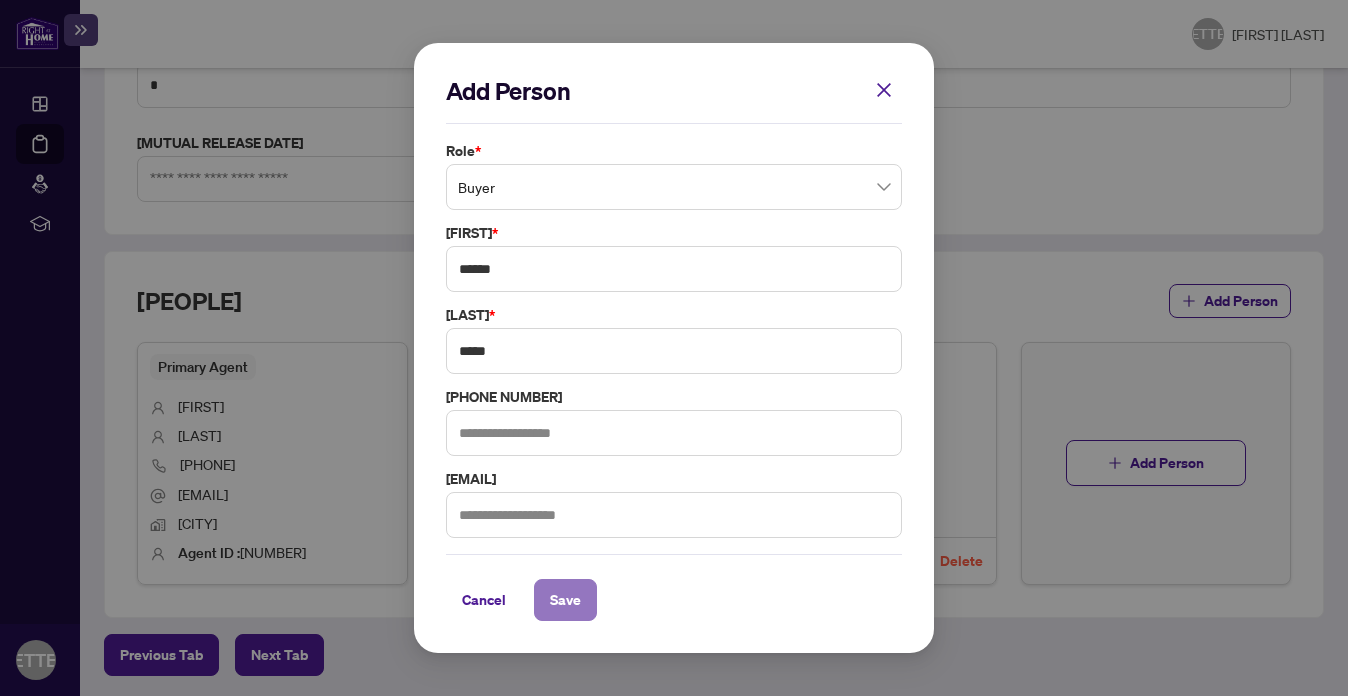 click on "Save" at bounding box center [565, 600] 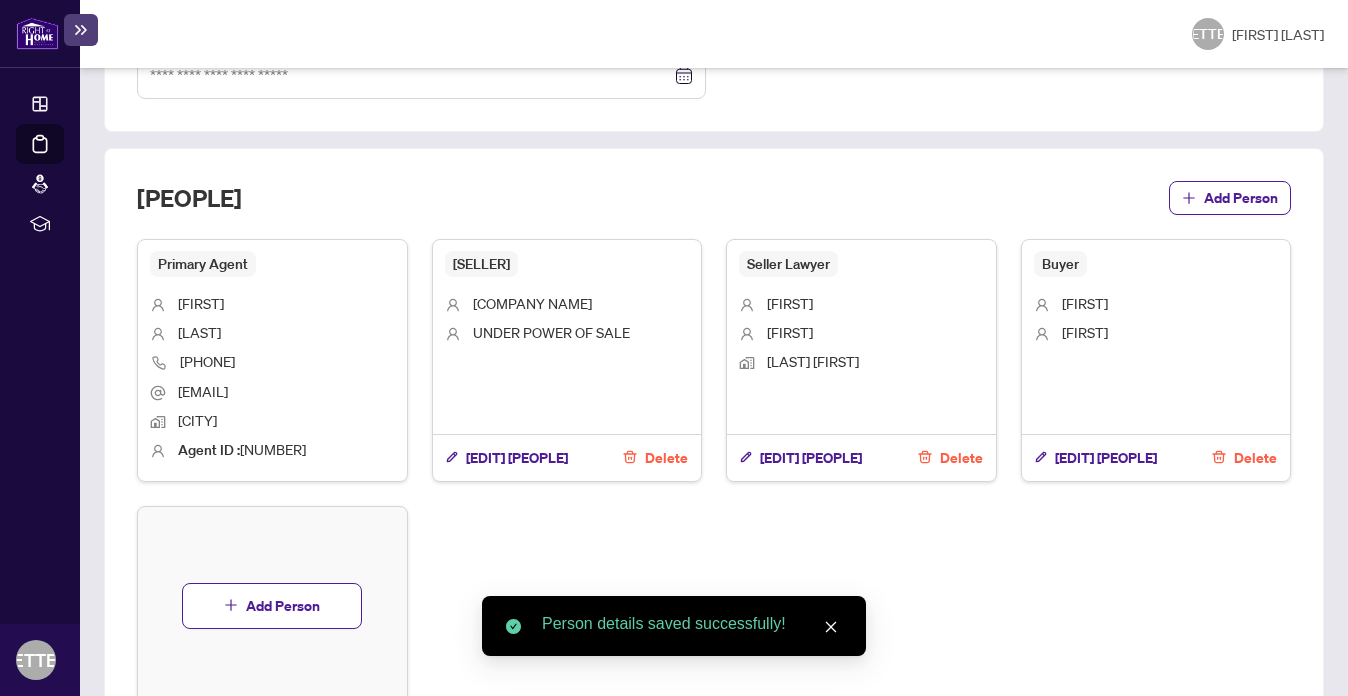 scroll, scrollTop: 1047, scrollLeft: 0, axis: vertical 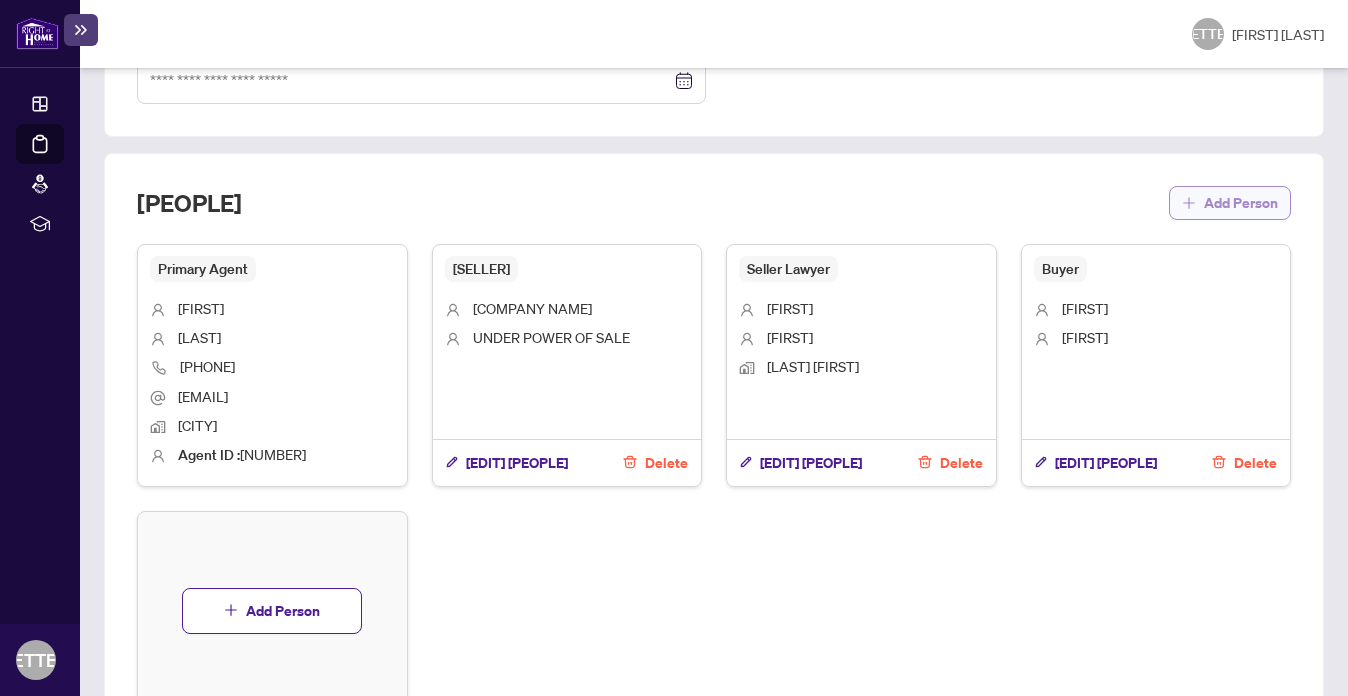 click on "Add Person" at bounding box center (1241, 203) 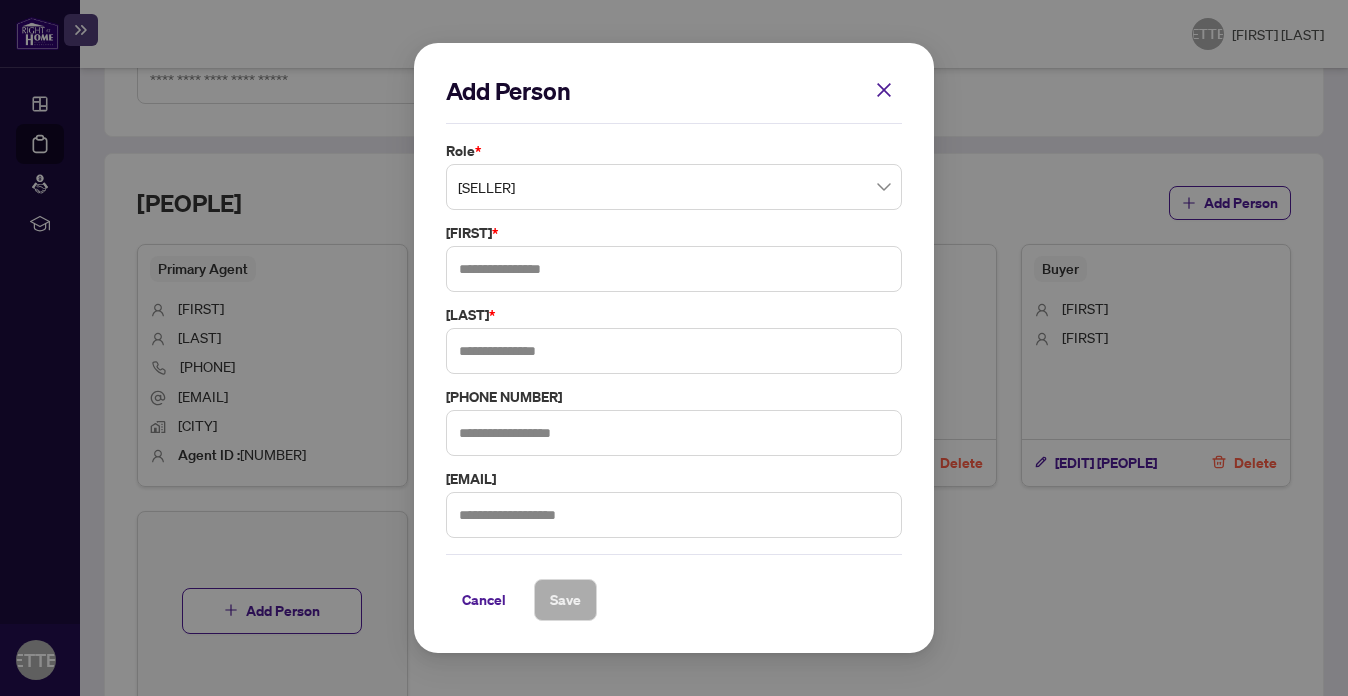 click on "[SELLER]" at bounding box center (674, 187) 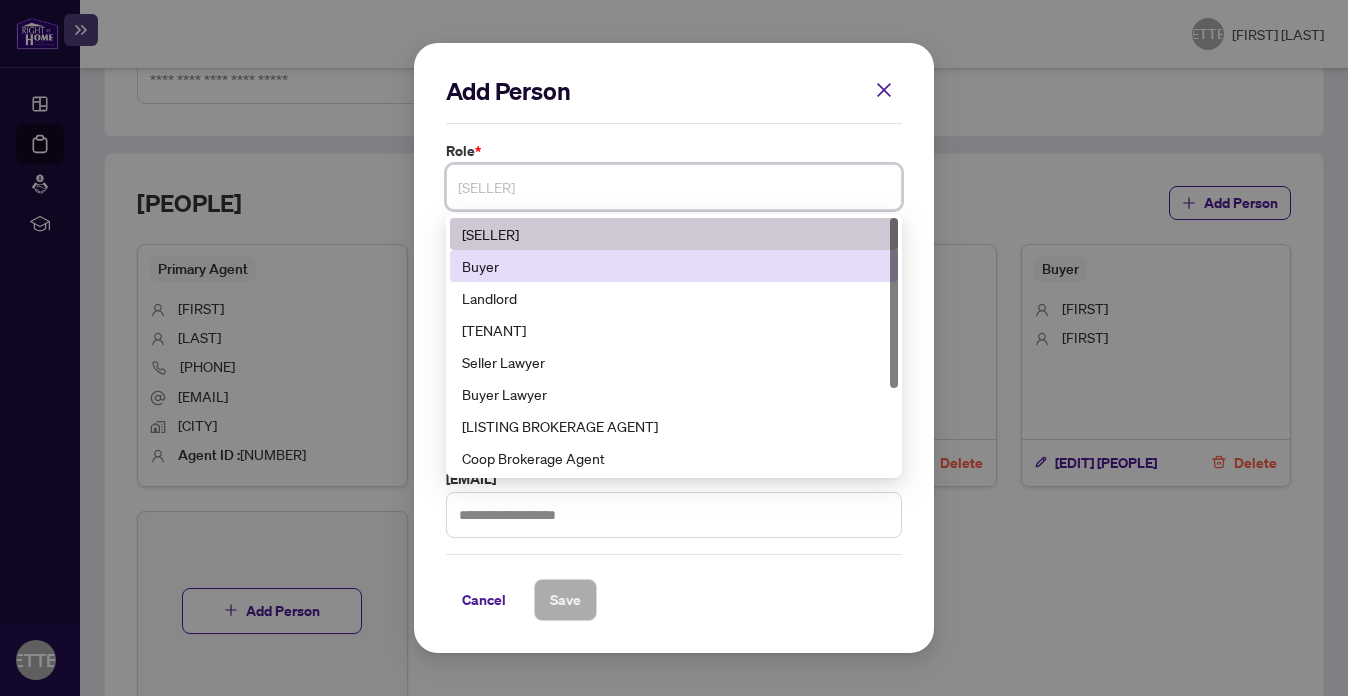 click on "Buyer" at bounding box center [674, 266] 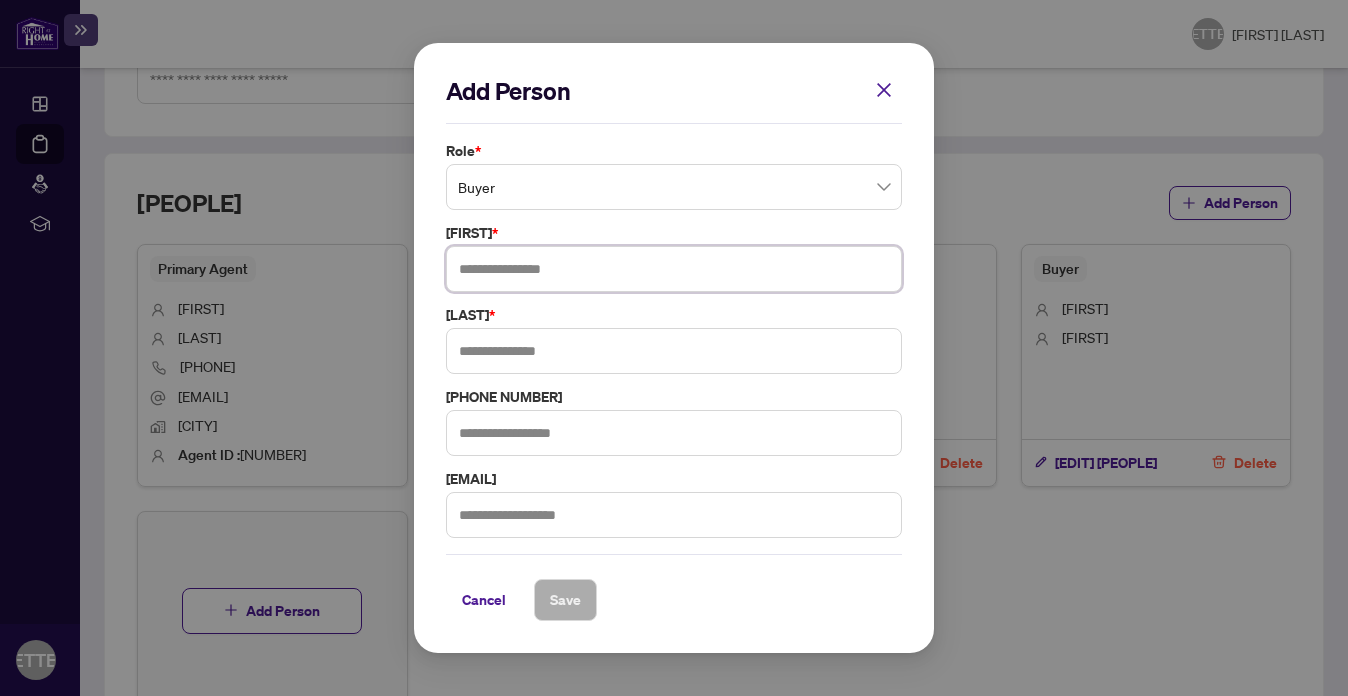 click at bounding box center [674, 269] 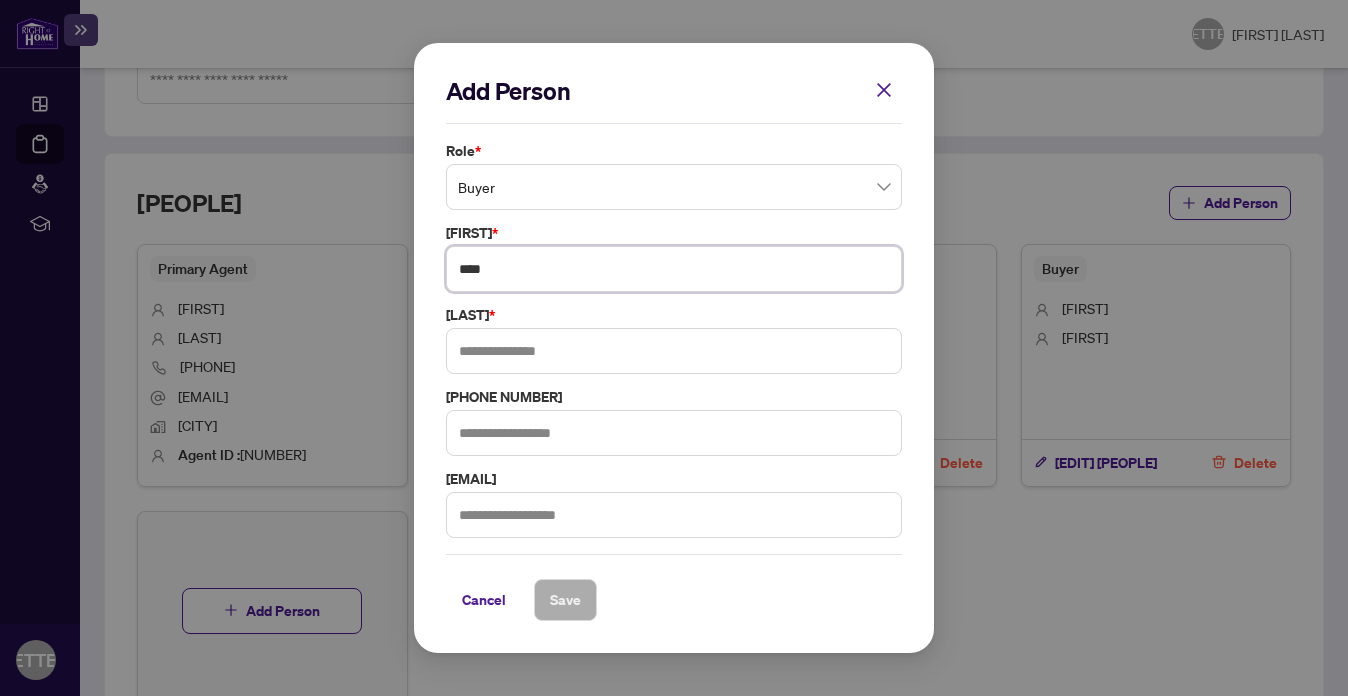 type on "****" 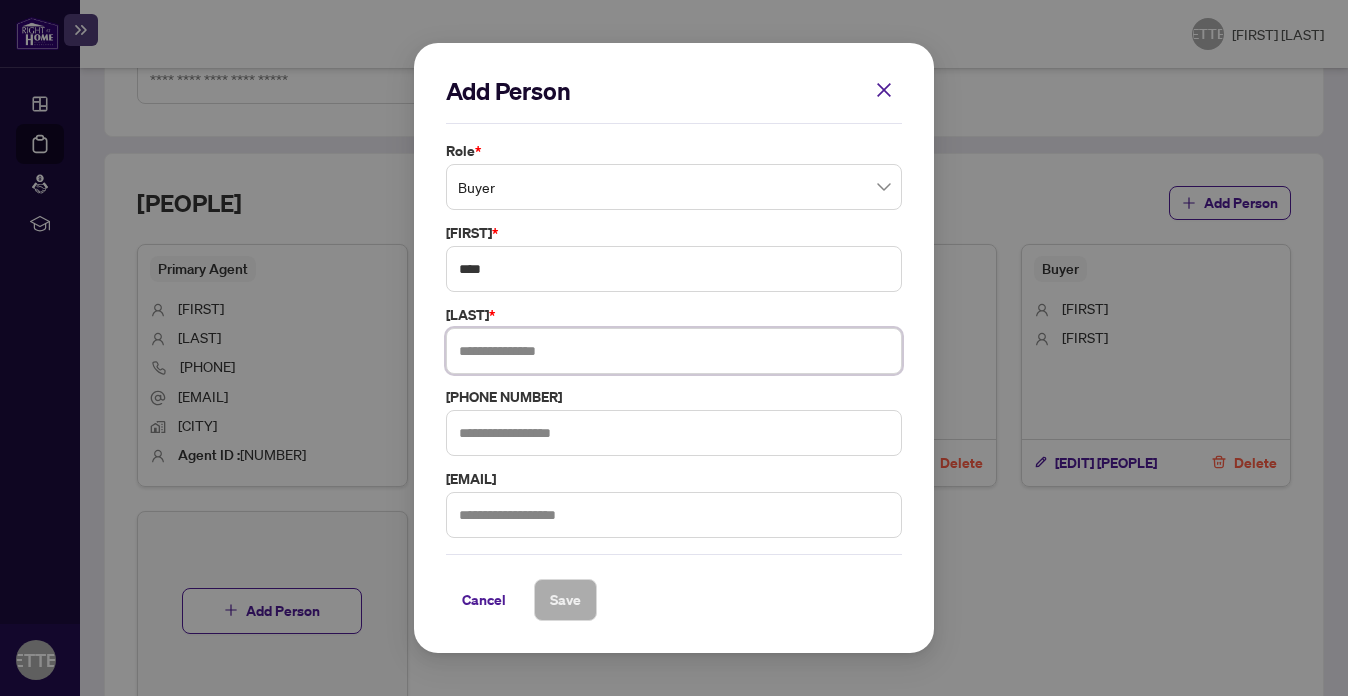 click at bounding box center (674, 351) 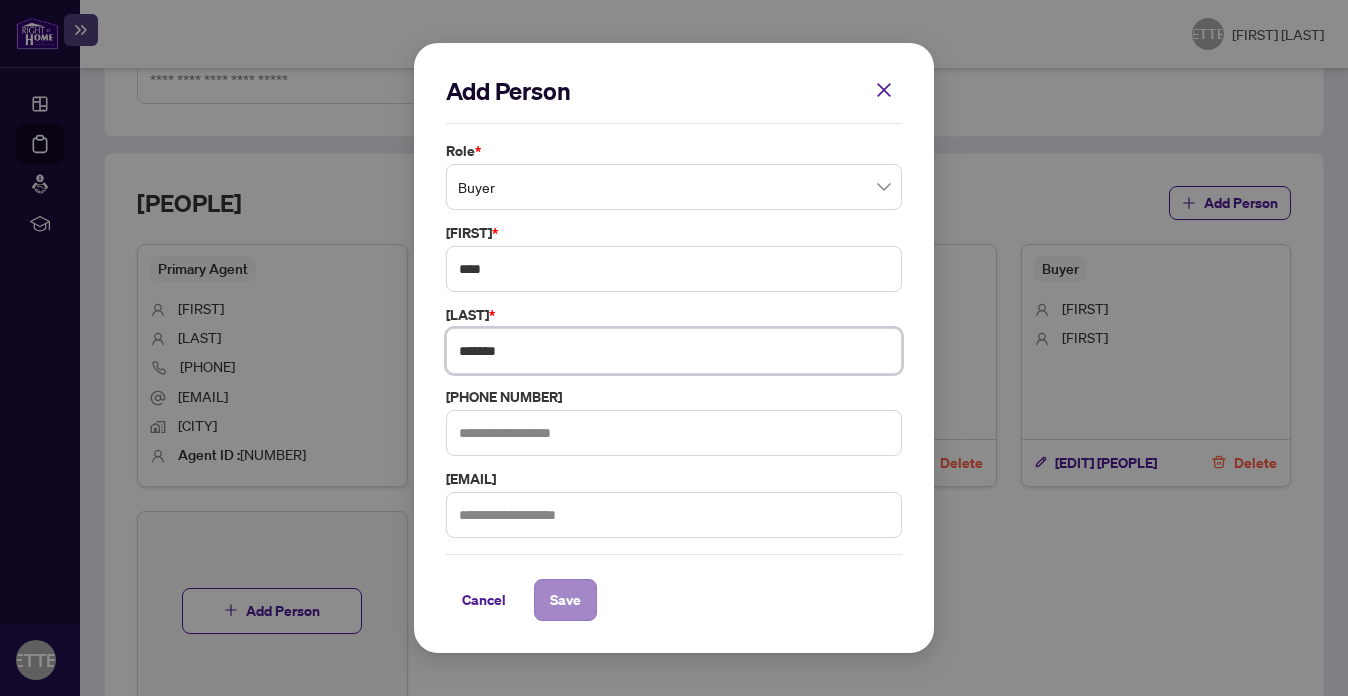 type on "*******" 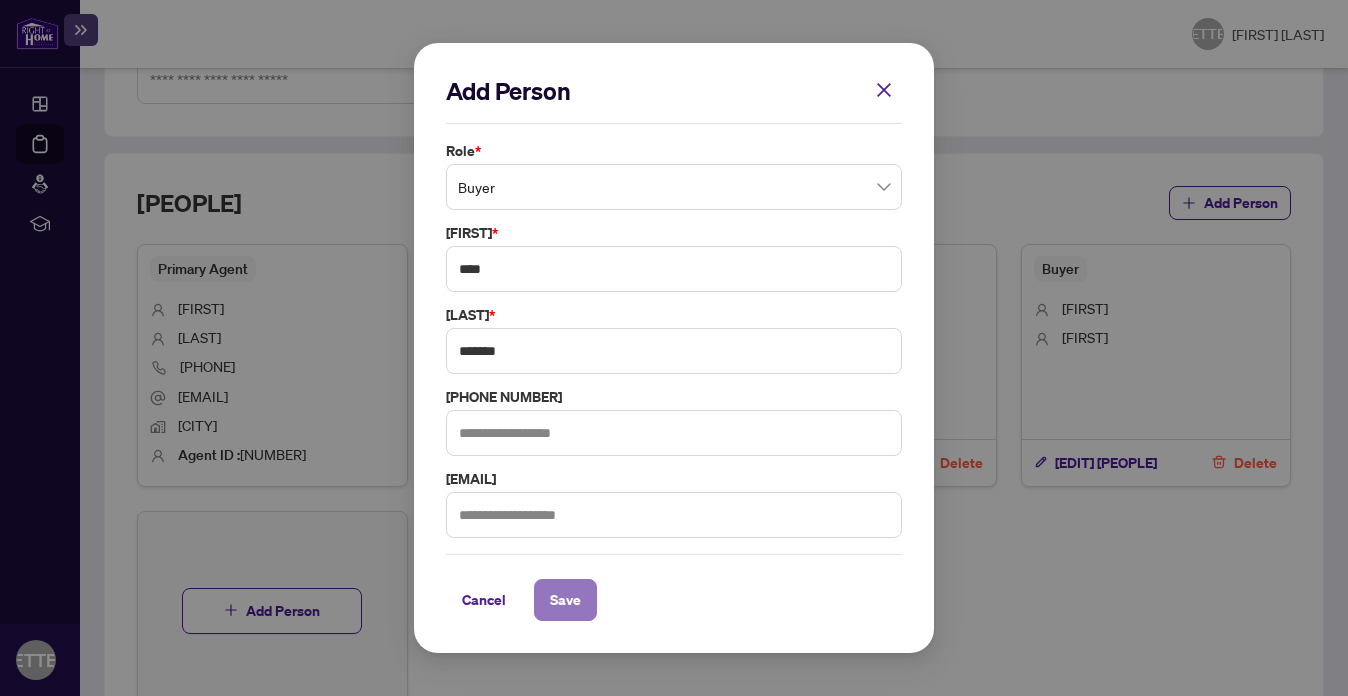click on "Save" at bounding box center [565, 600] 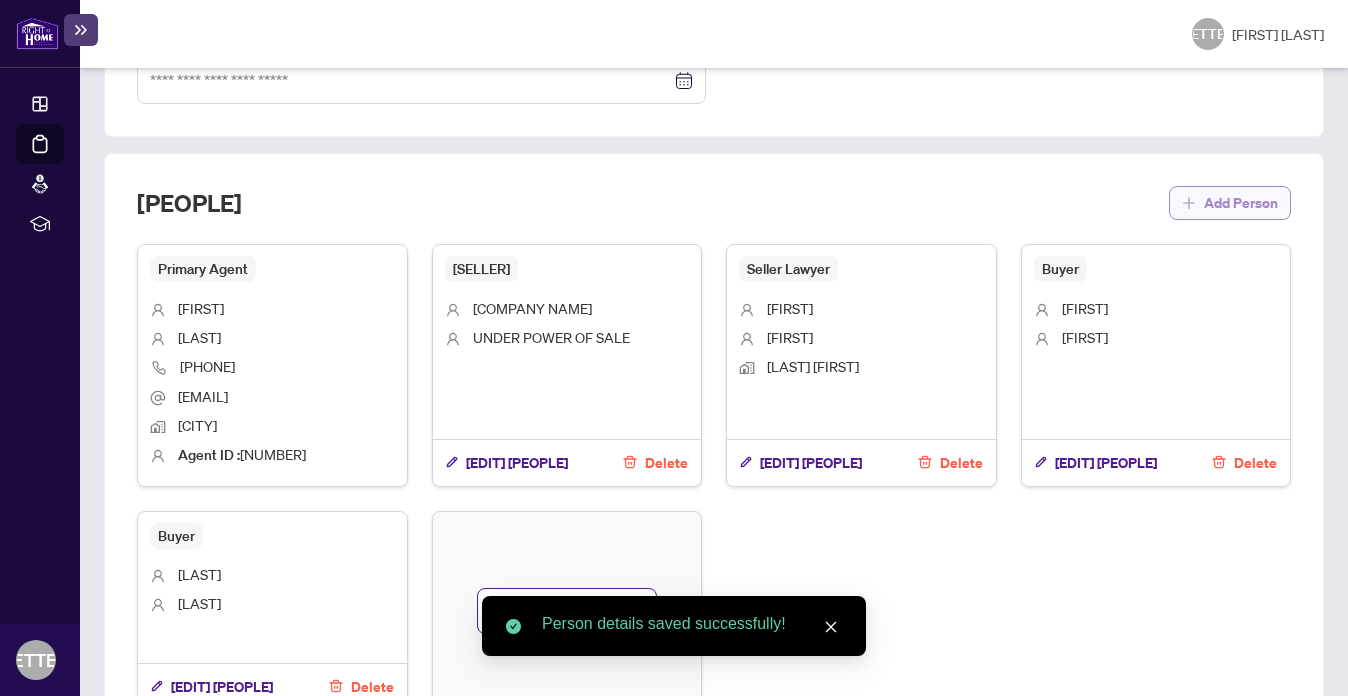 click on "Add Person" at bounding box center [1241, 203] 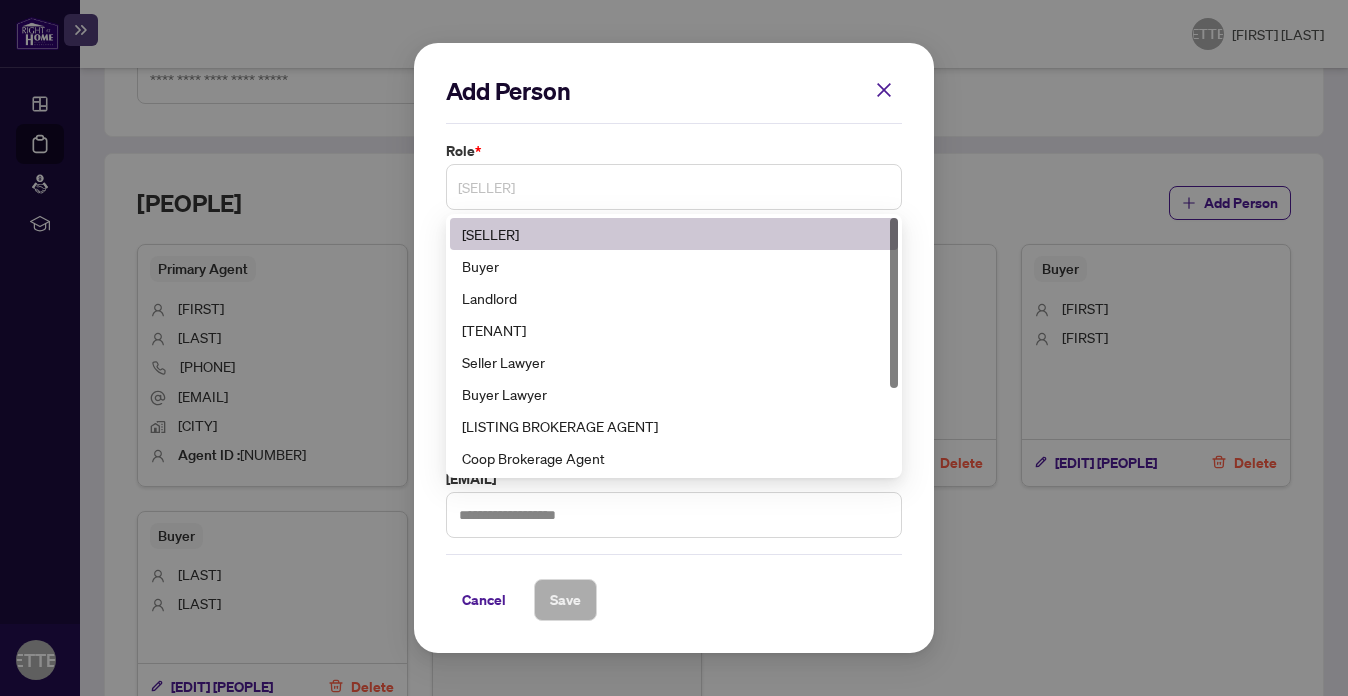 click on "[SELLER]" at bounding box center (674, 187) 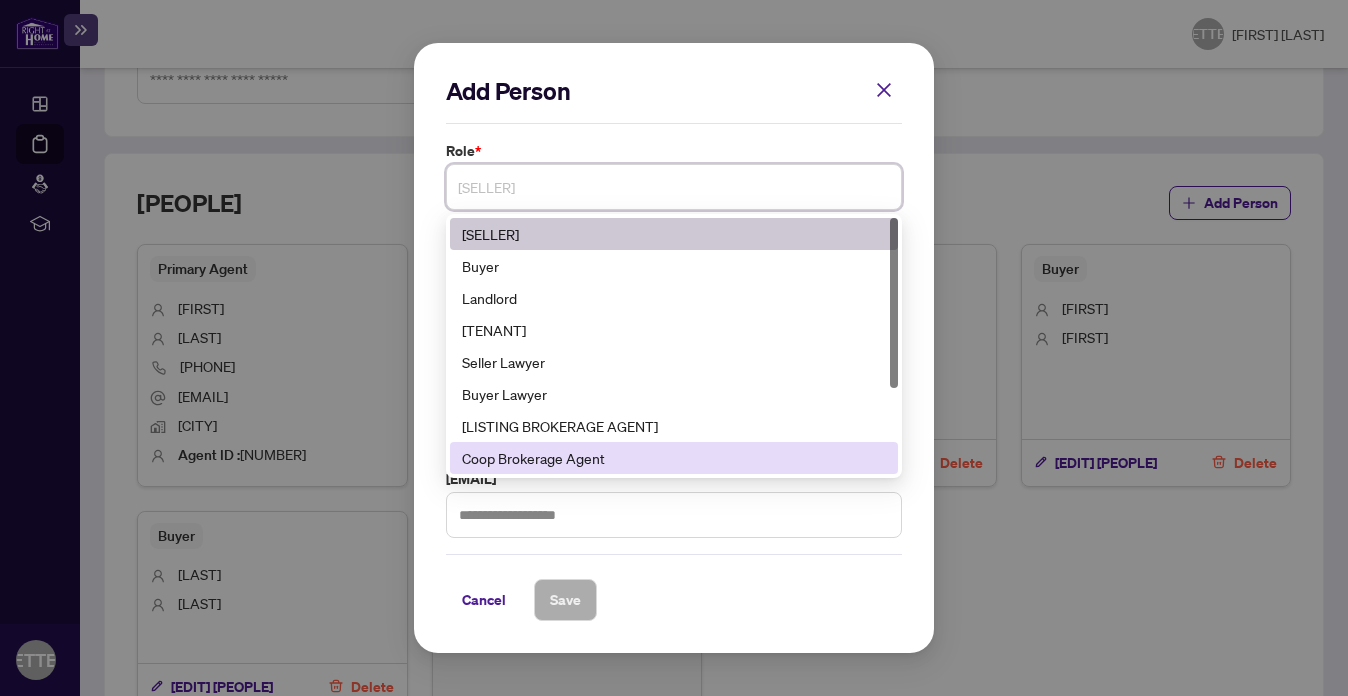 click on "Coop Brokerage Agent" at bounding box center [674, 458] 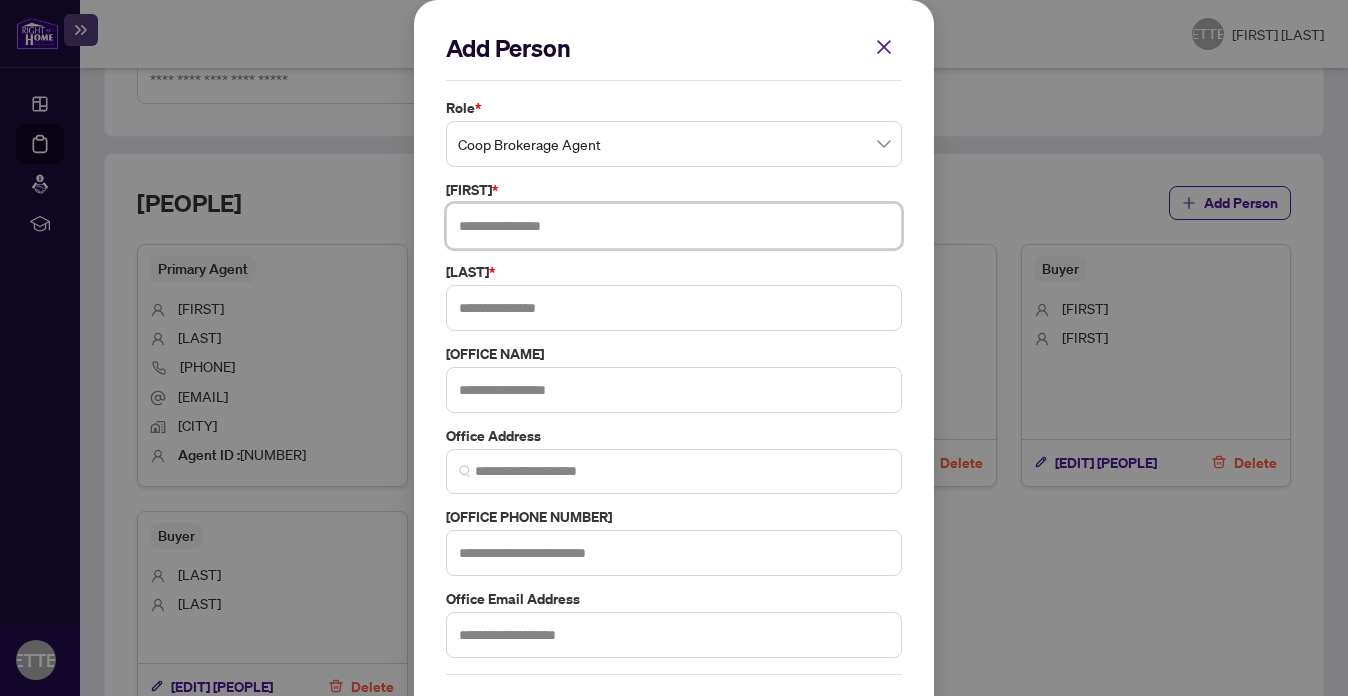 click at bounding box center (674, 226) 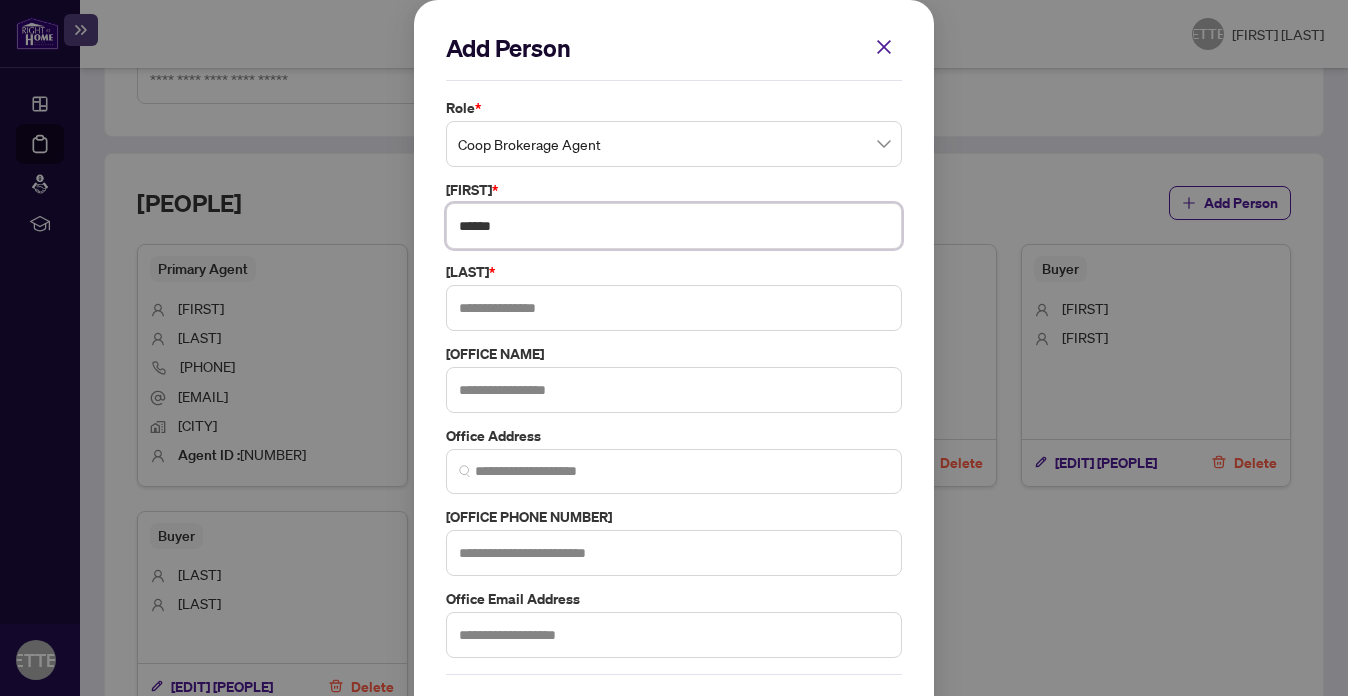 type on "******" 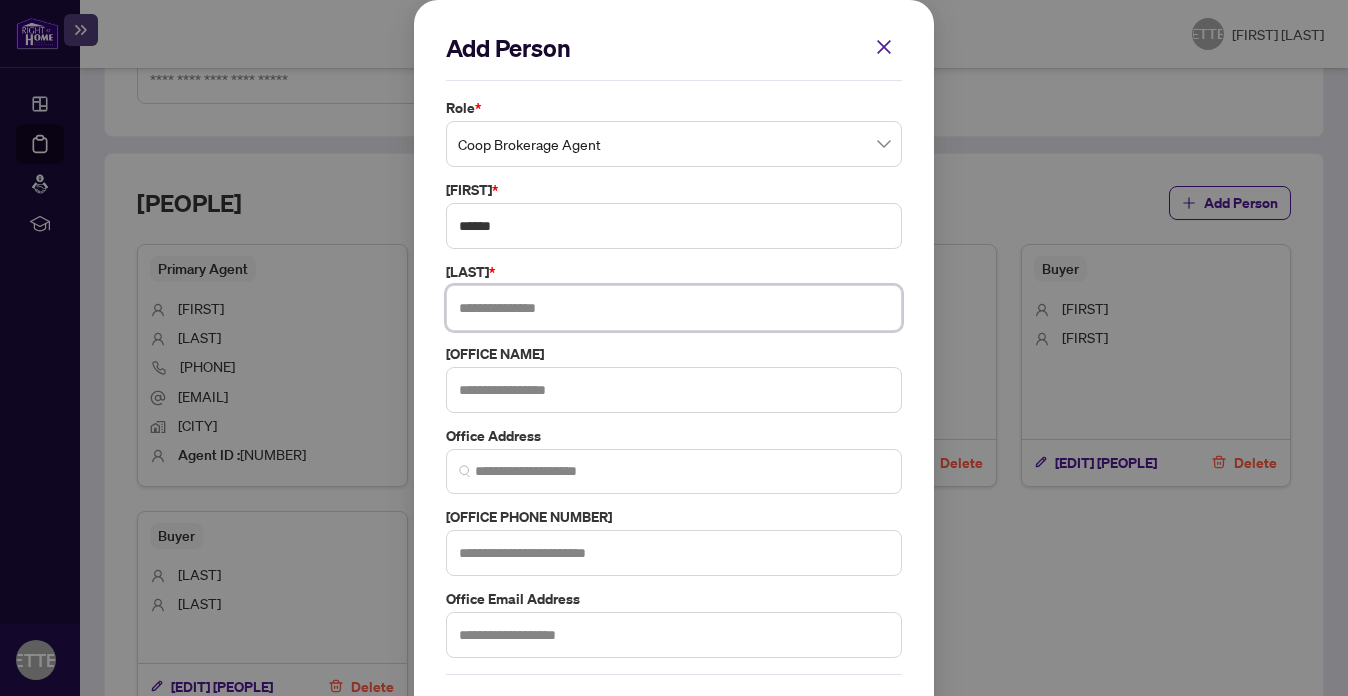 click at bounding box center (674, 308) 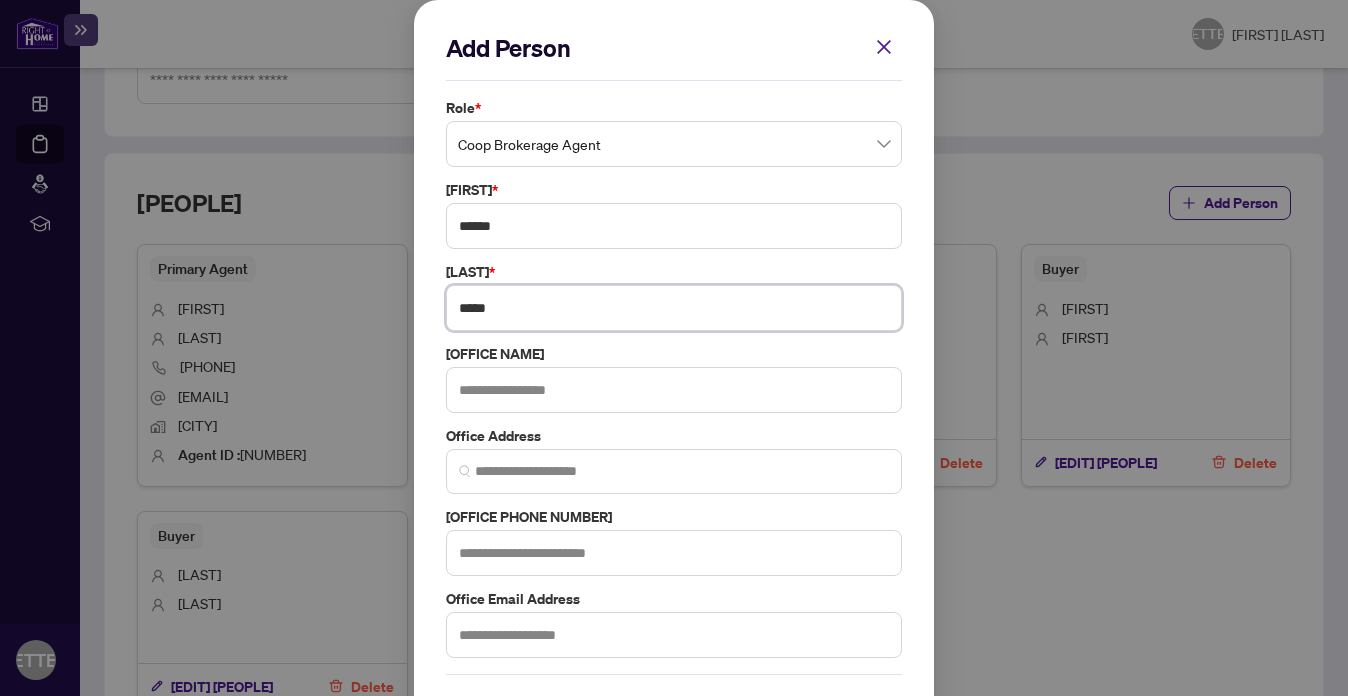 type on "*****" 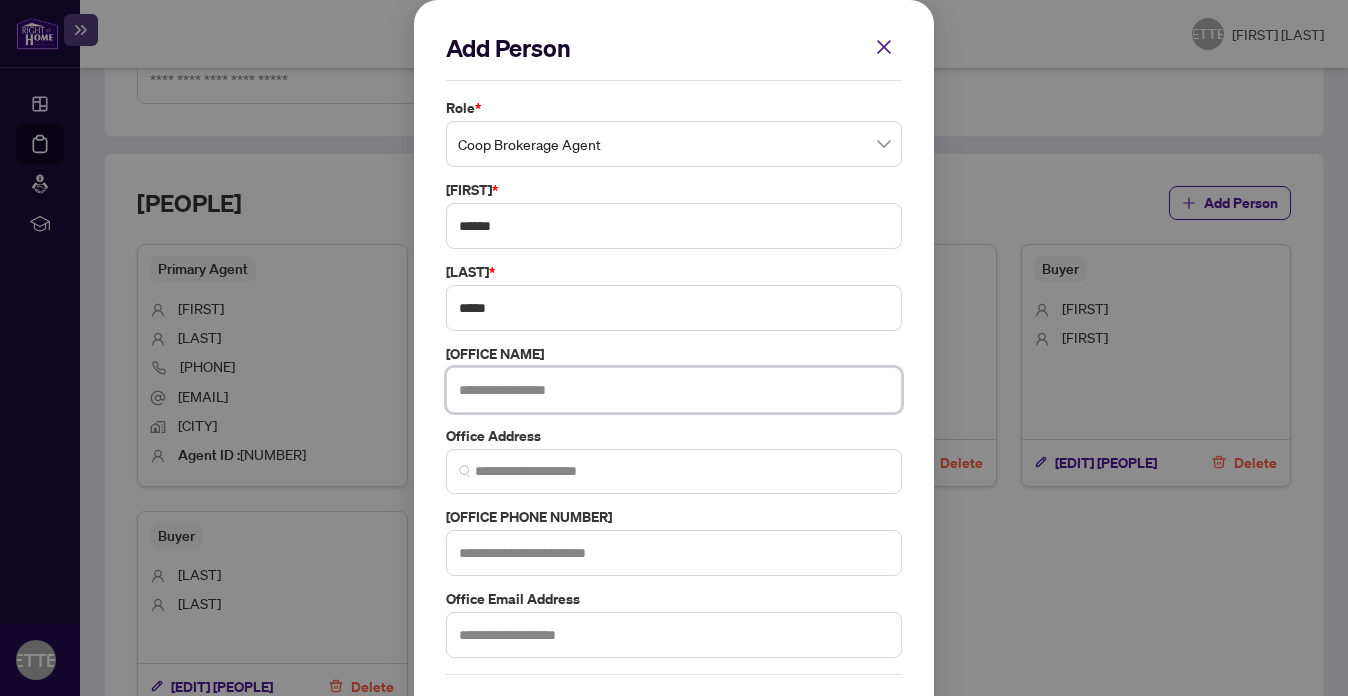 click at bounding box center [674, 390] 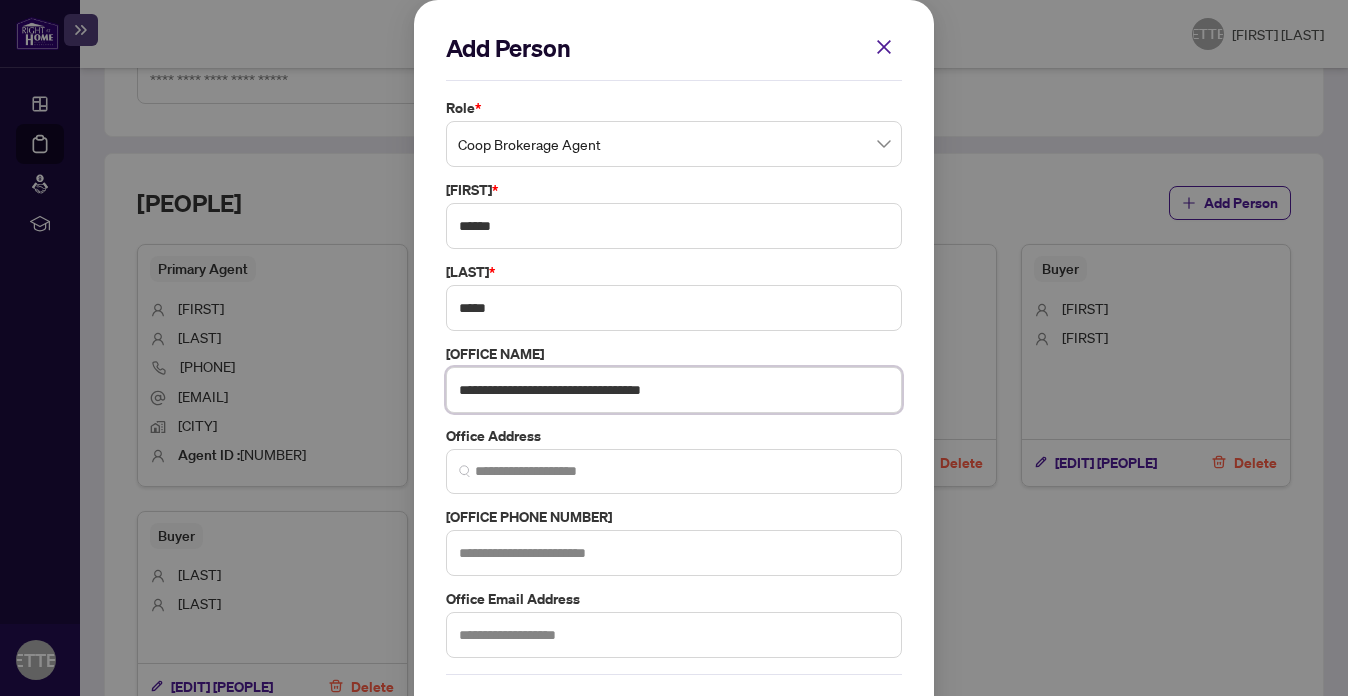 type on "**********" 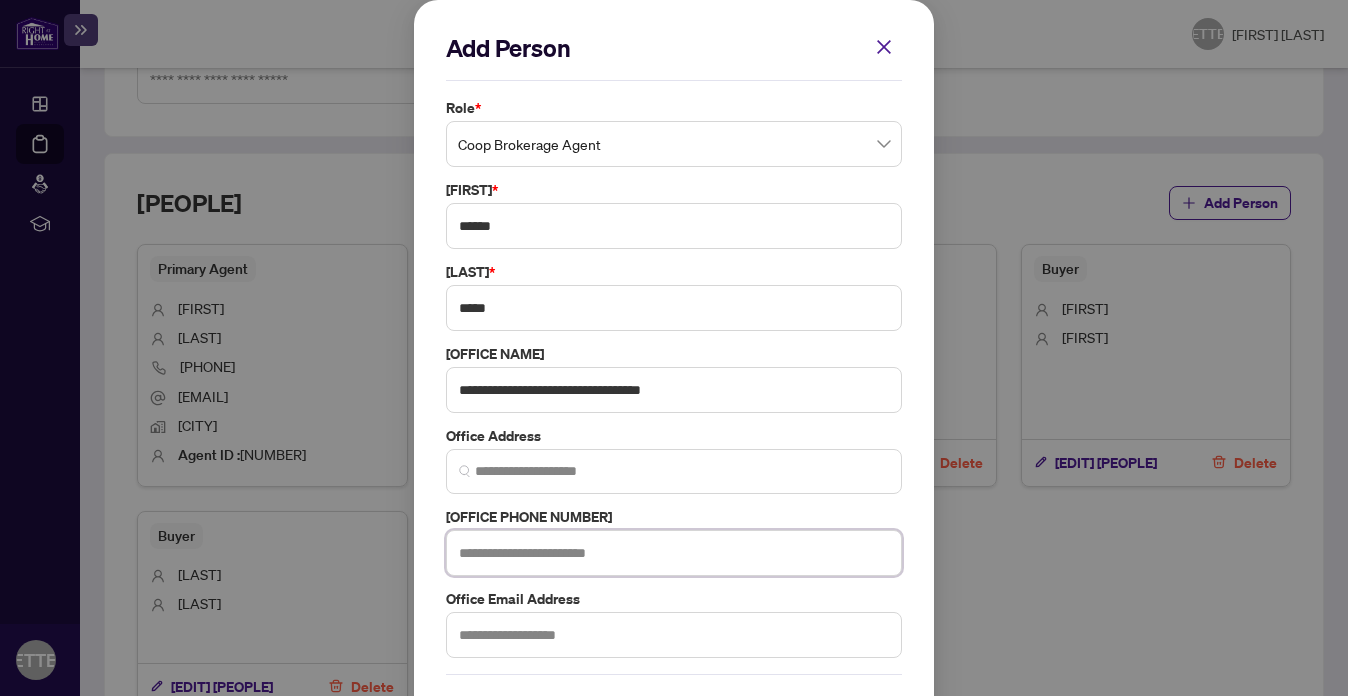 click at bounding box center (674, 553) 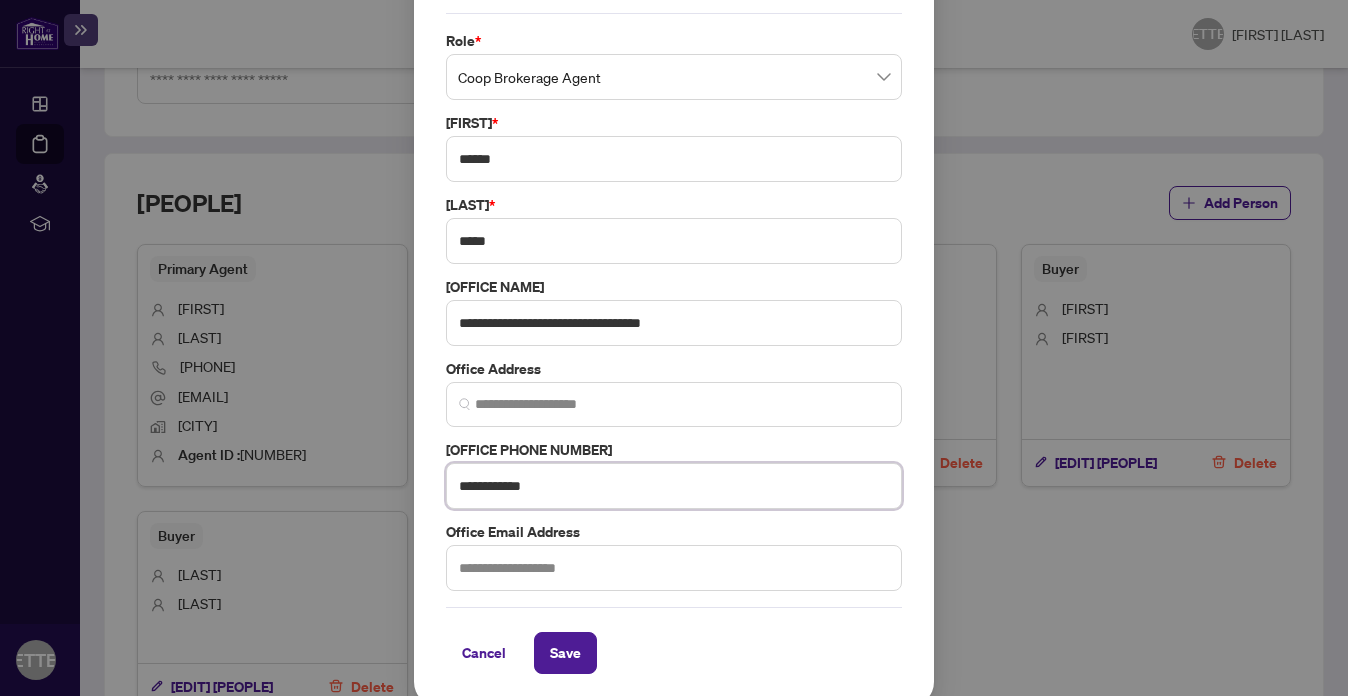 scroll, scrollTop: 77, scrollLeft: 0, axis: vertical 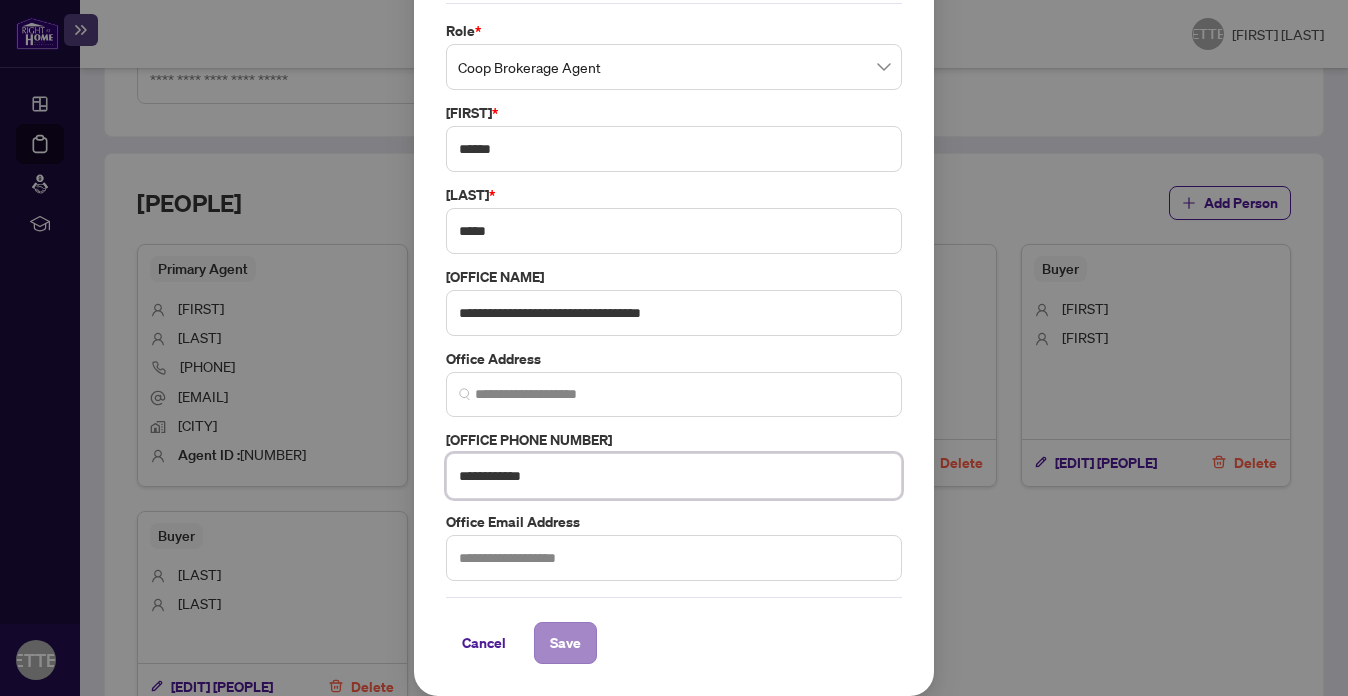 type on "******" 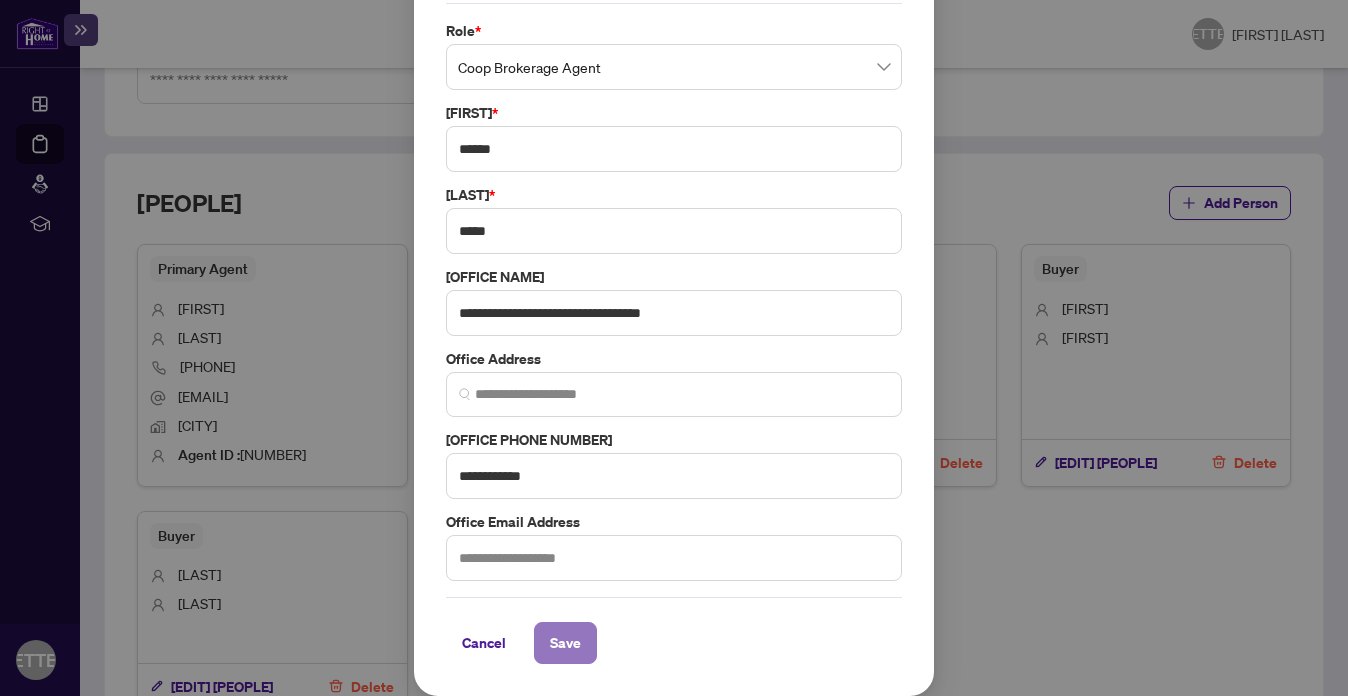 click on "Save" at bounding box center [565, 643] 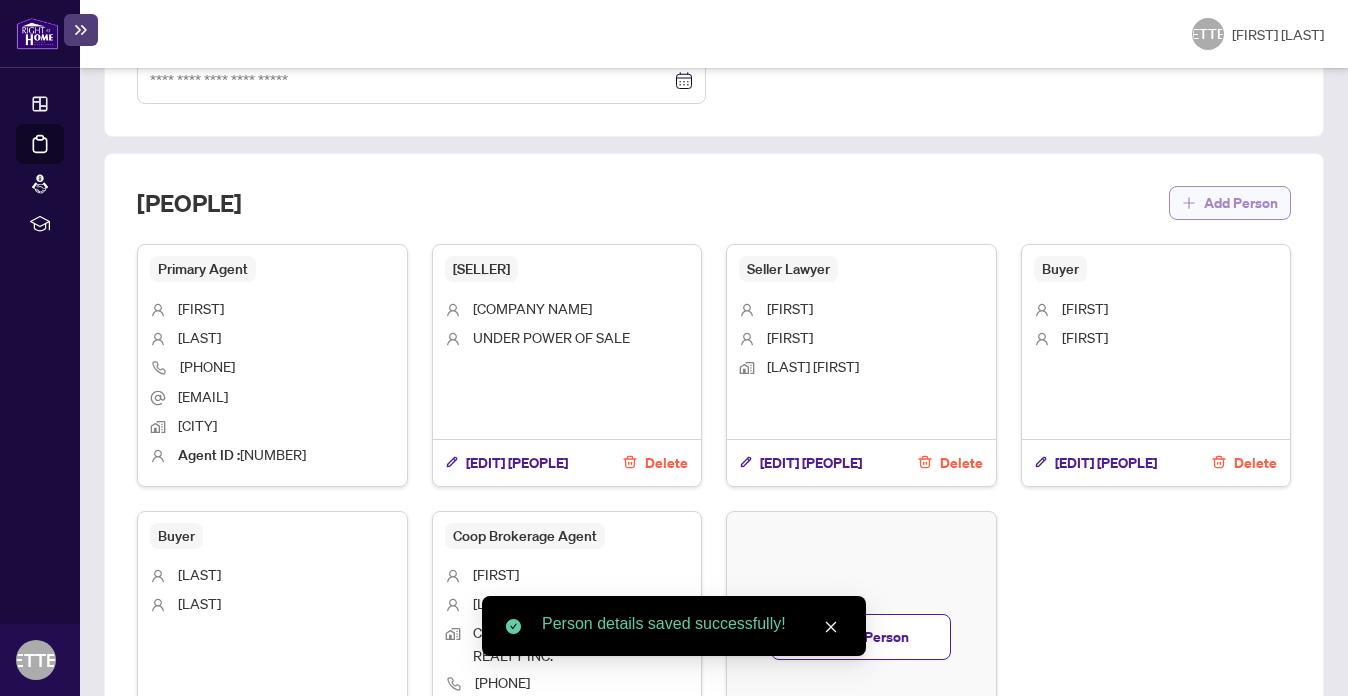 click on "Add Person" at bounding box center [1241, 203] 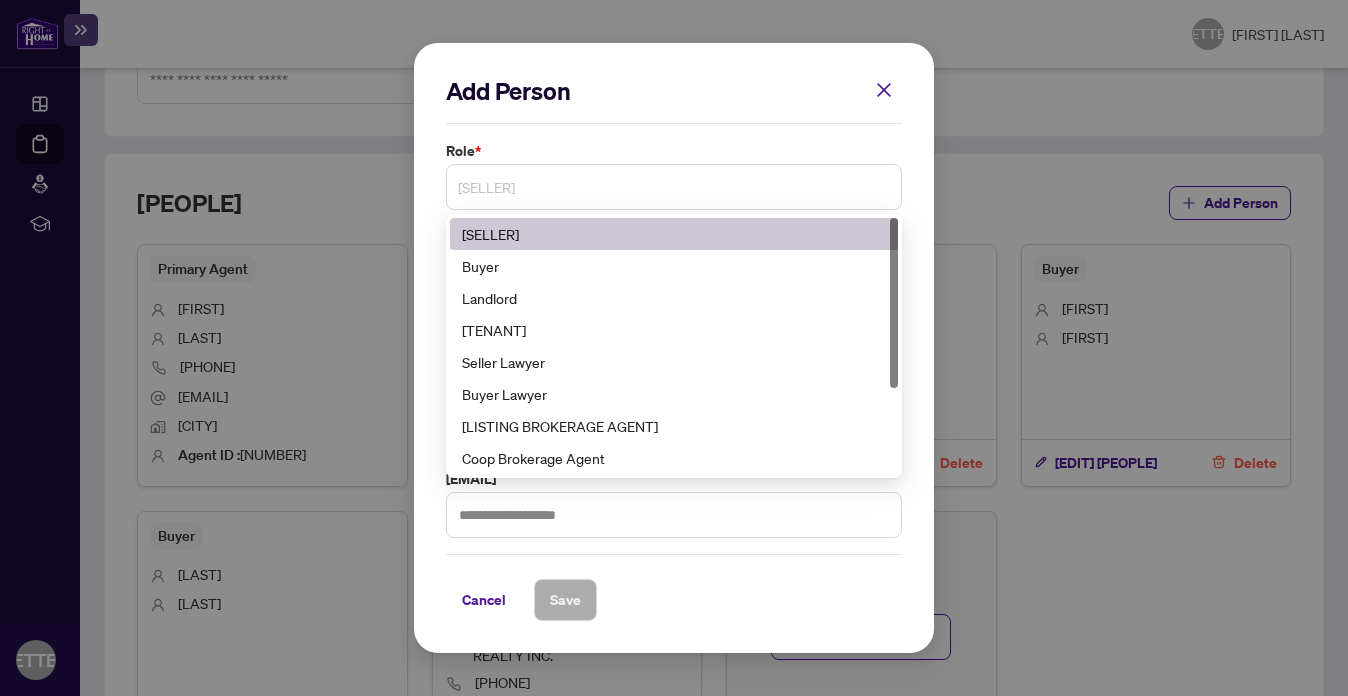 click on "[SELLER]" at bounding box center [674, 187] 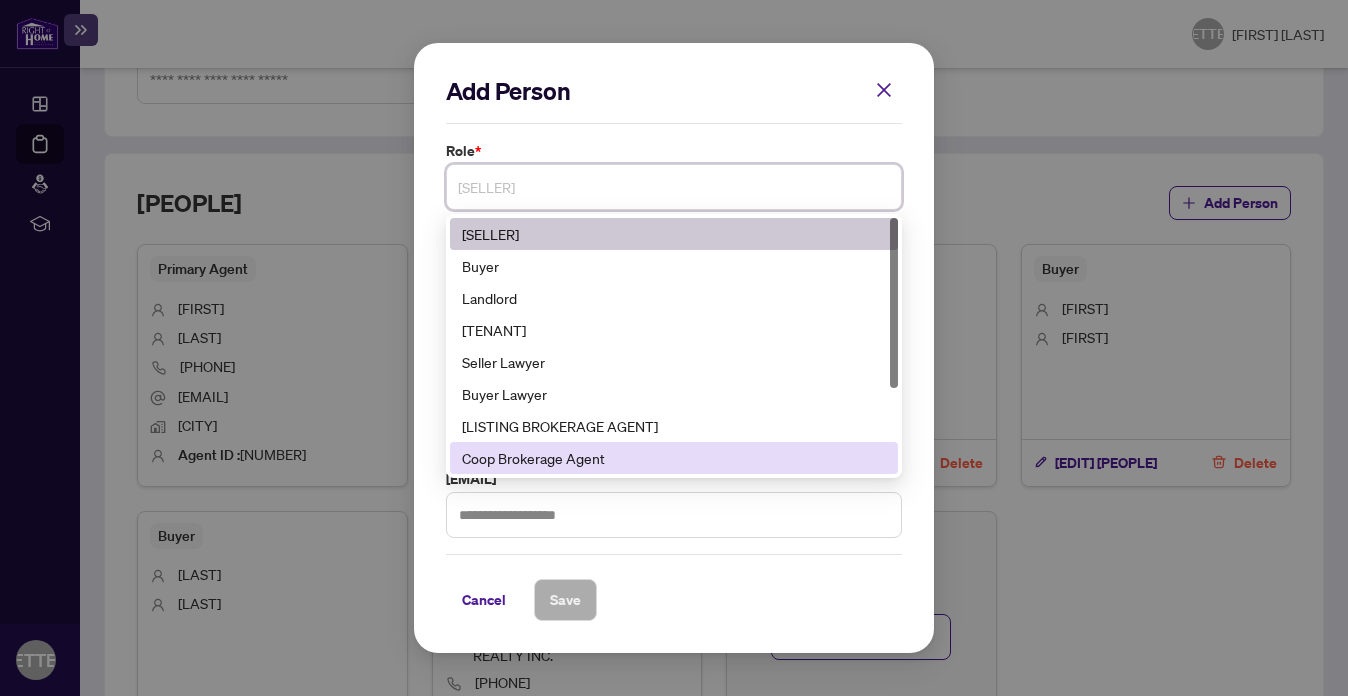click on "Coop Brokerage Agent" at bounding box center (674, 458) 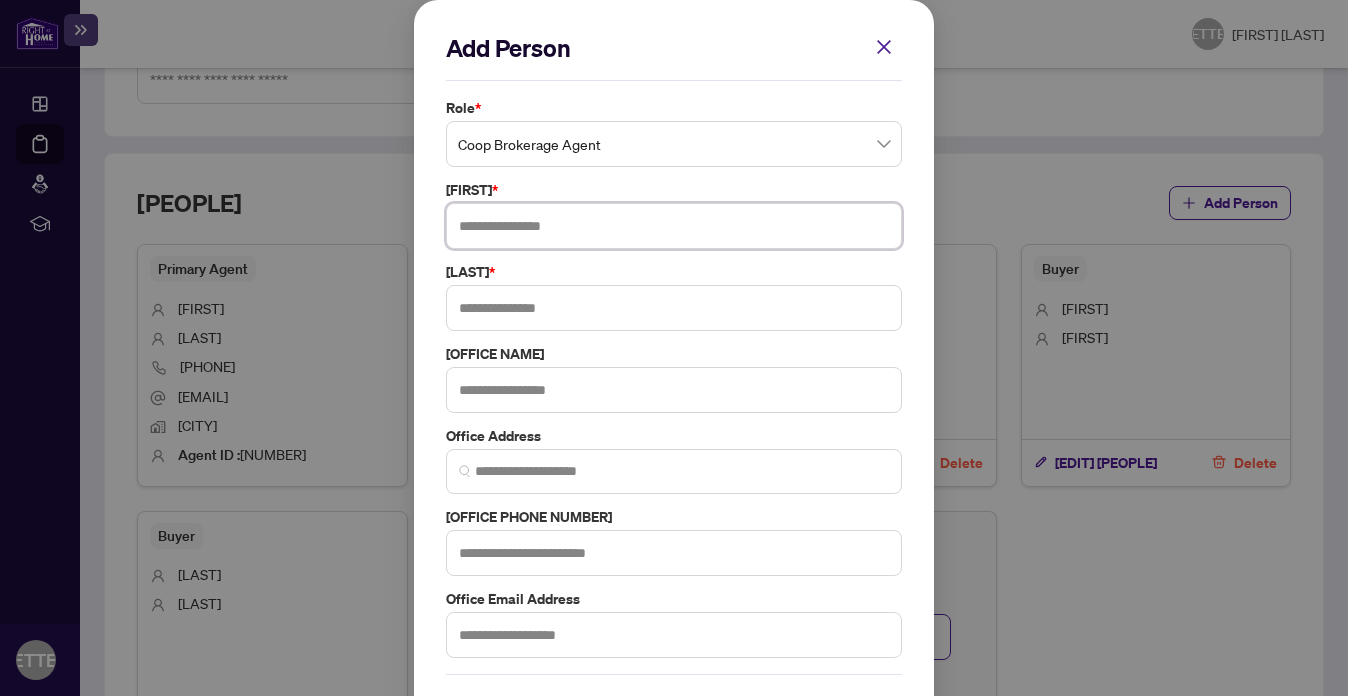 click at bounding box center (674, 226) 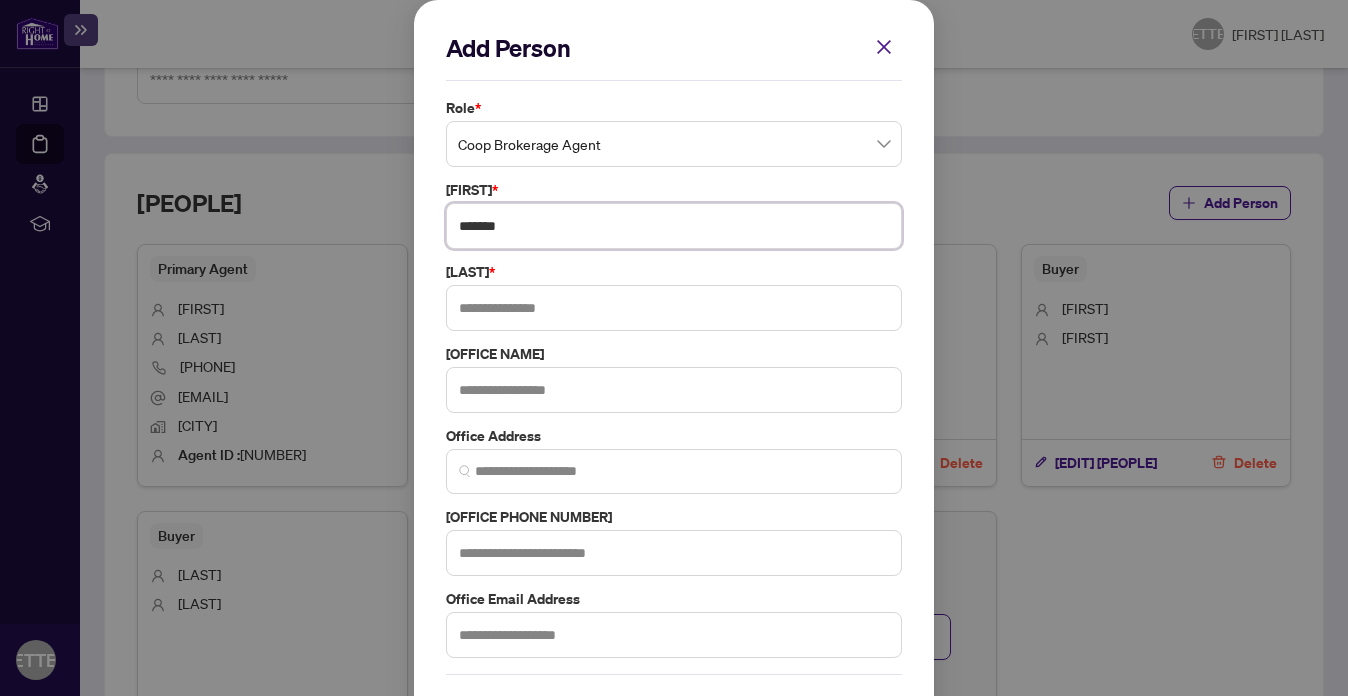 type on "*******" 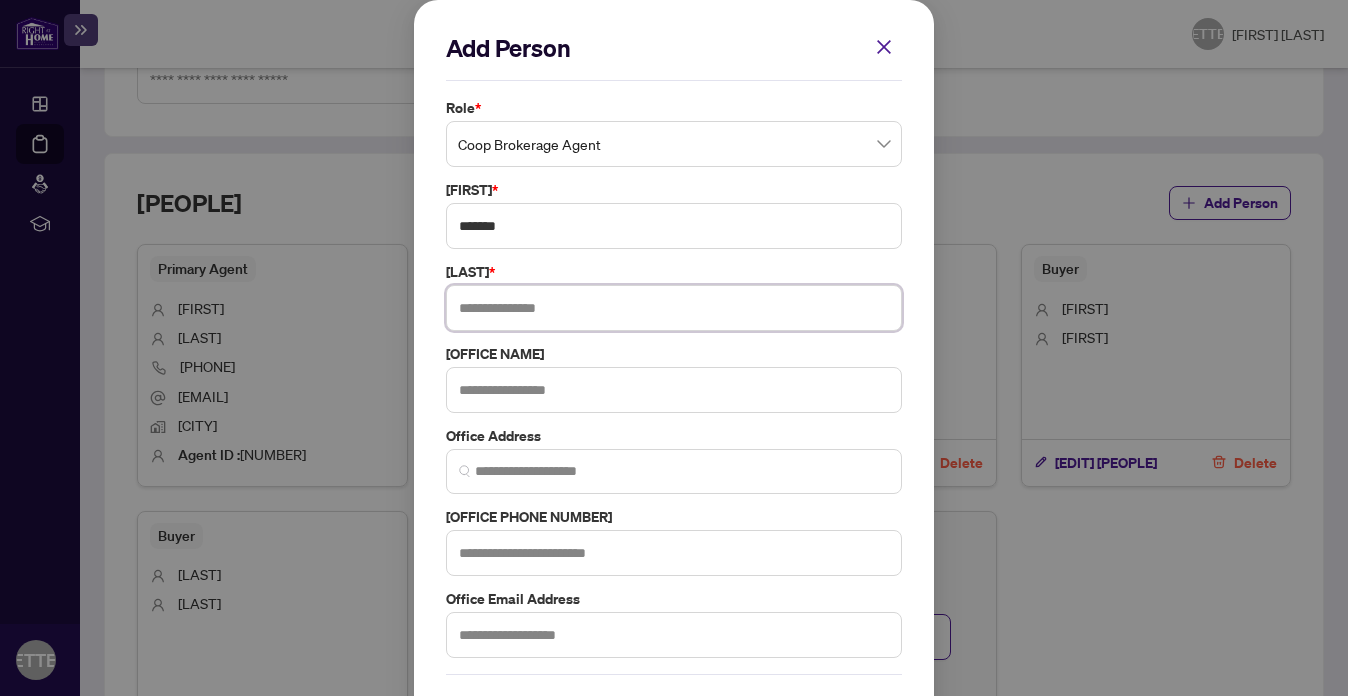 click at bounding box center [674, 308] 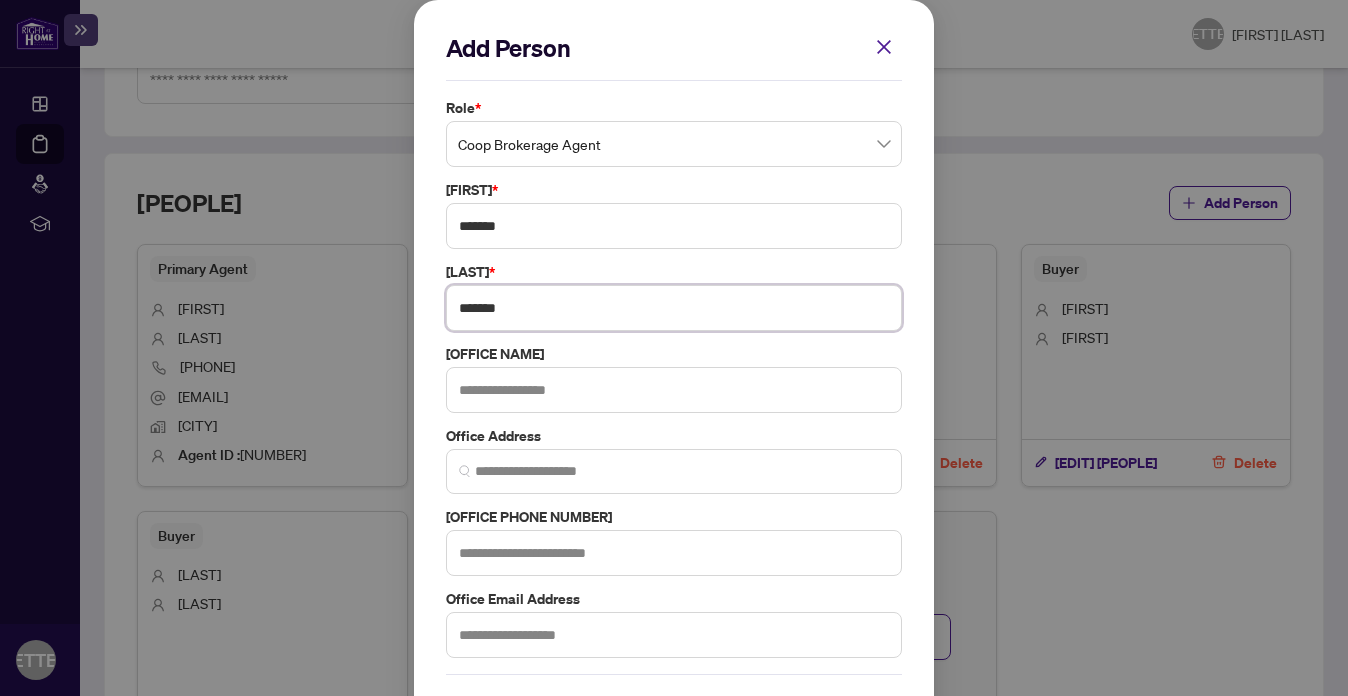 type on "*******" 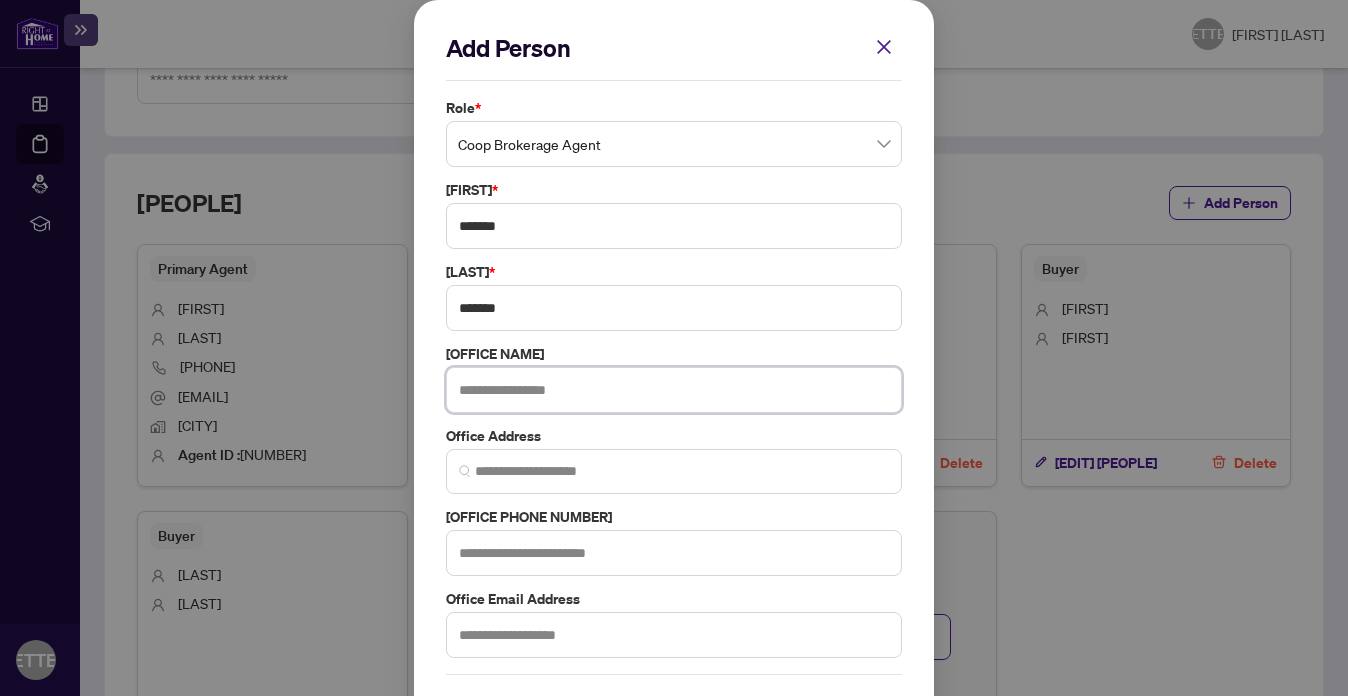 click at bounding box center [674, 390] 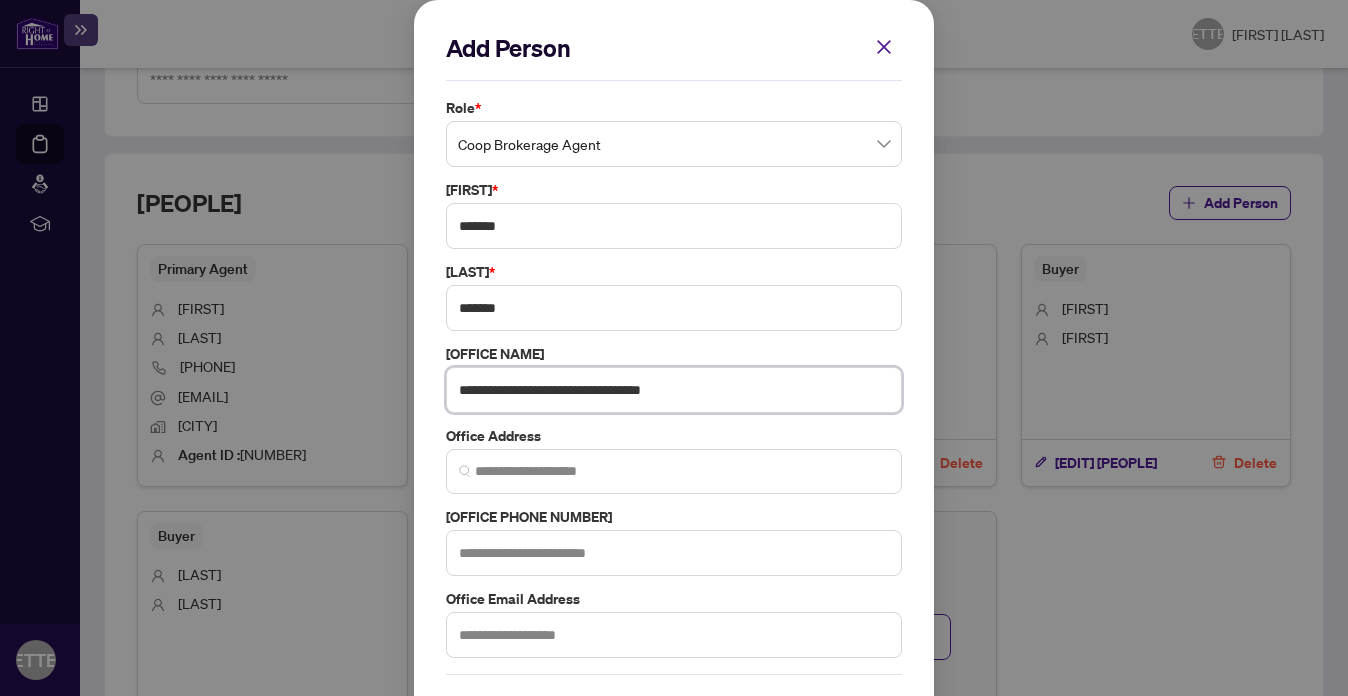 type on "**********" 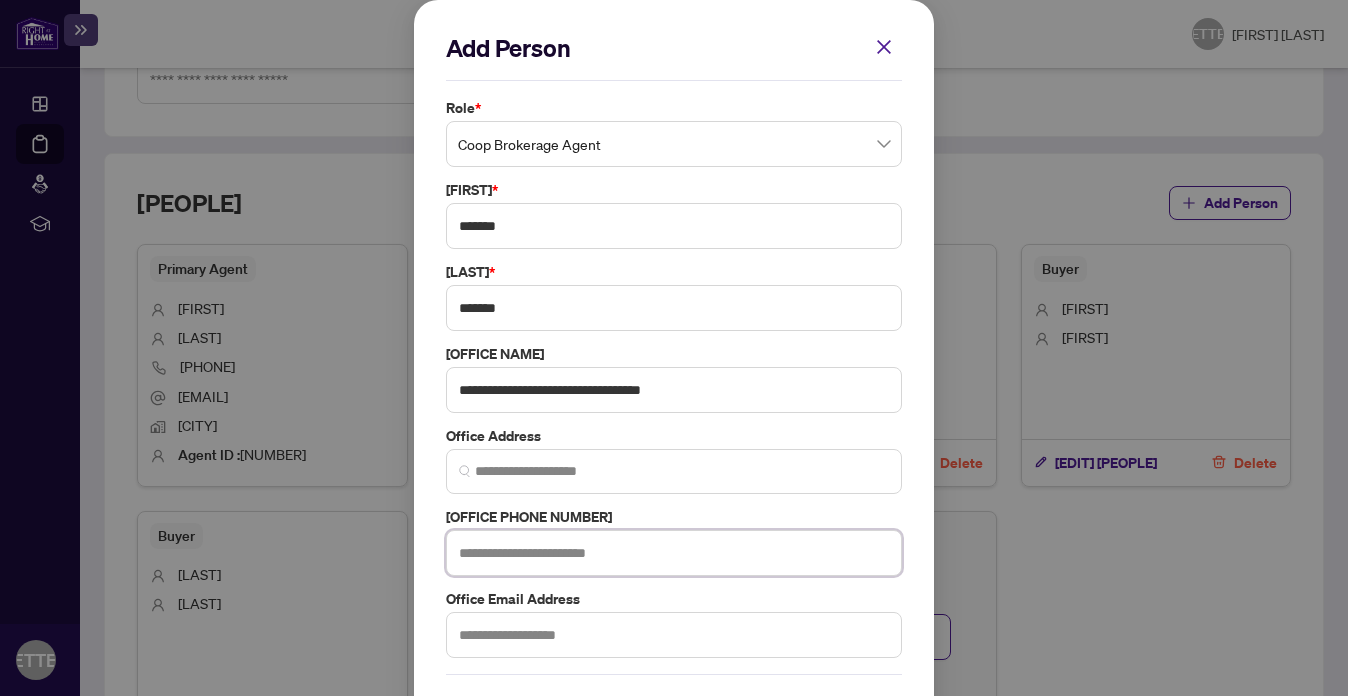 click at bounding box center (674, 553) 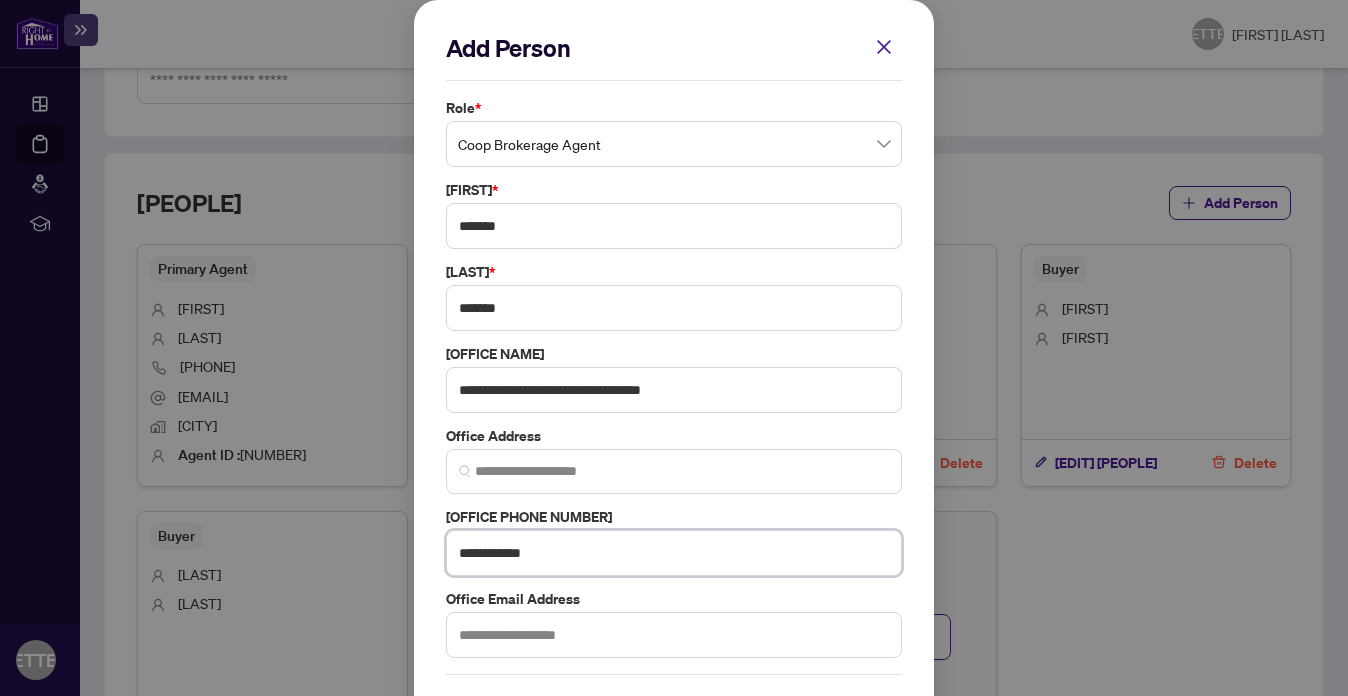 scroll, scrollTop: 77, scrollLeft: 0, axis: vertical 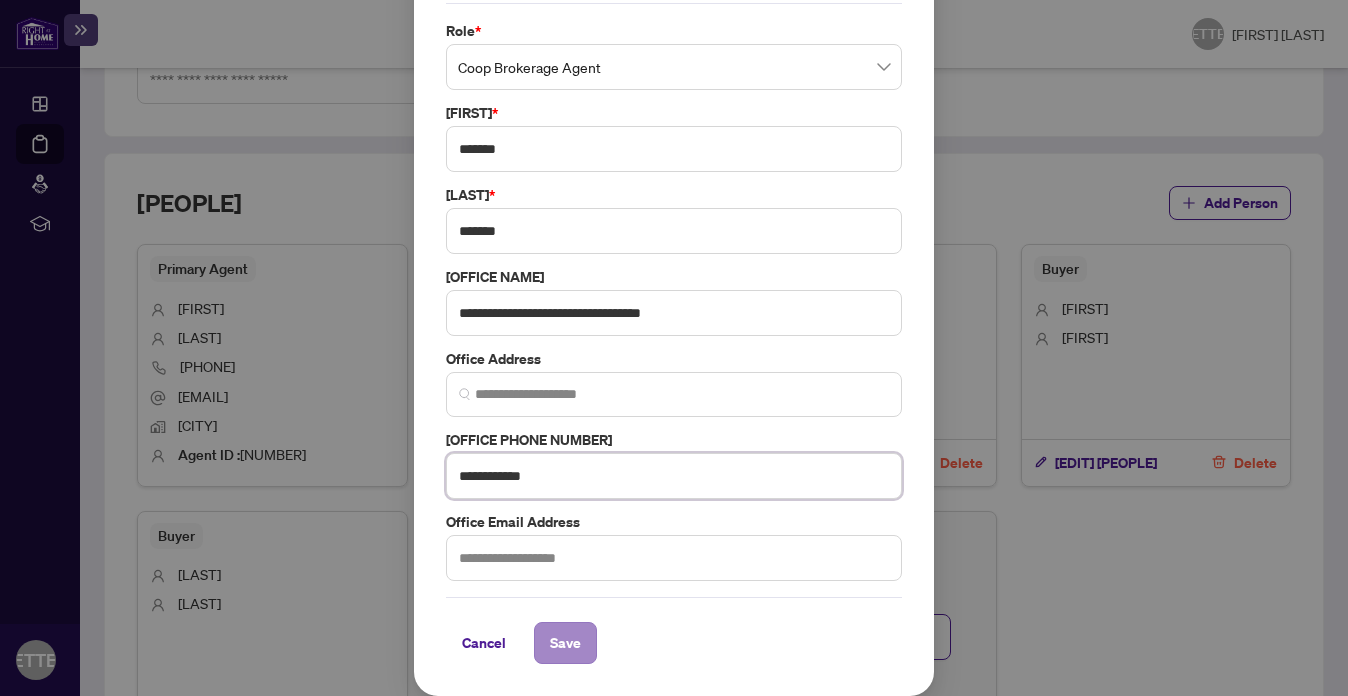type on "******" 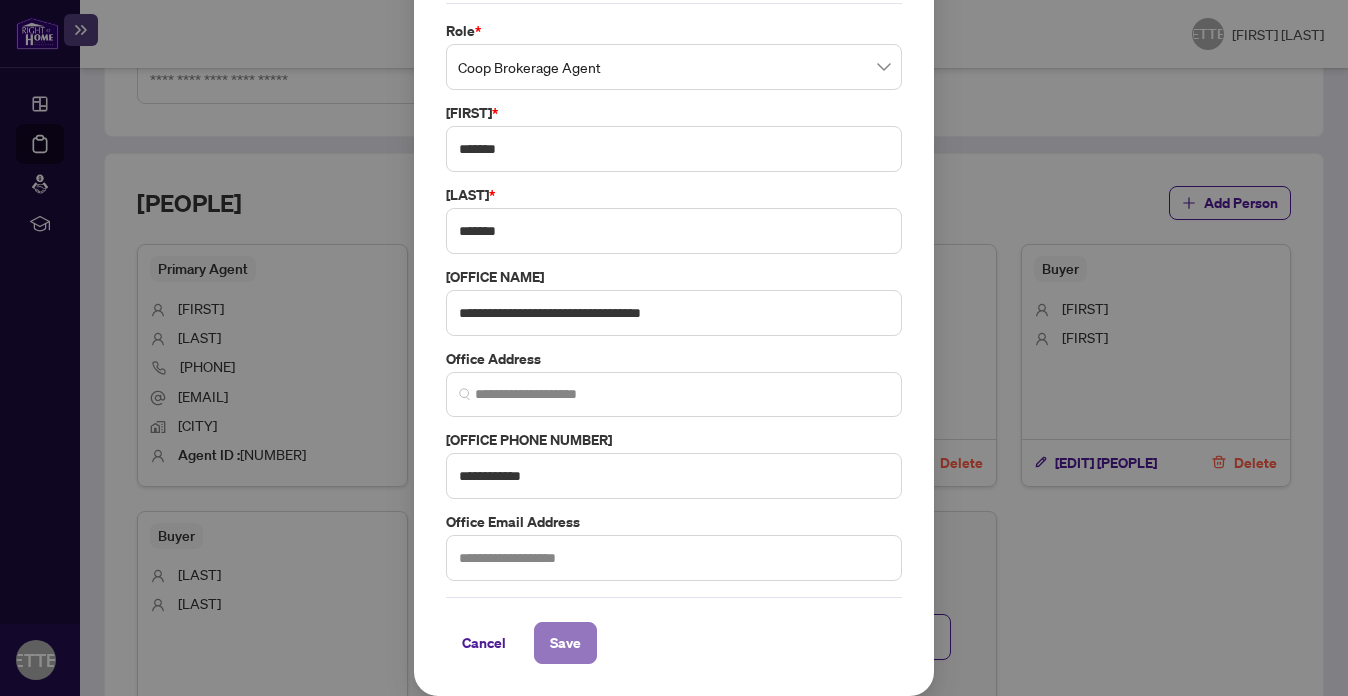 click on "Save" at bounding box center [565, 643] 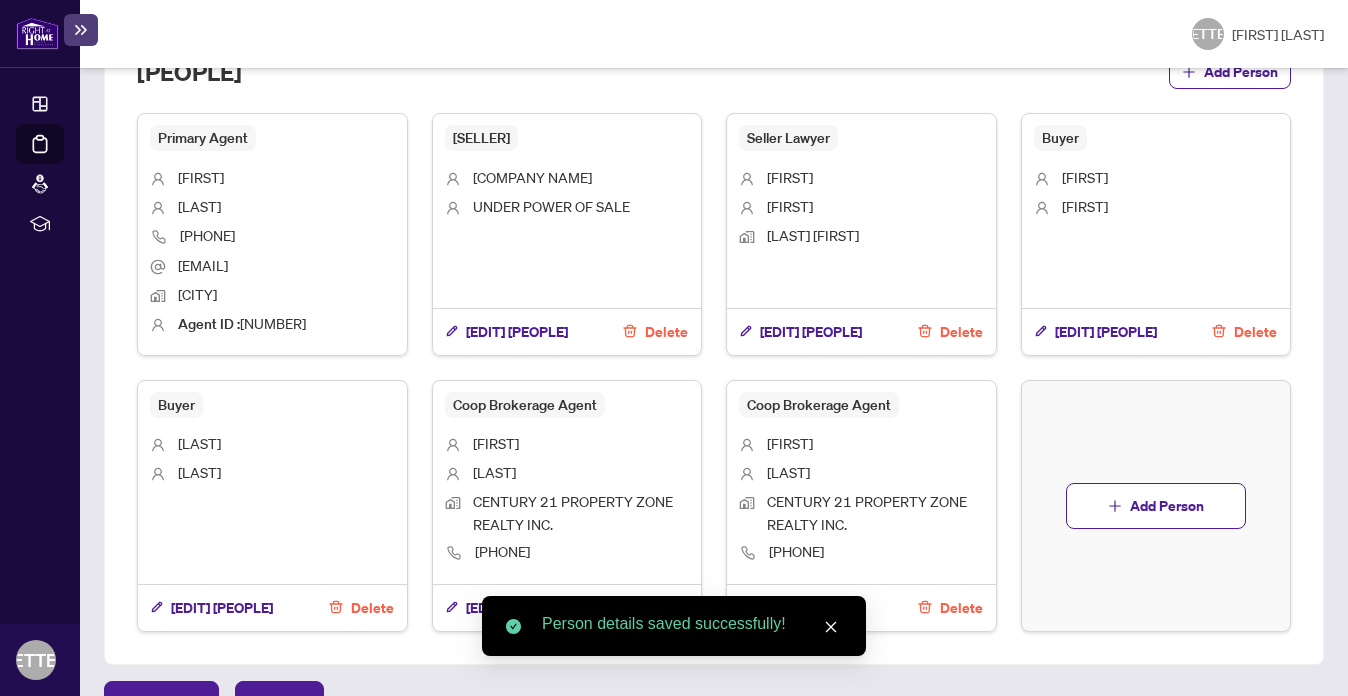 scroll, scrollTop: 1225, scrollLeft: 0, axis: vertical 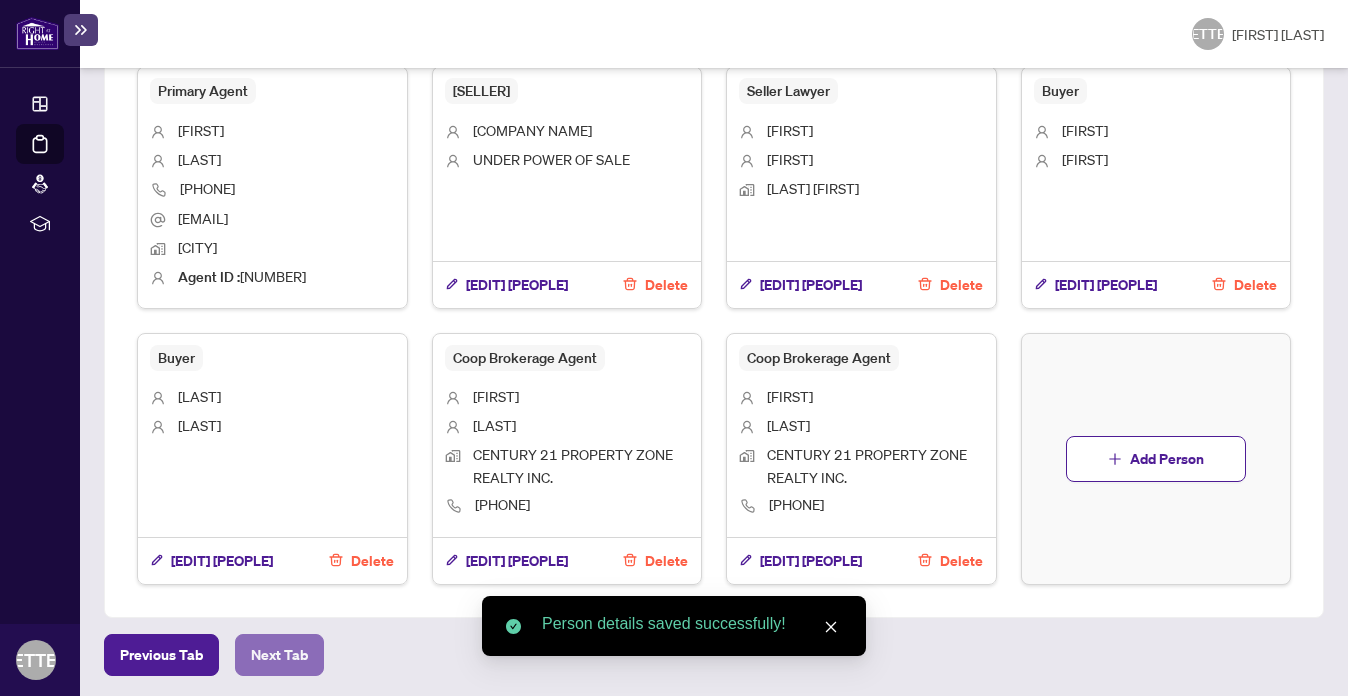 click on "Next Tab" at bounding box center (161, 655) 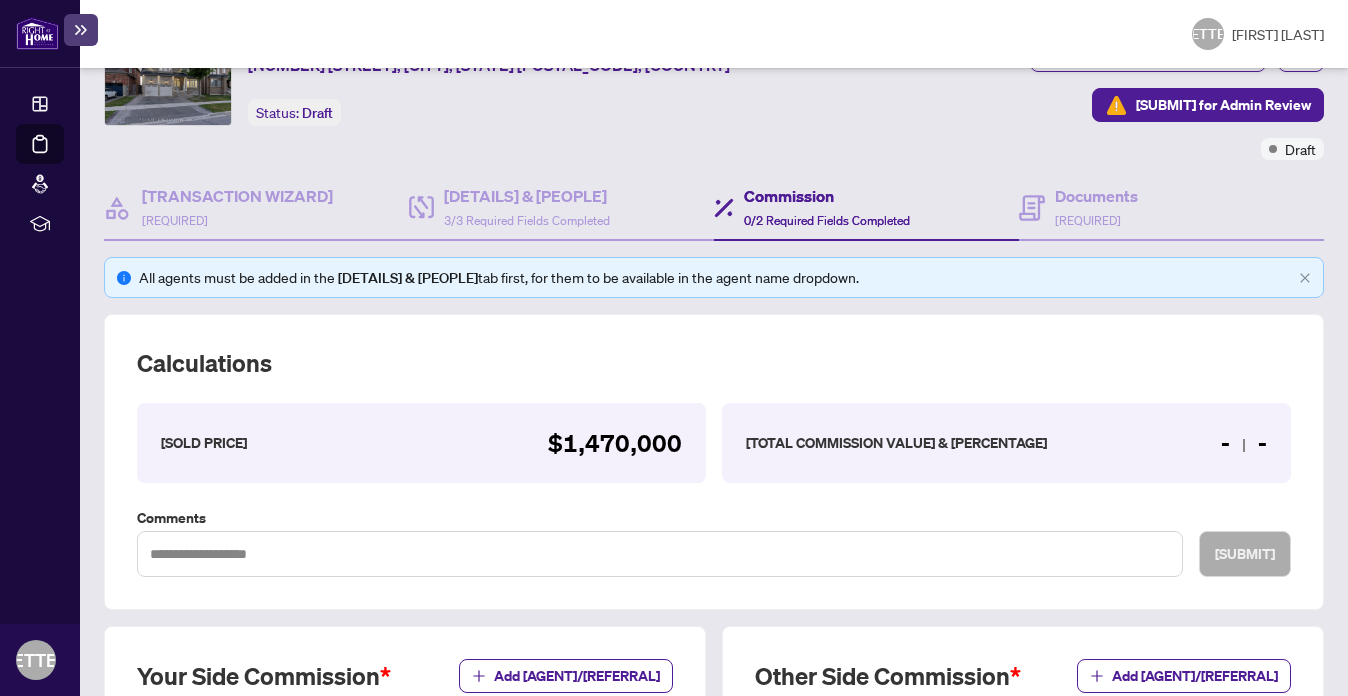 scroll, scrollTop: 563, scrollLeft: 0, axis: vertical 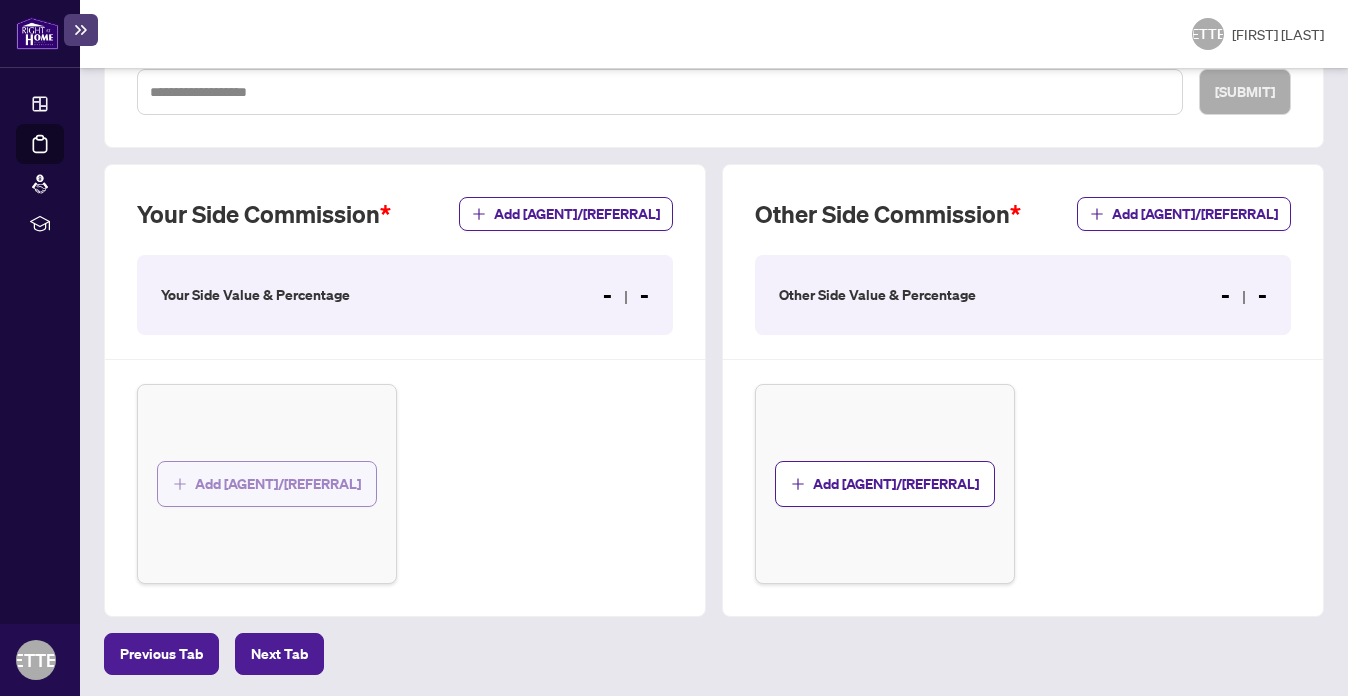 click on "Add [AGENT]/[REFERRAL]" at bounding box center [278, 484] 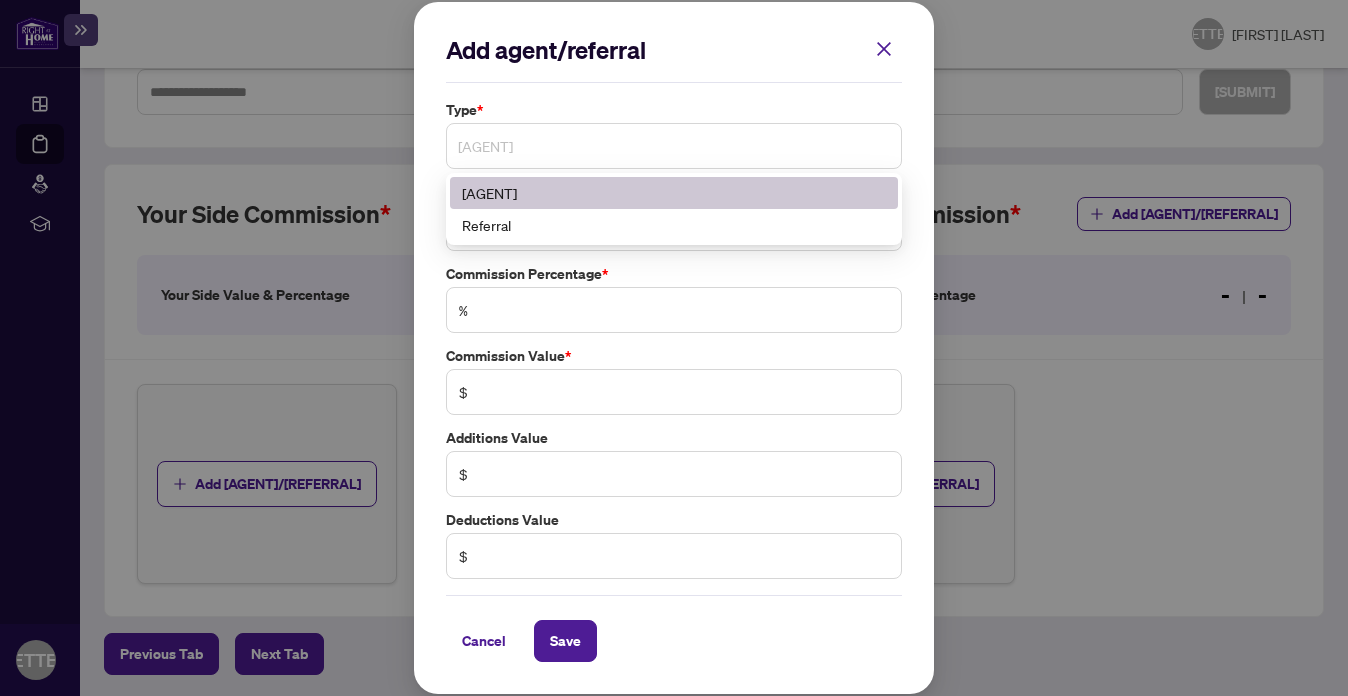 click on "[AGENT]" at bounding box center (674, 146) 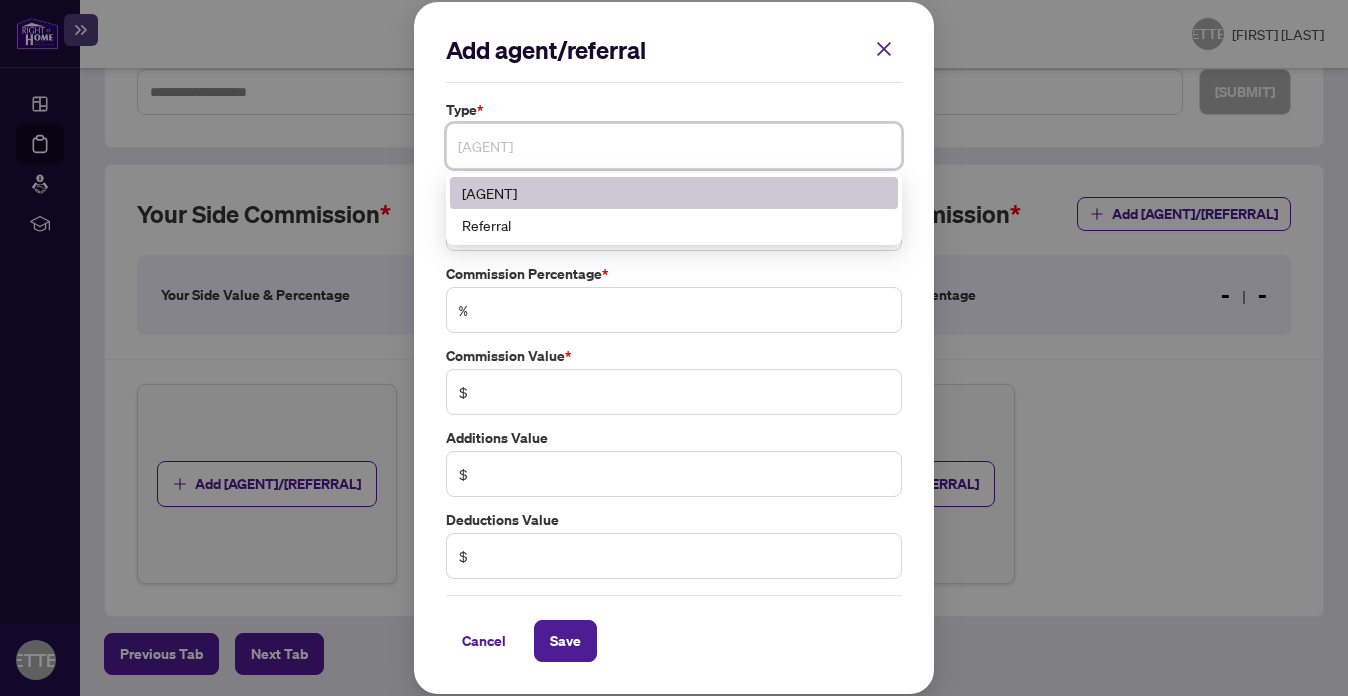 click on "[AGENT]" at bounding box center (674, 193) 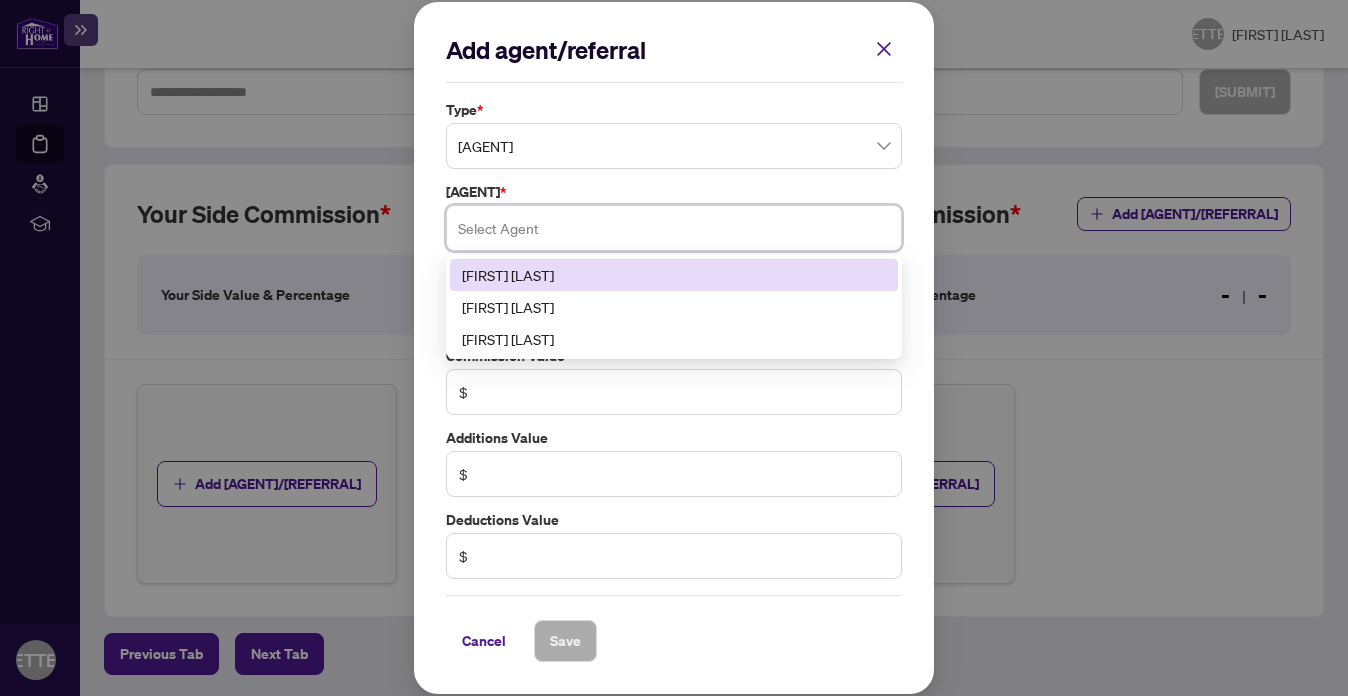 click at bounding box center [674, 228] 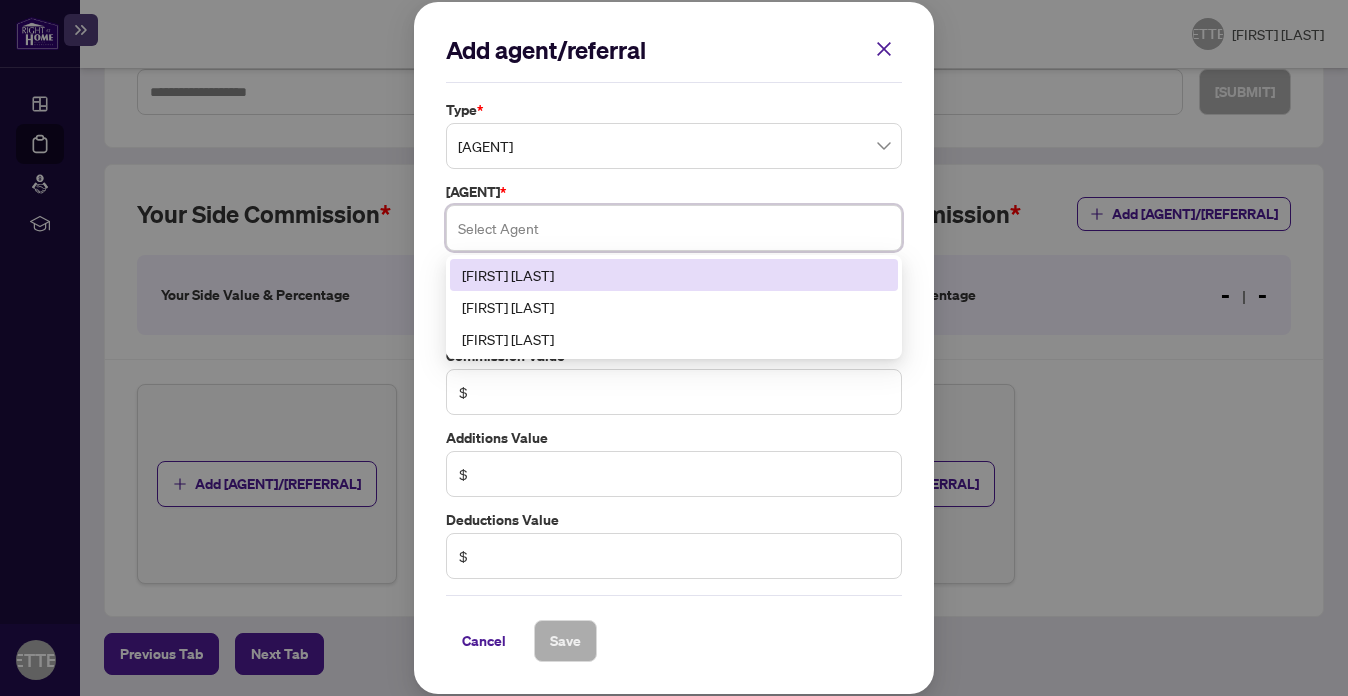 click on "[FIRST] [LAST]" at bounding box center [674, 275] 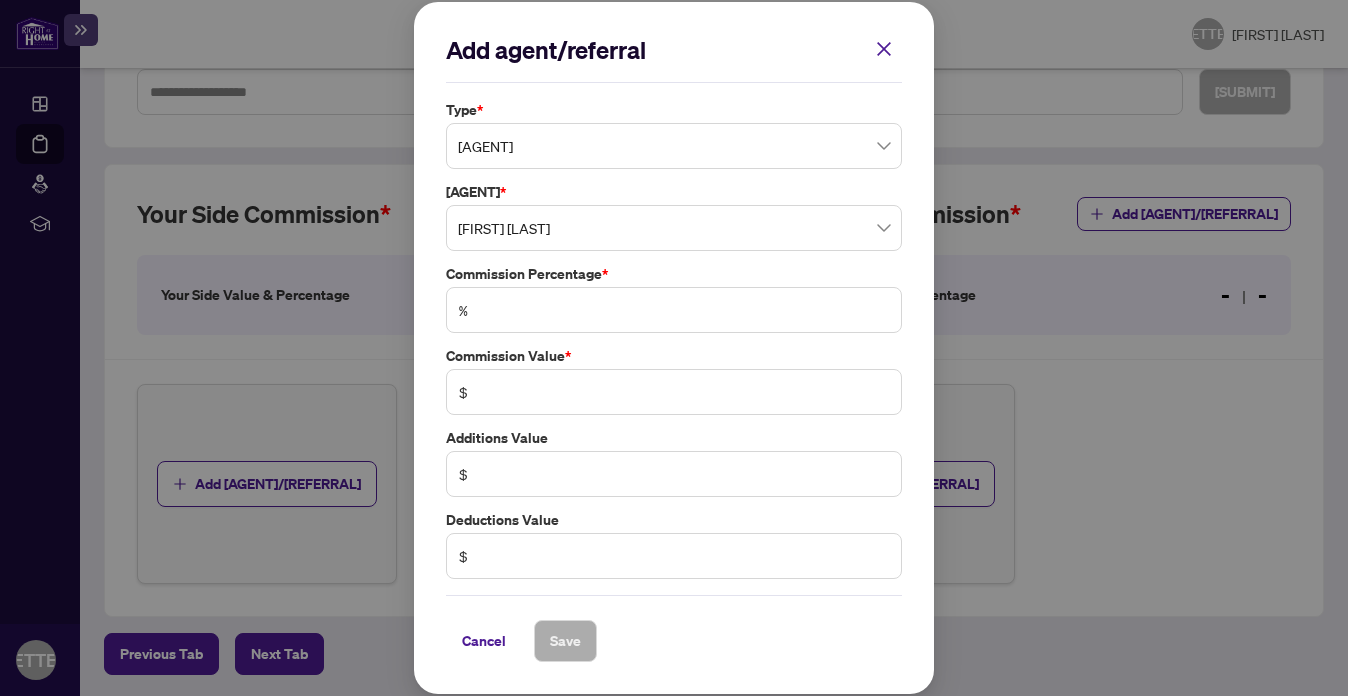 click on "%" at bounding box center [674, 310] 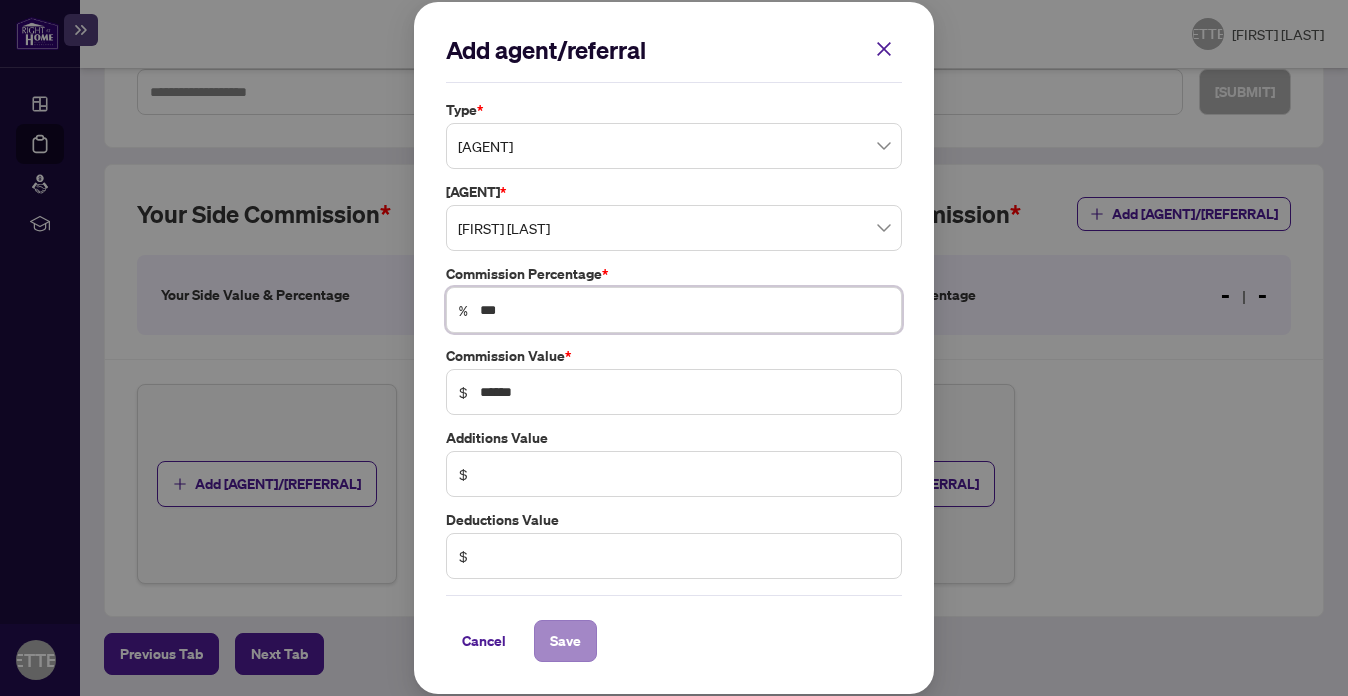 type on "***" 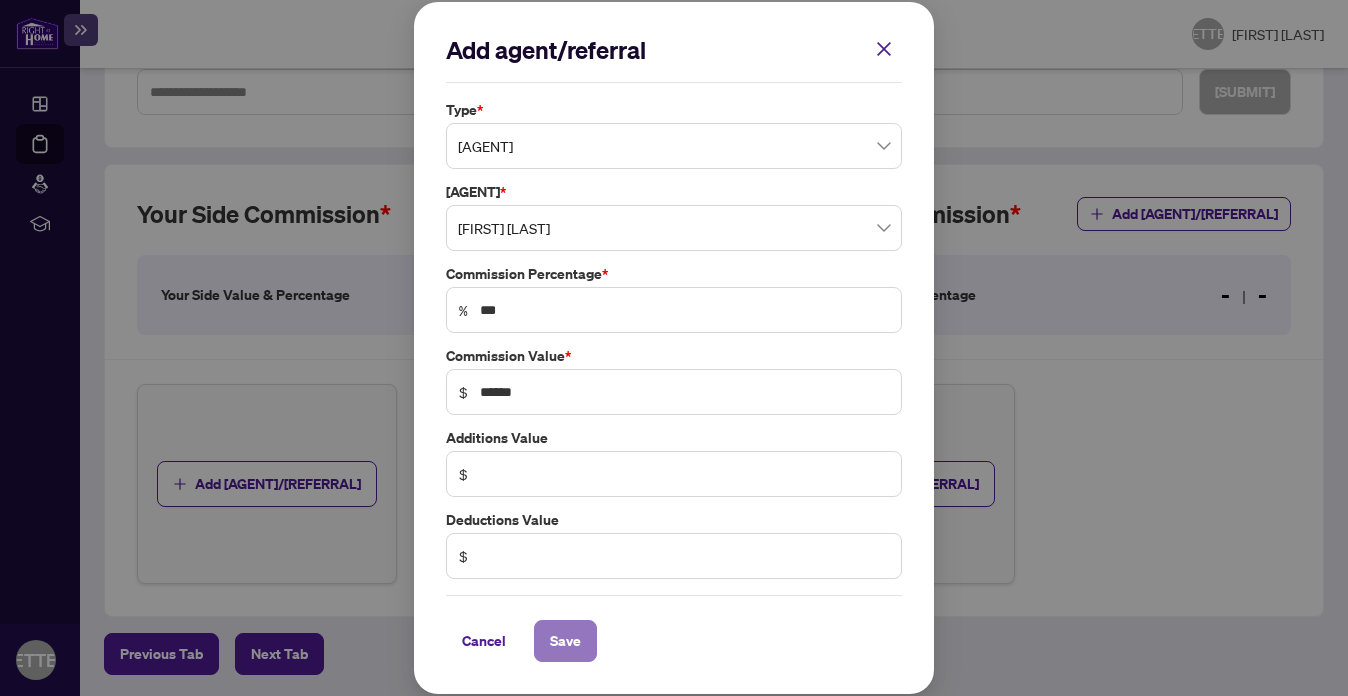 click on "Save" at bounding box center [565, 641] 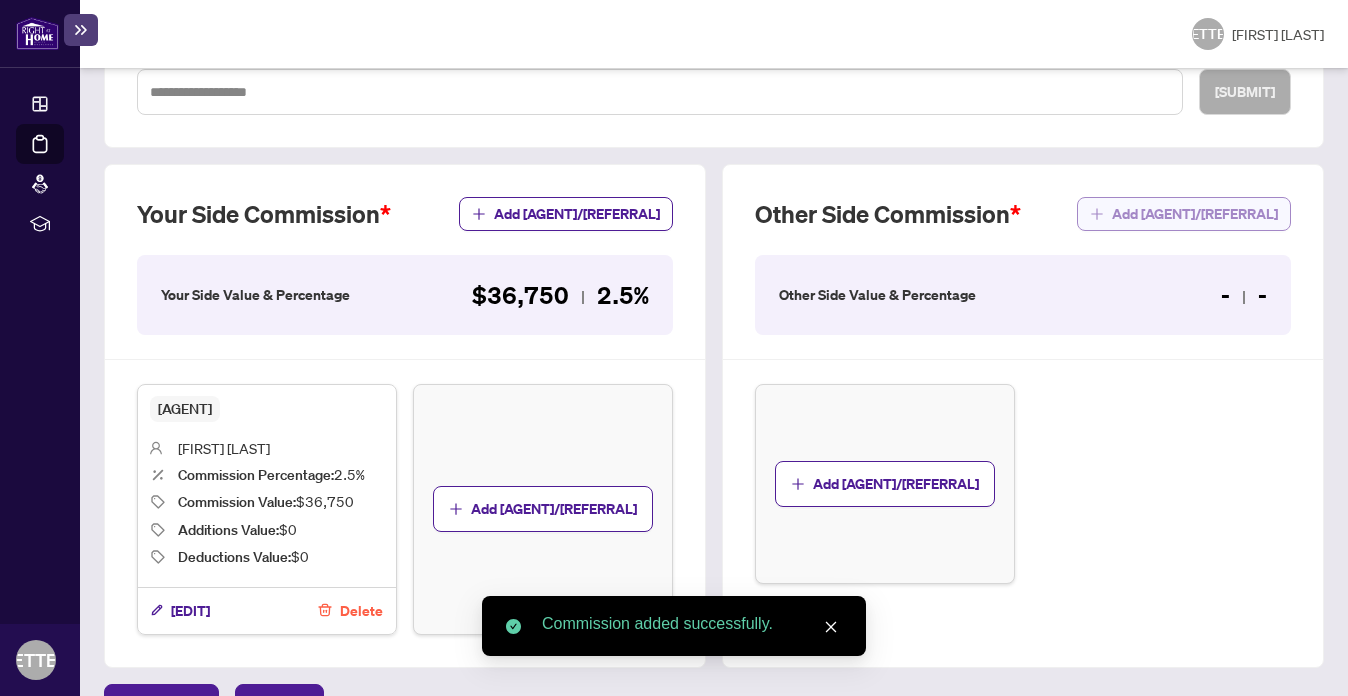 click on "Add [AGENT]/[REFERRAL]" at bounding box center (1195, 214) 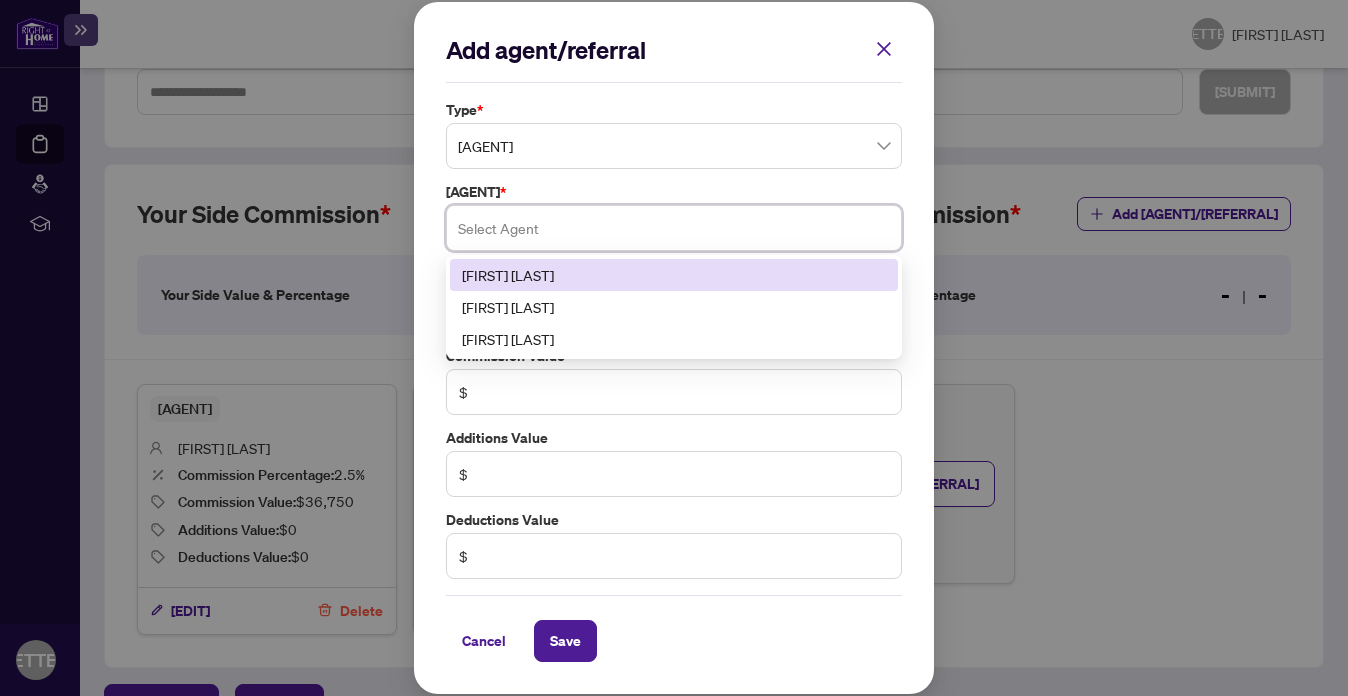 click at bounding box center (674, 228) 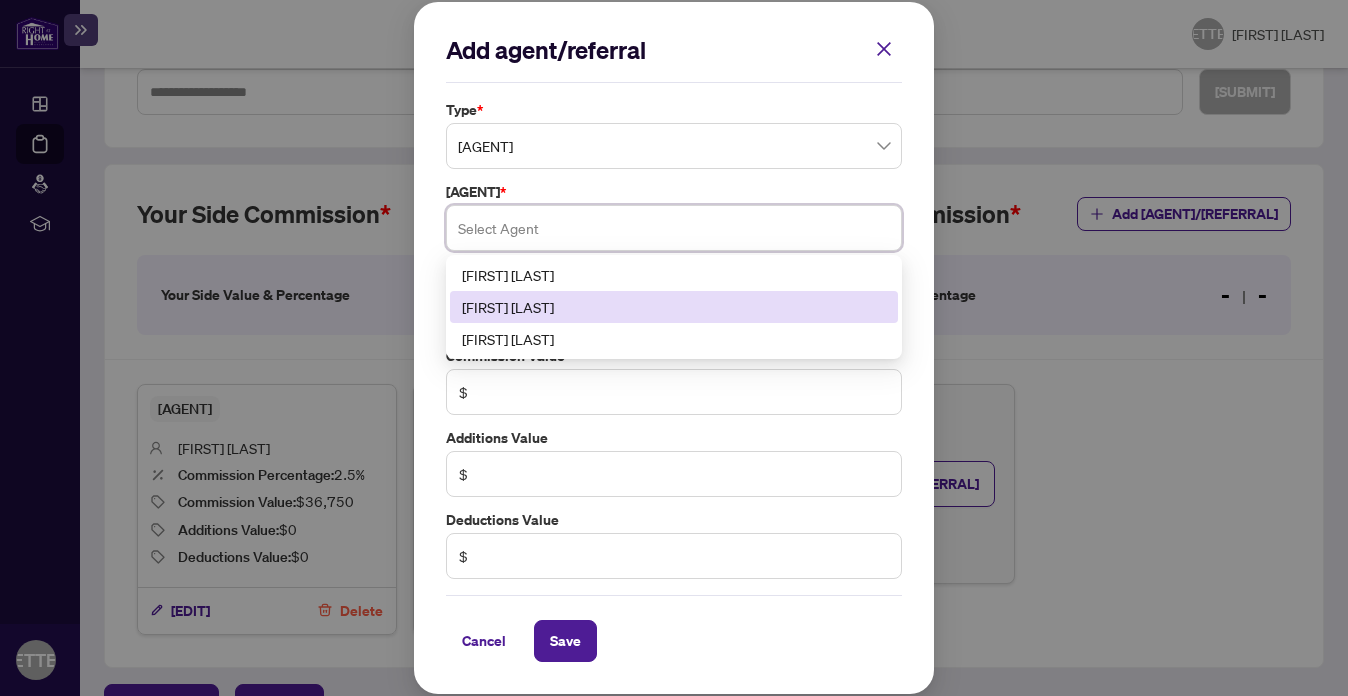 click on "[FIRST] [LAST]" at bounding box center (674, 307) 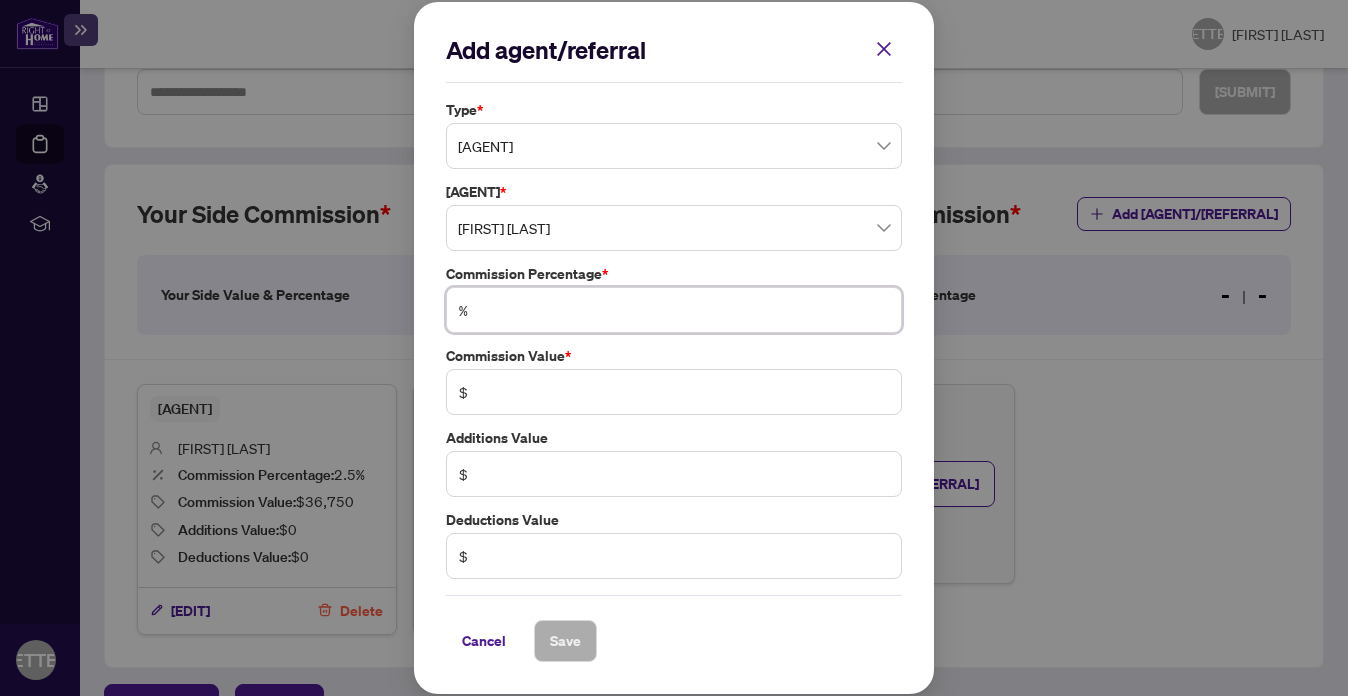 click at bounding box center (684, 310) 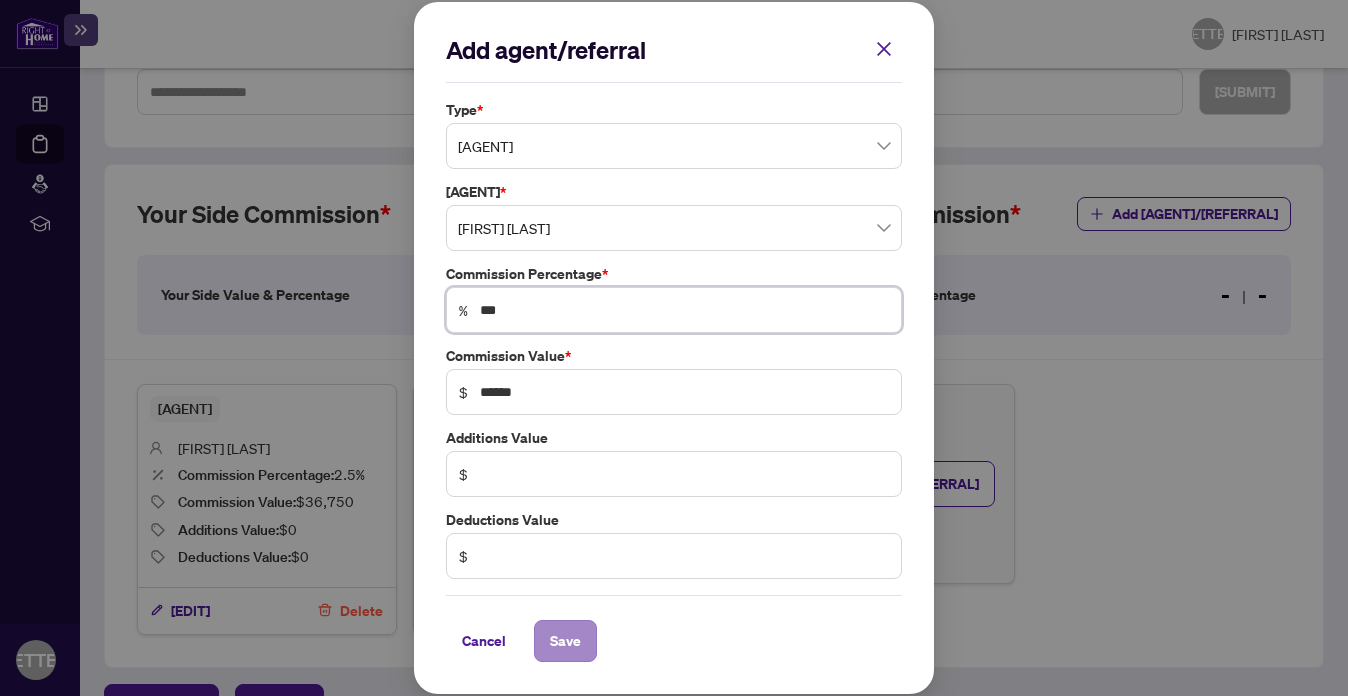 type on "***" 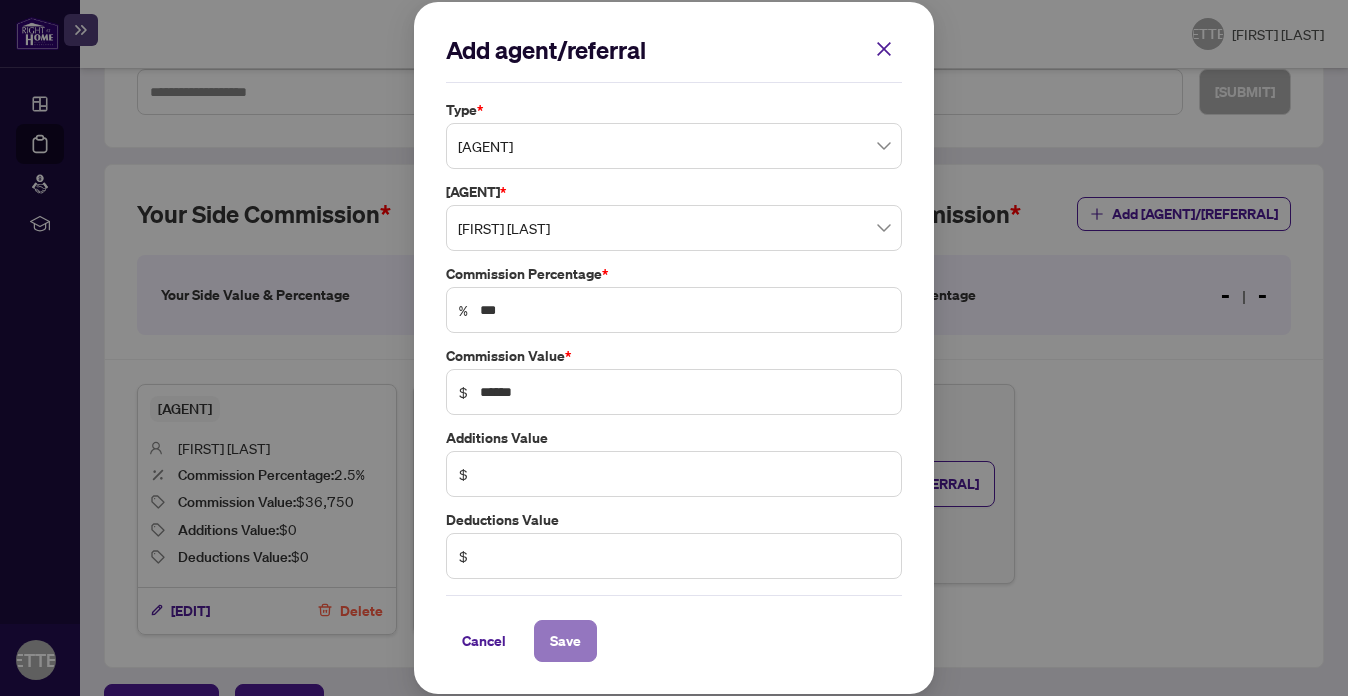 click on "Save" at bounding box center (565, 641) 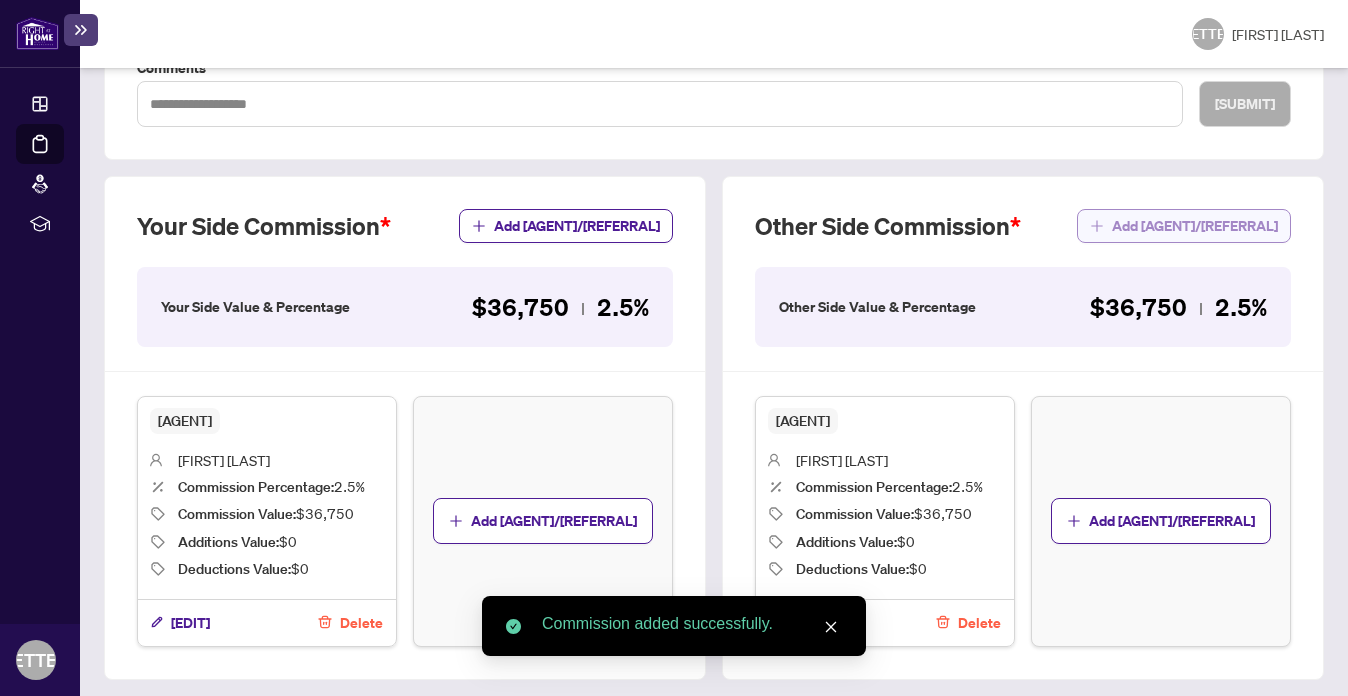 click on "Add [AGENT]/[REFERRAL]" at bounding box center [1195, 226] 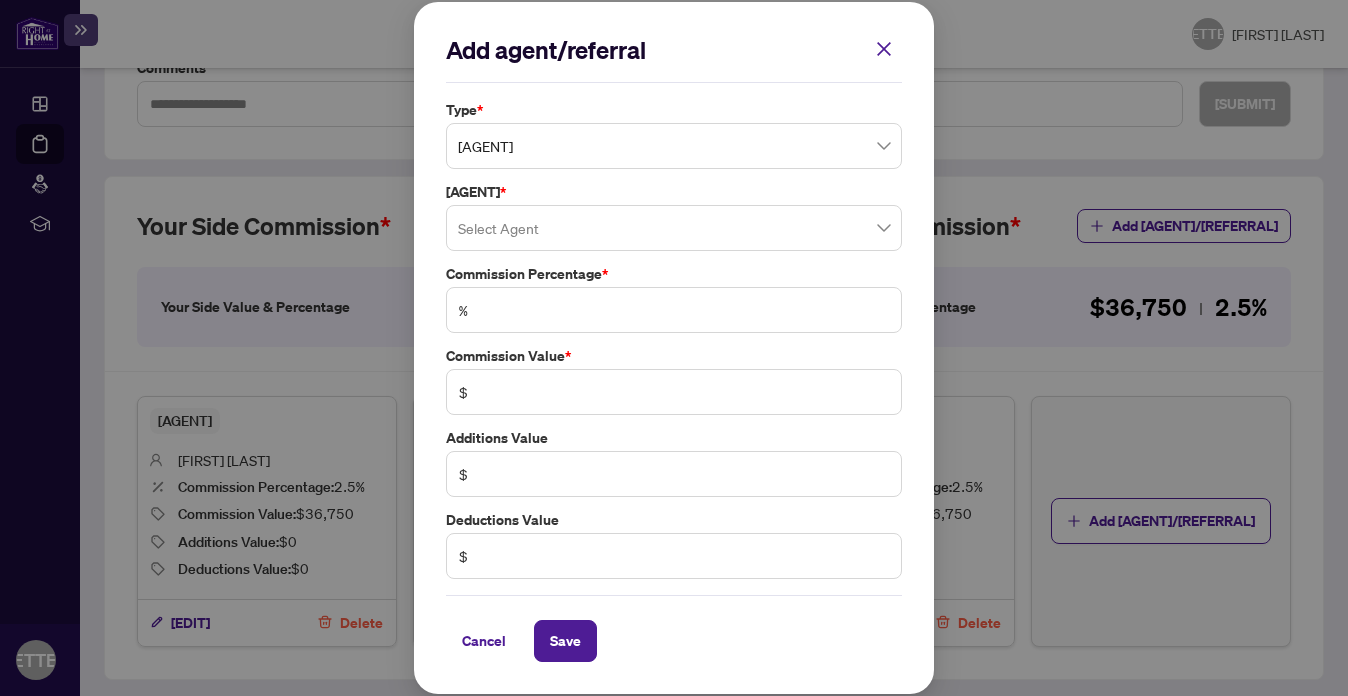 click at bounding box center (674, 228) 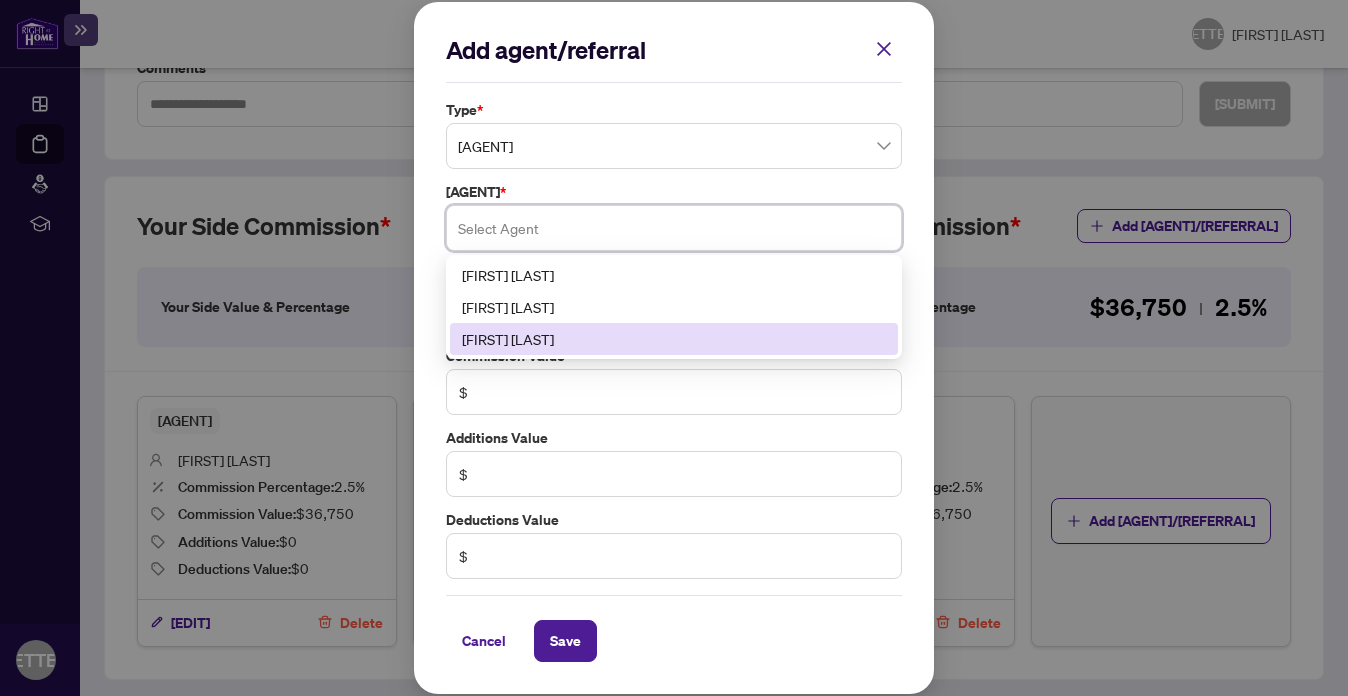 click on "[FIRST] [LAST]" at bounding box center [674, 339] 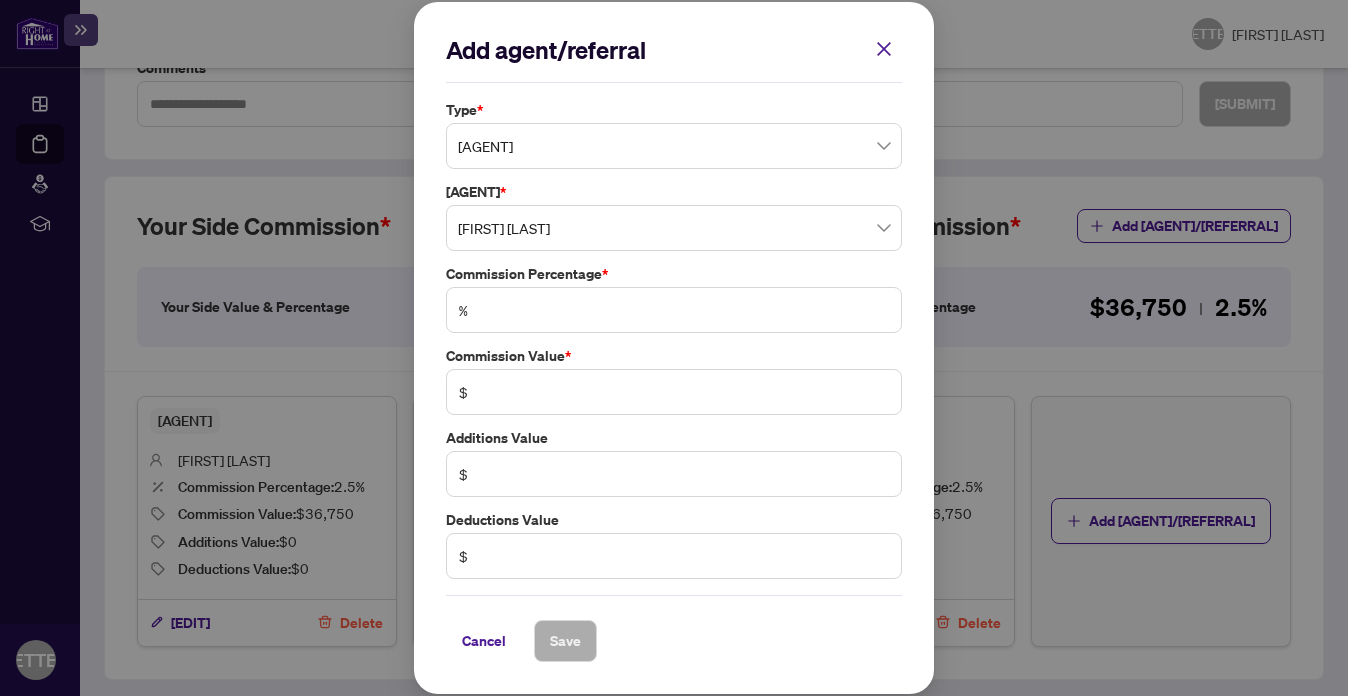 click on "%" at bounding box center (674, 310) 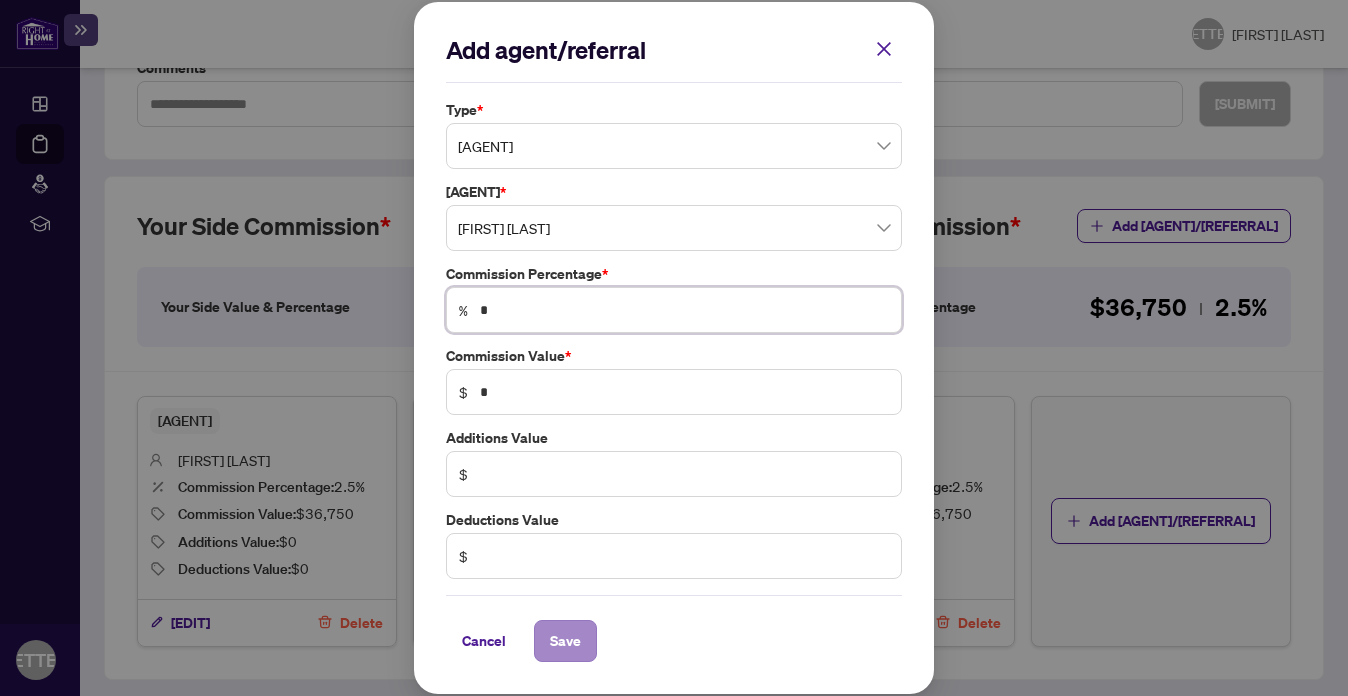 type on "*" 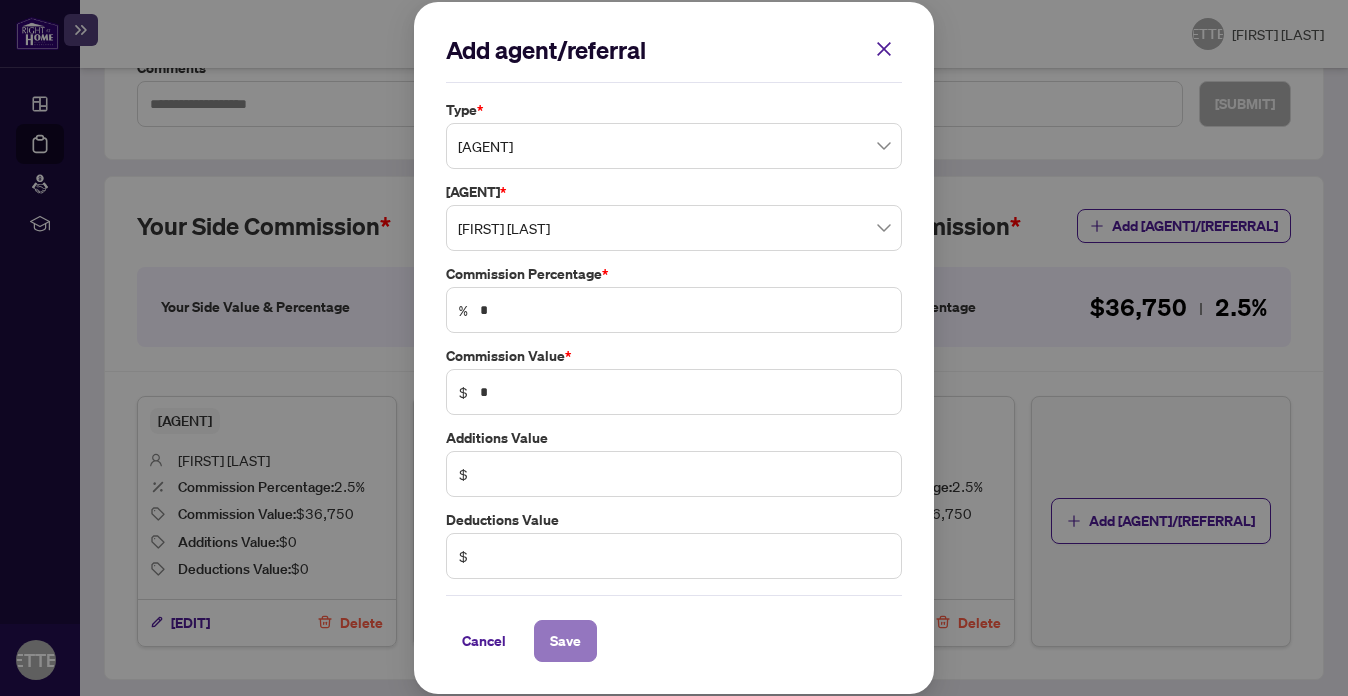 click on "Save" at bounding box center (565, 641) 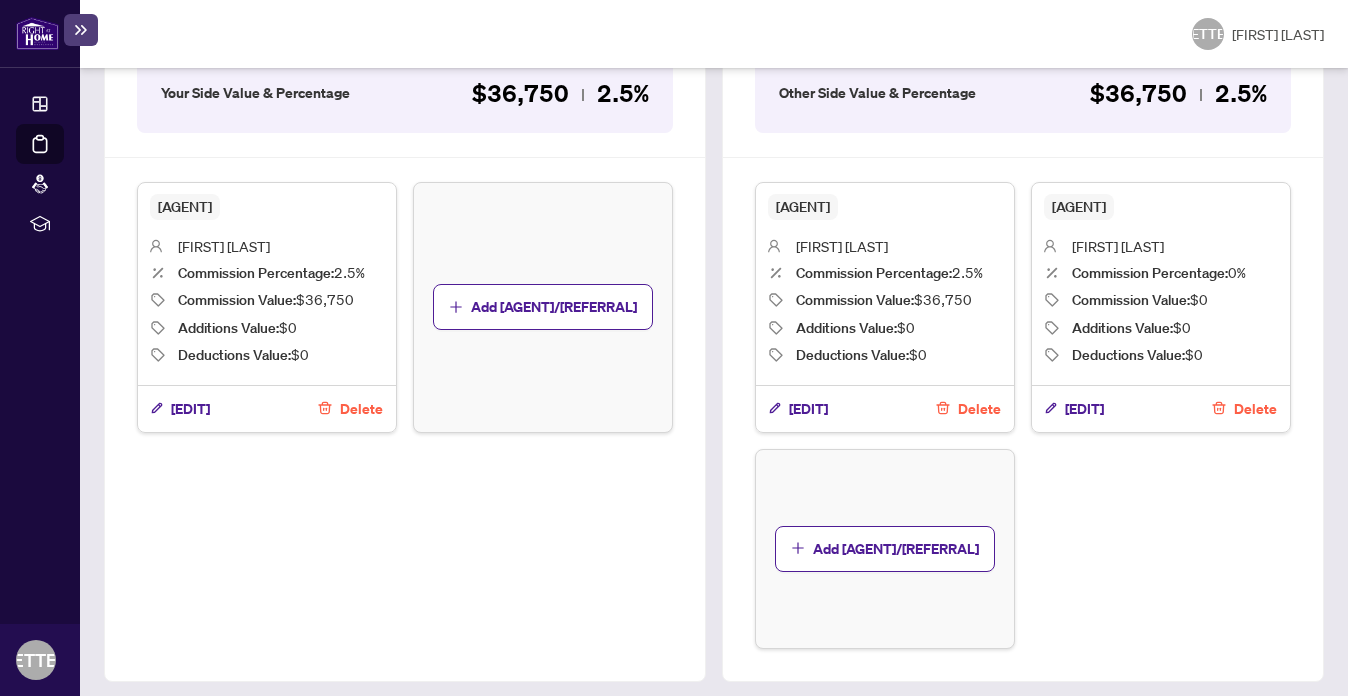 scroll, scrollTop: 824, scrollLeft: 0, axis: vertical 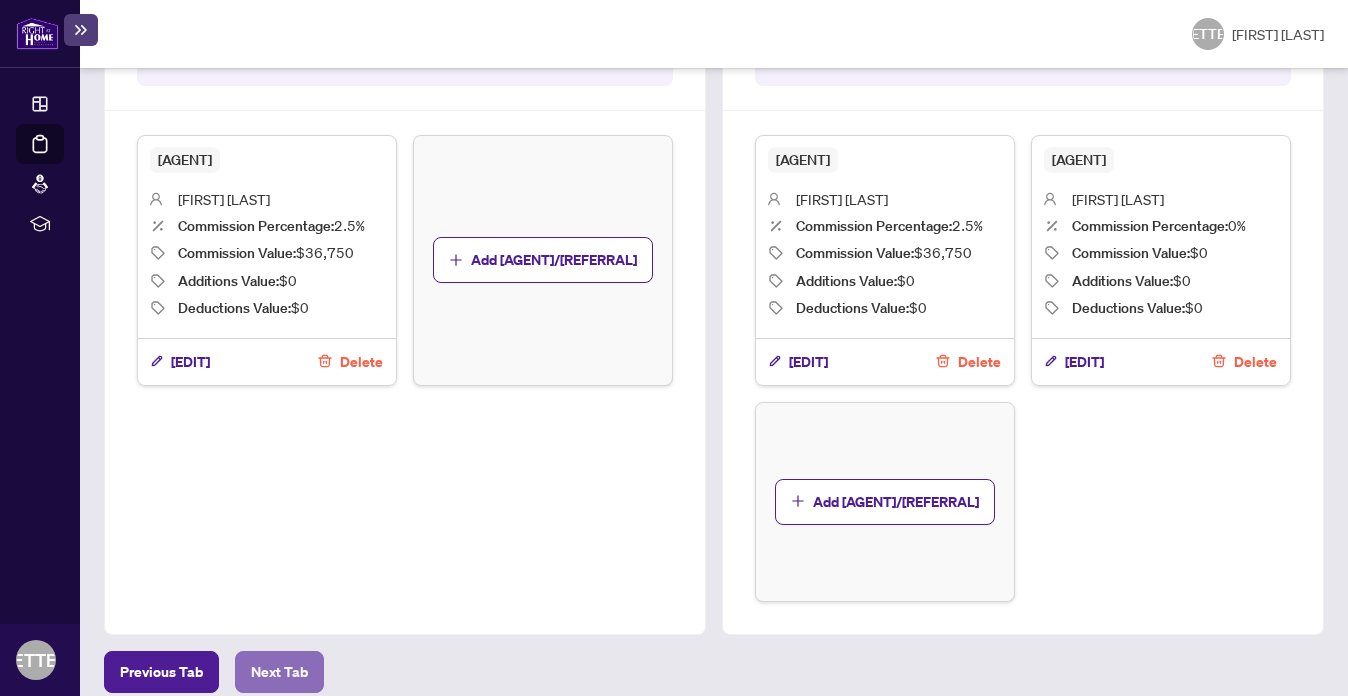 click on "Next Tab" at bounding box center (161, 672) 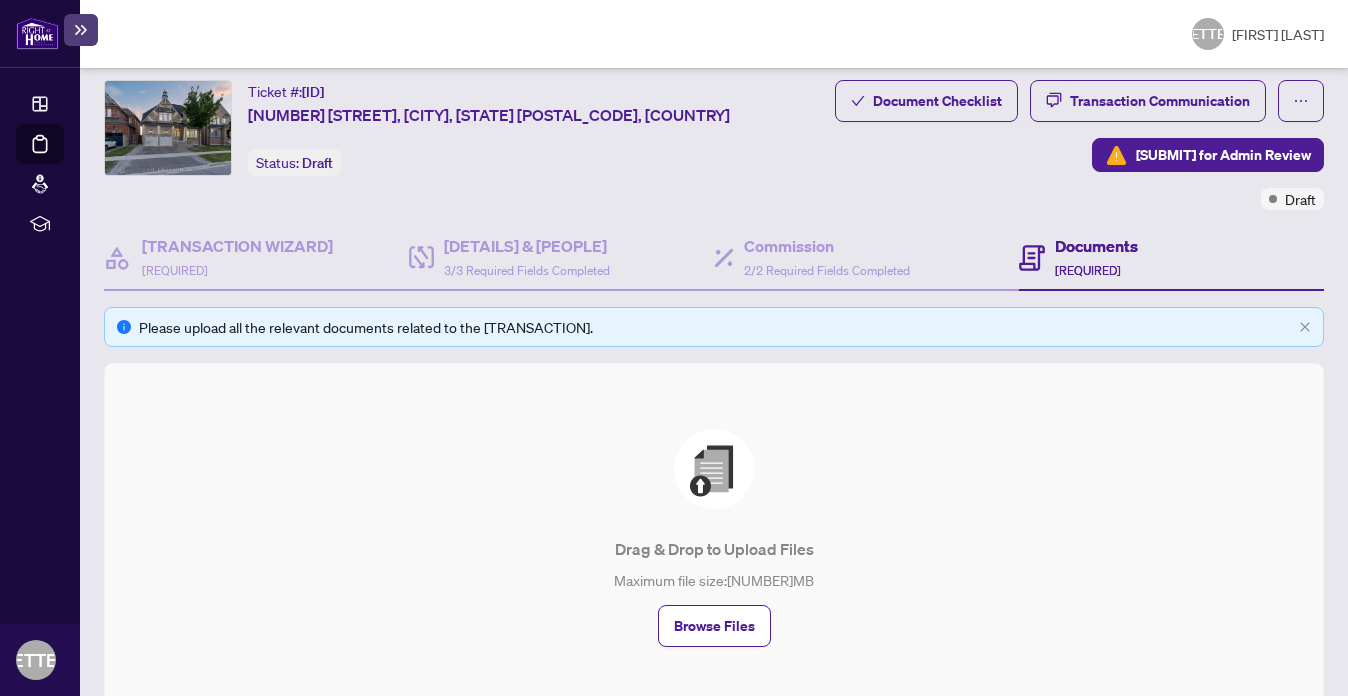 scroll, scrollTop: 148, scrollLeft: 0, axis: vertical 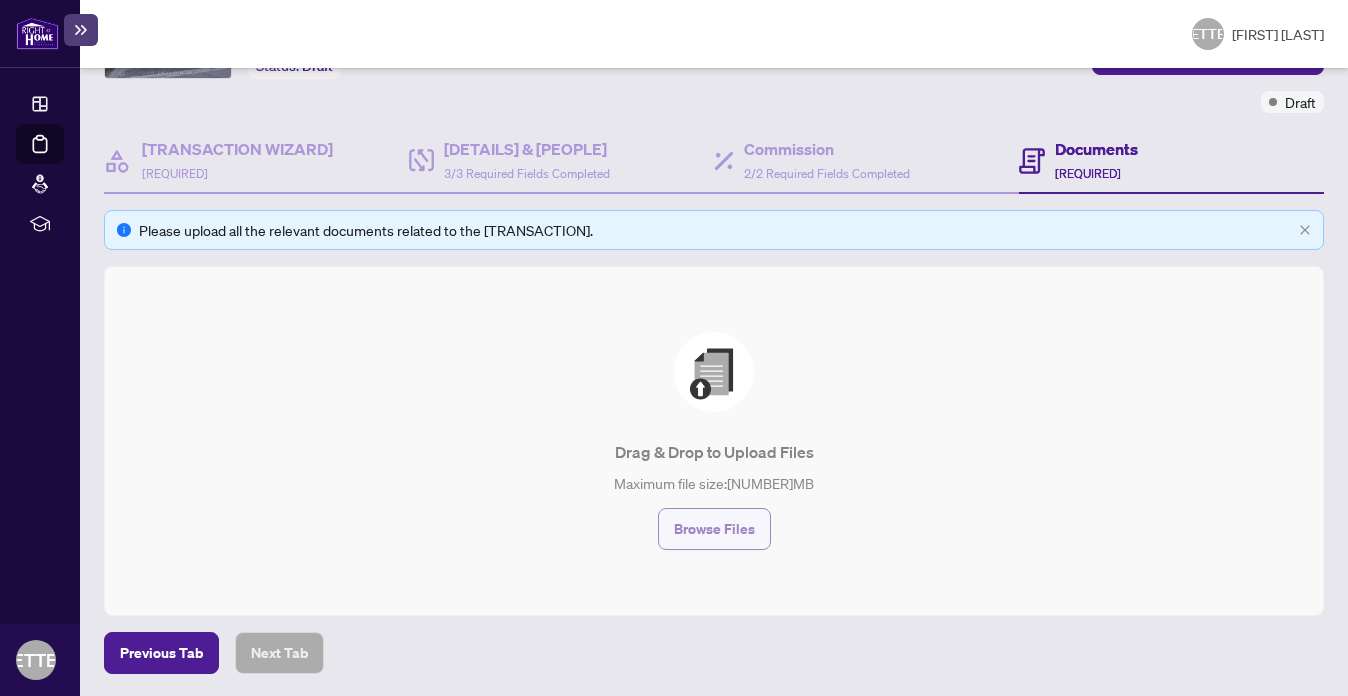 click on "Browse Files" at bounding box center (714, 529) 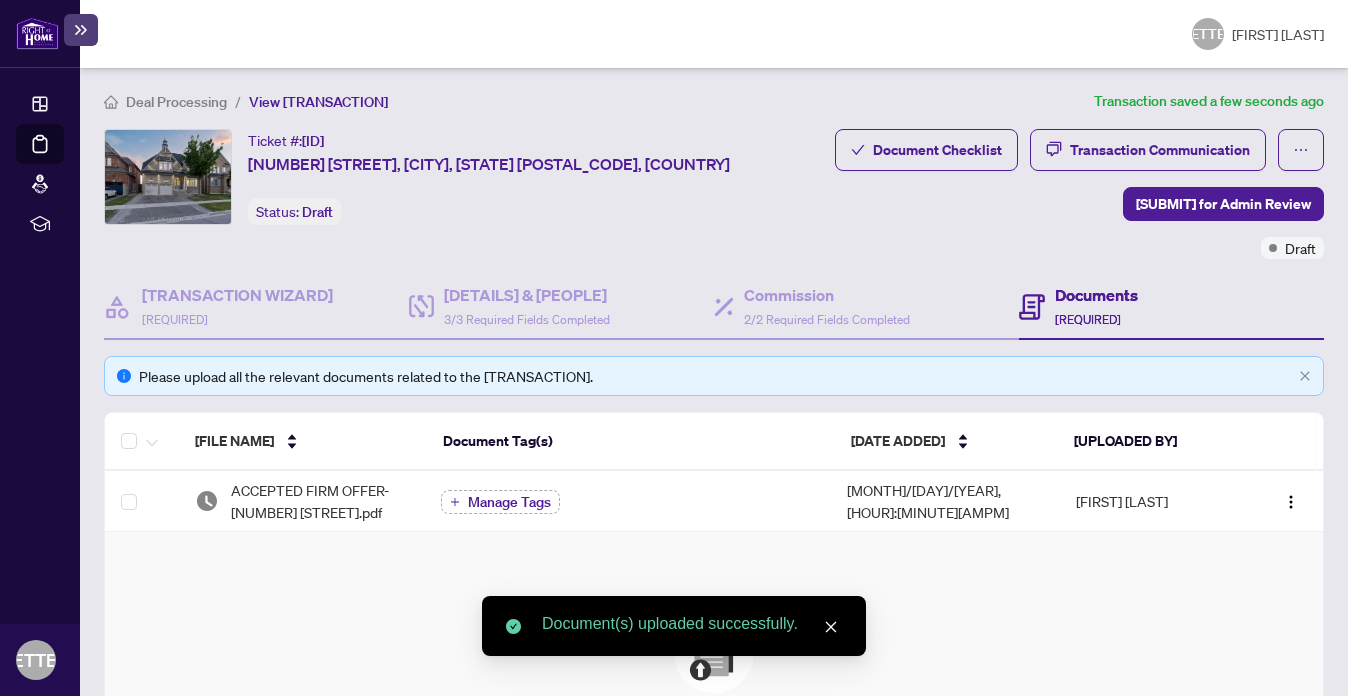 scroll, scrollTop: 0, scrollLeft: 0, axis: both 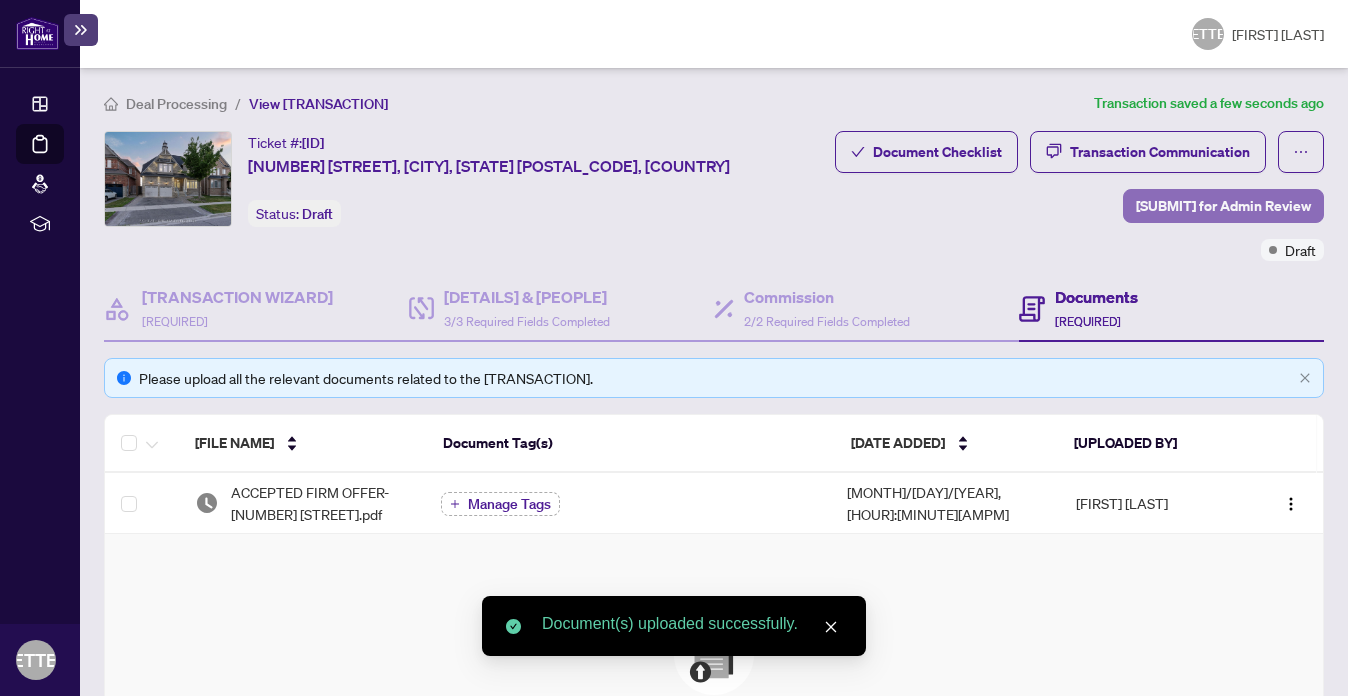 click on "[SUBMIT] for Admin Review" at bounding box center (1223, 206) 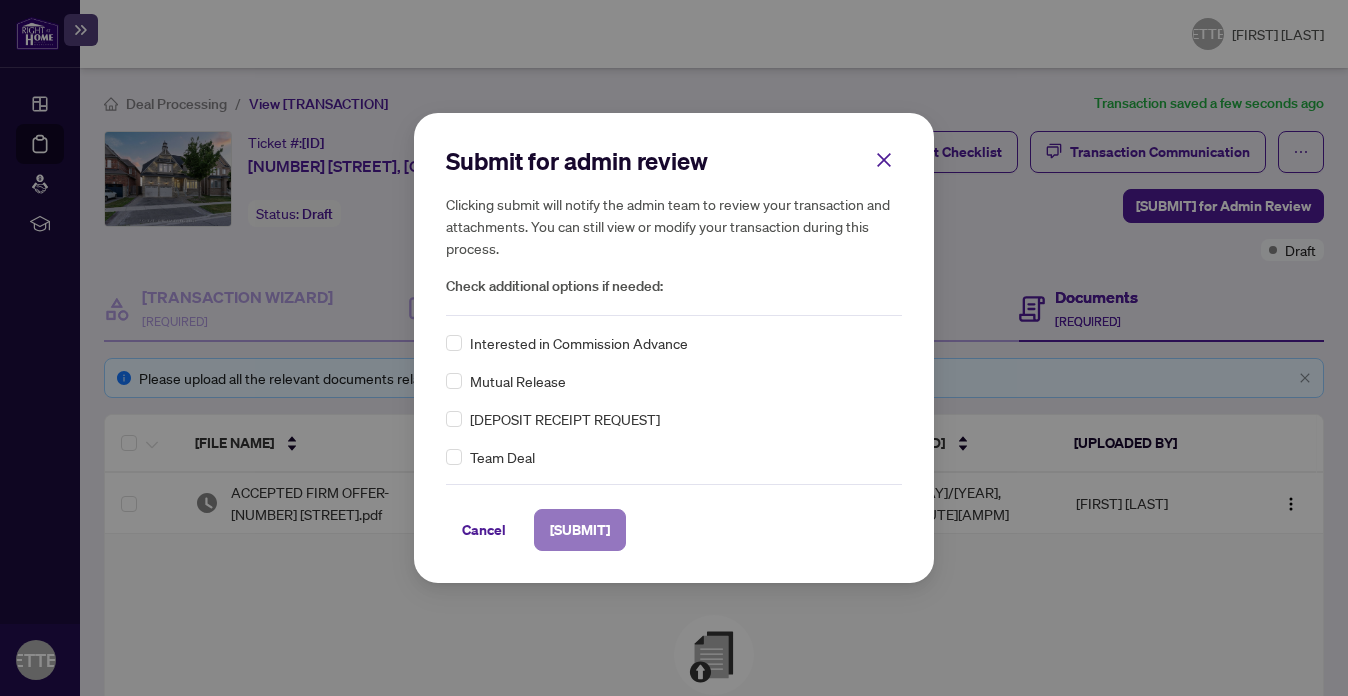 click on "[SUBMIT]" at bounding box center (580, 530) 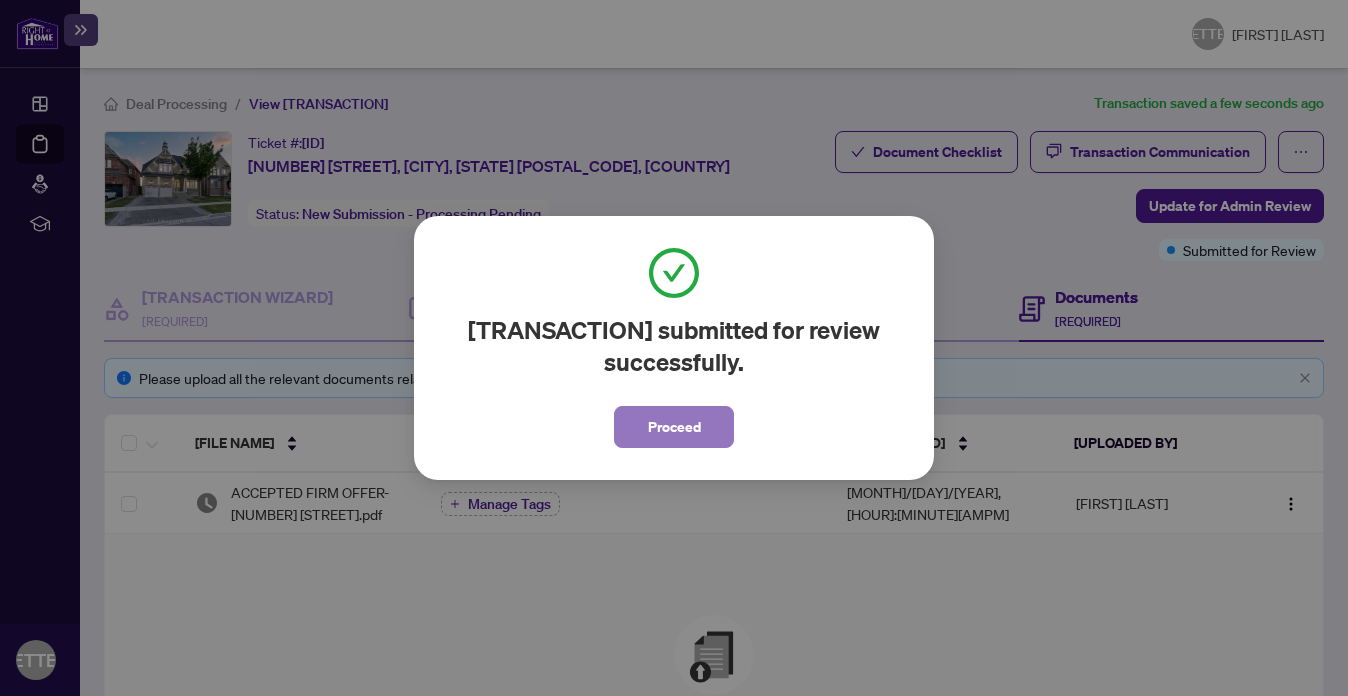 click on "Proceed" at bounding box center [674, 427] 